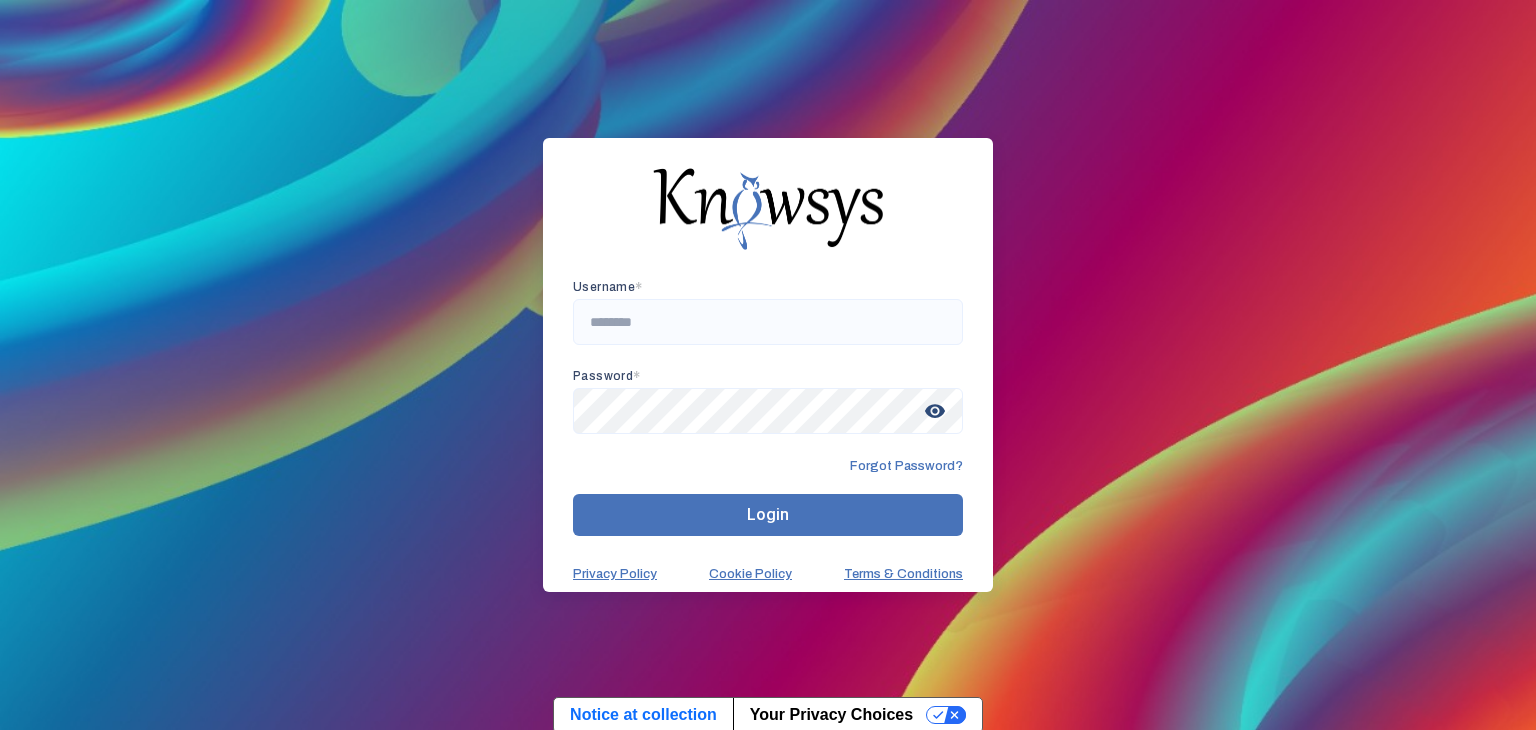 scroll, scrollTop: 0, scrollLeft: 0, axis: both 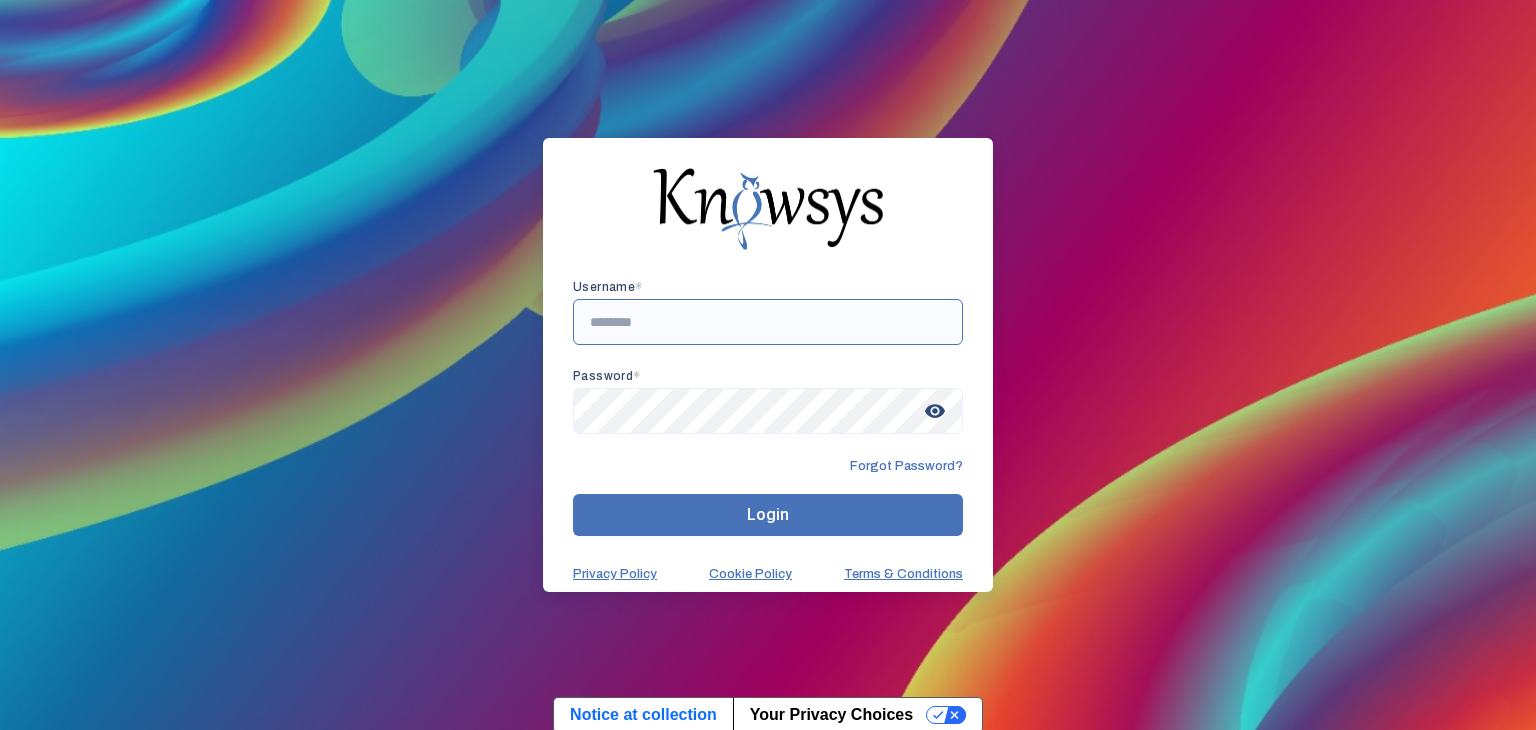 click at bounding box center (768, 322) 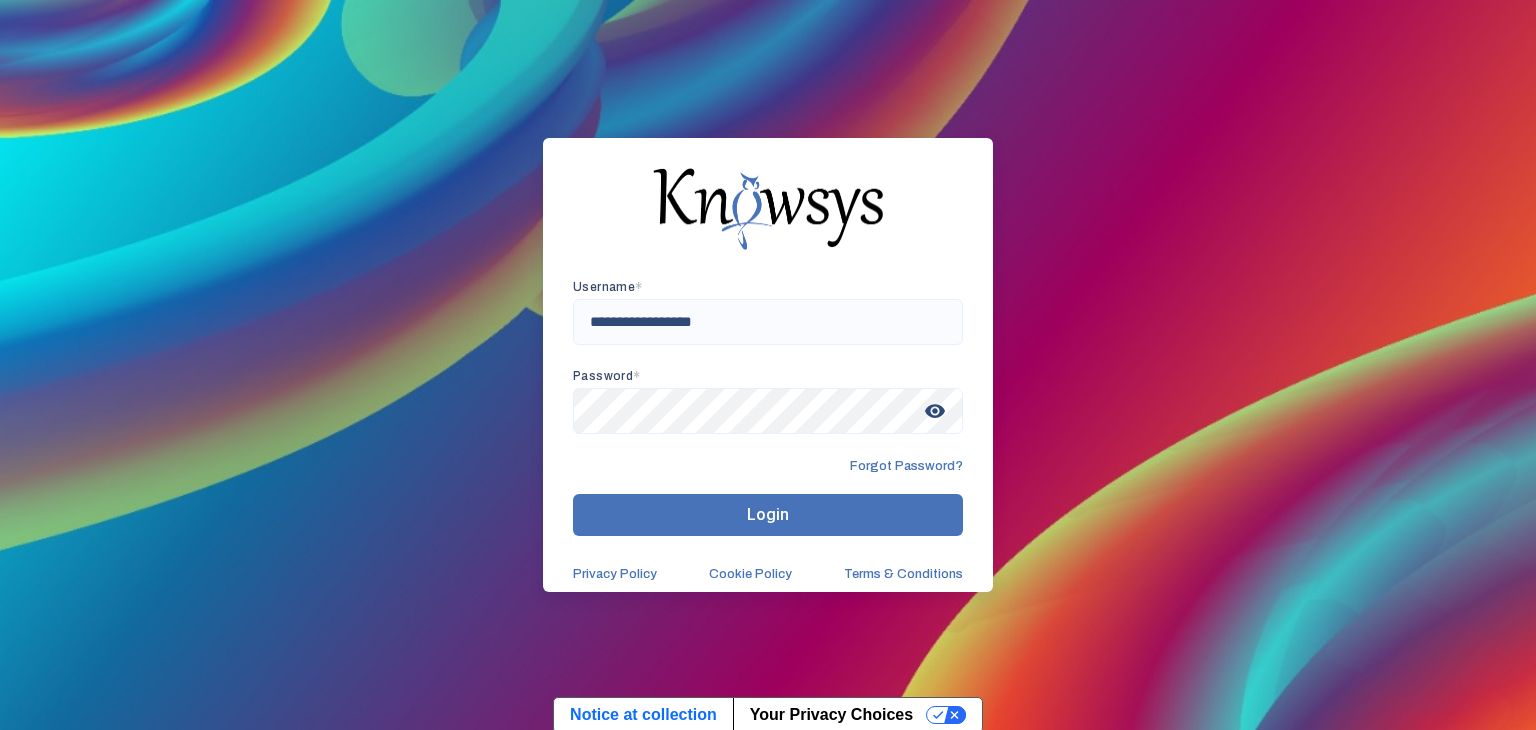 click on "Login" at bounding box center [768, 515] 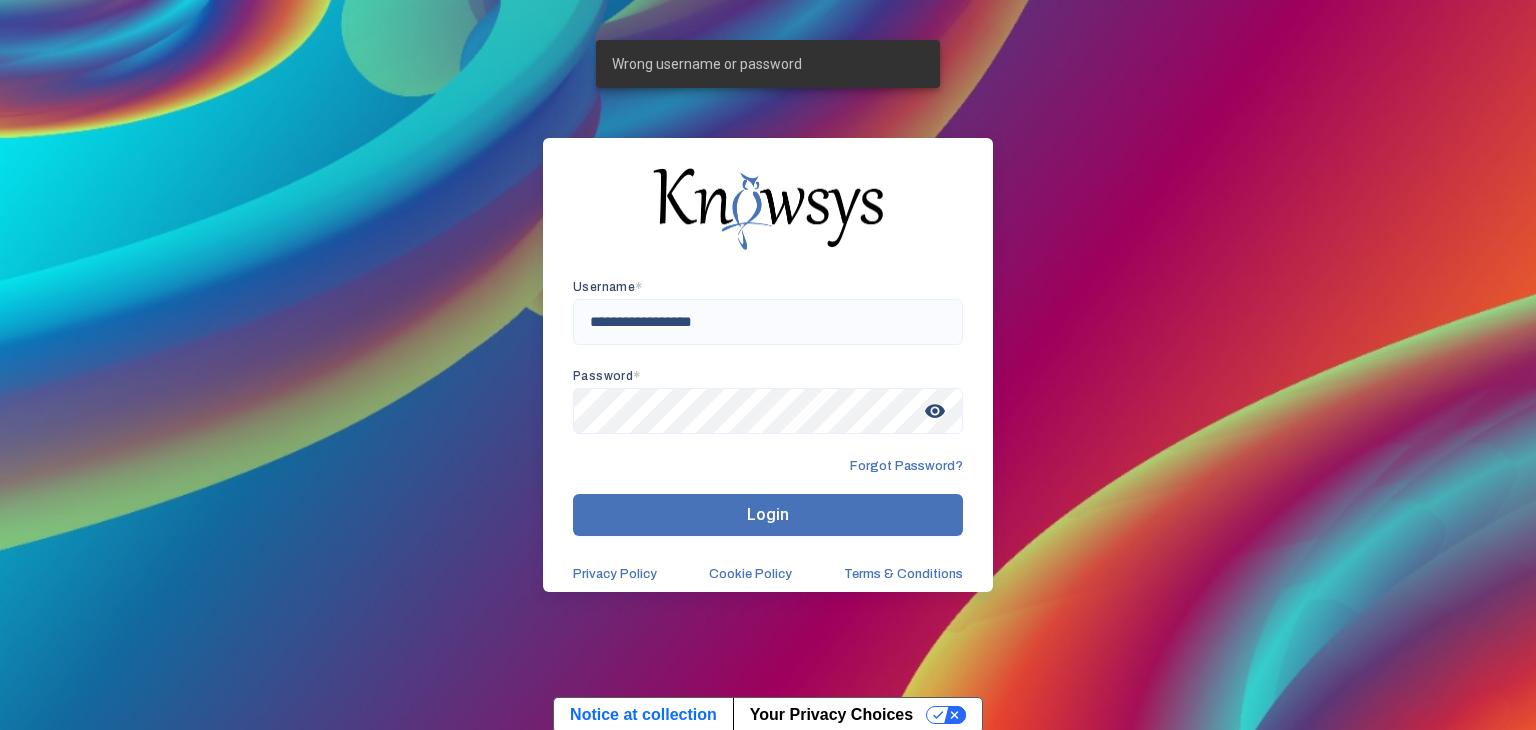 click on "visibility" at bounding box center (935, 411) 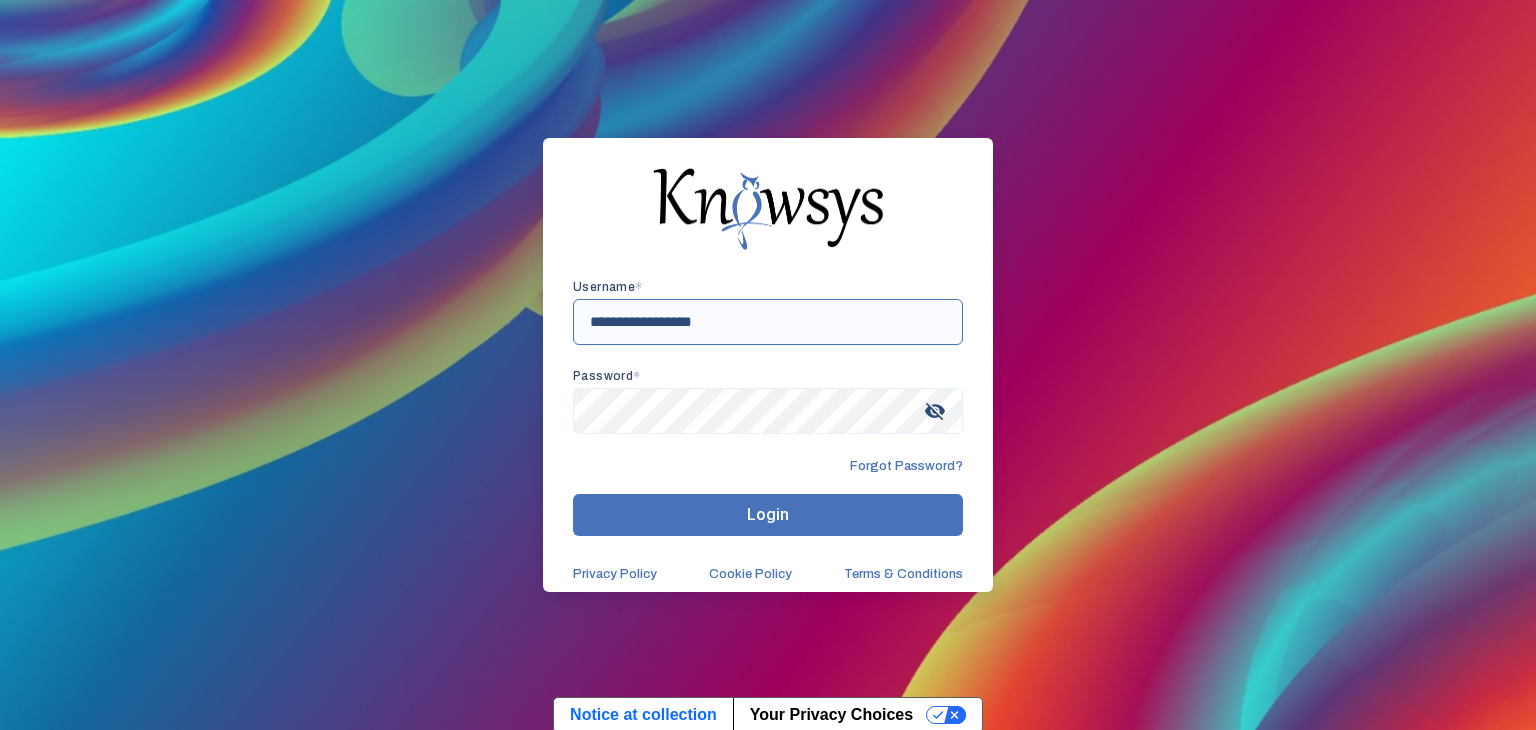 click on "**********" at bounding box center [768, 322] 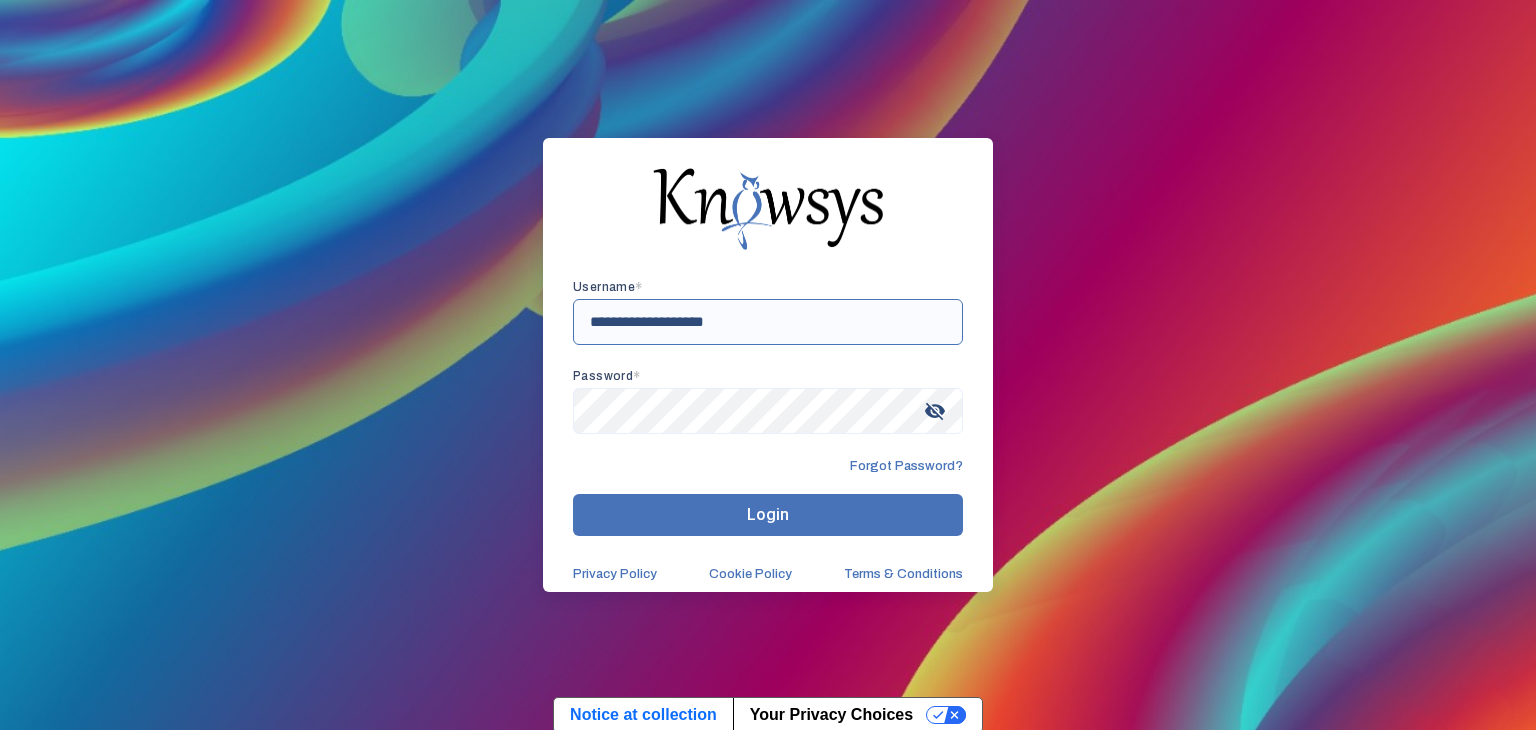 type on "**********" 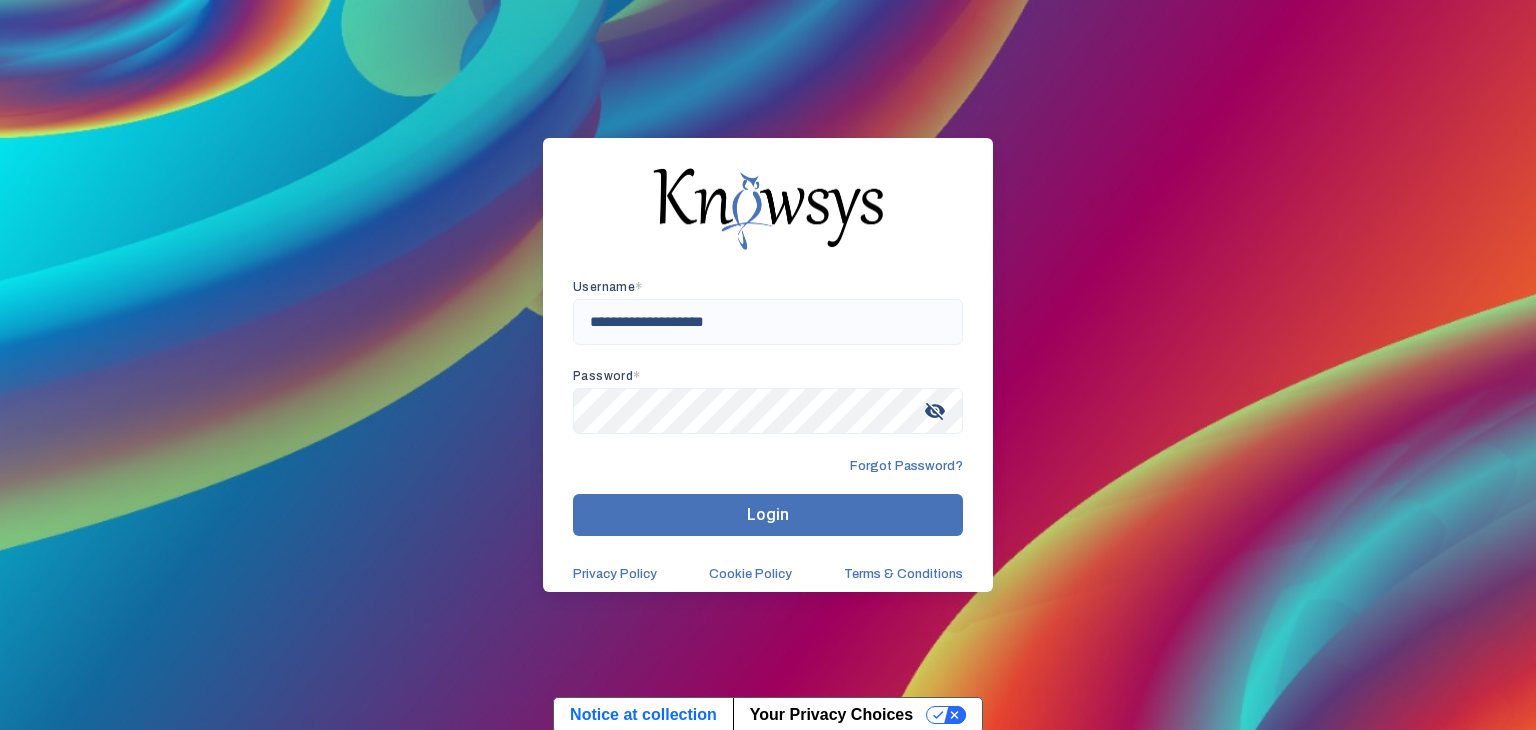 click on "Login" at bounding box center [768, 515] 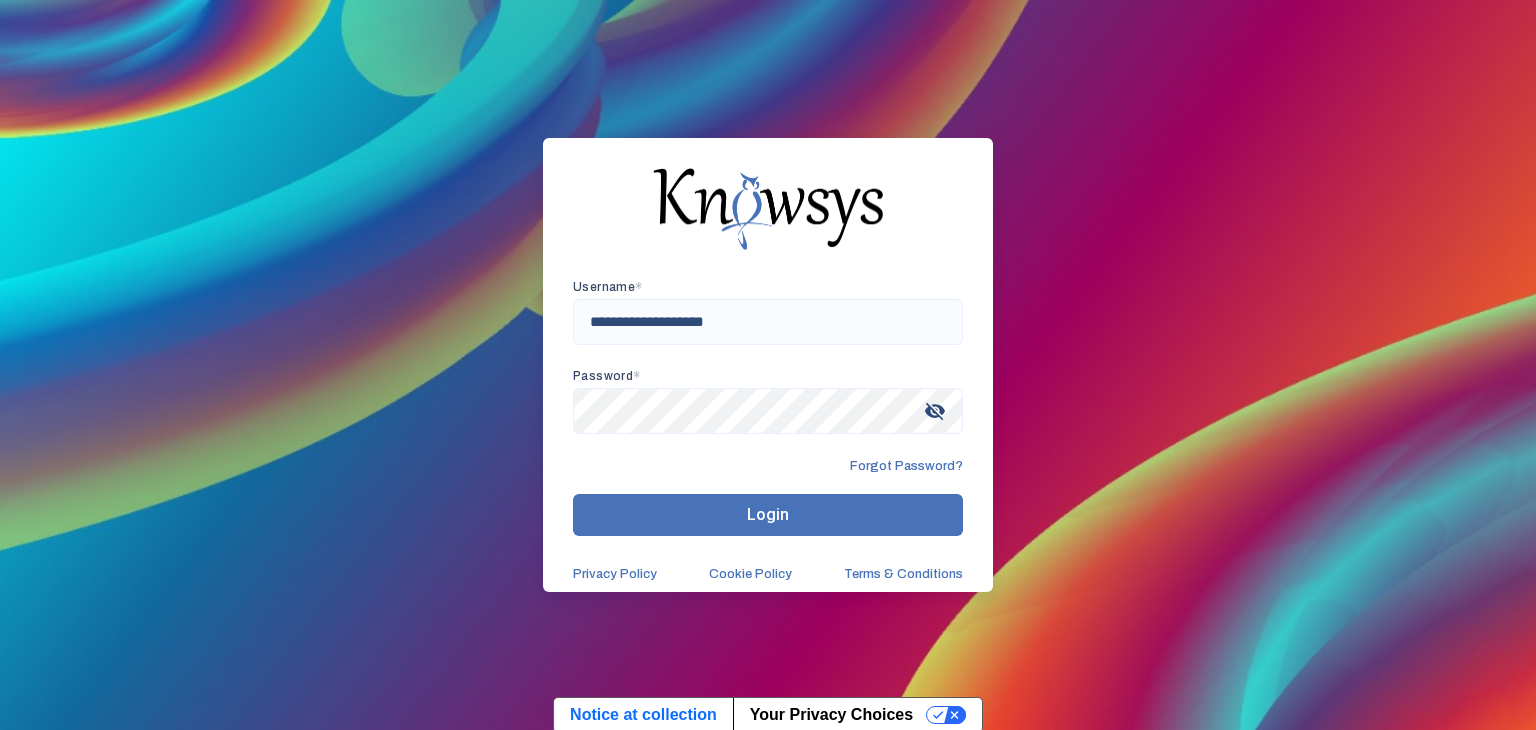 click on "Login" at bounding box center [768, 515] 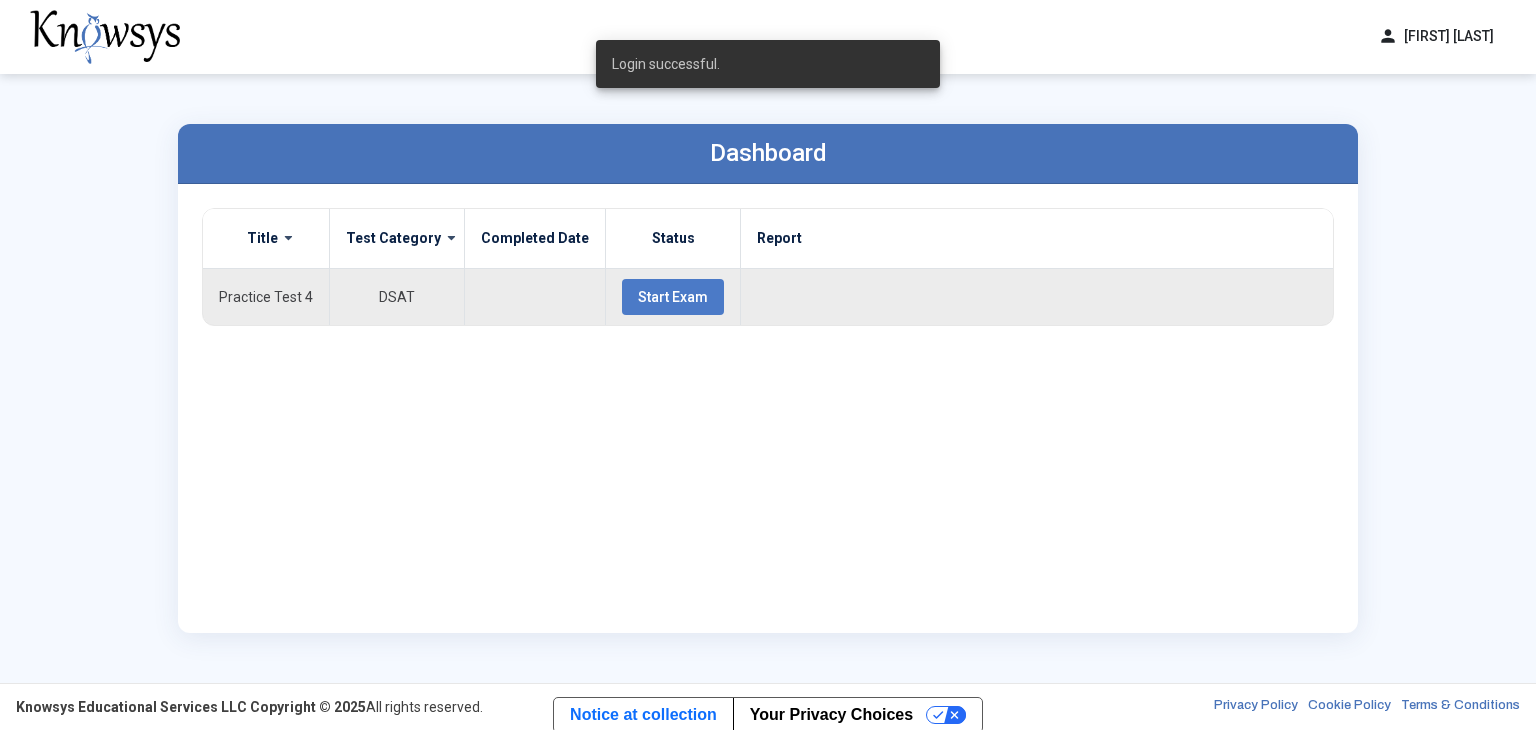 click on "Start Exam" at bounding box center (673, 297) 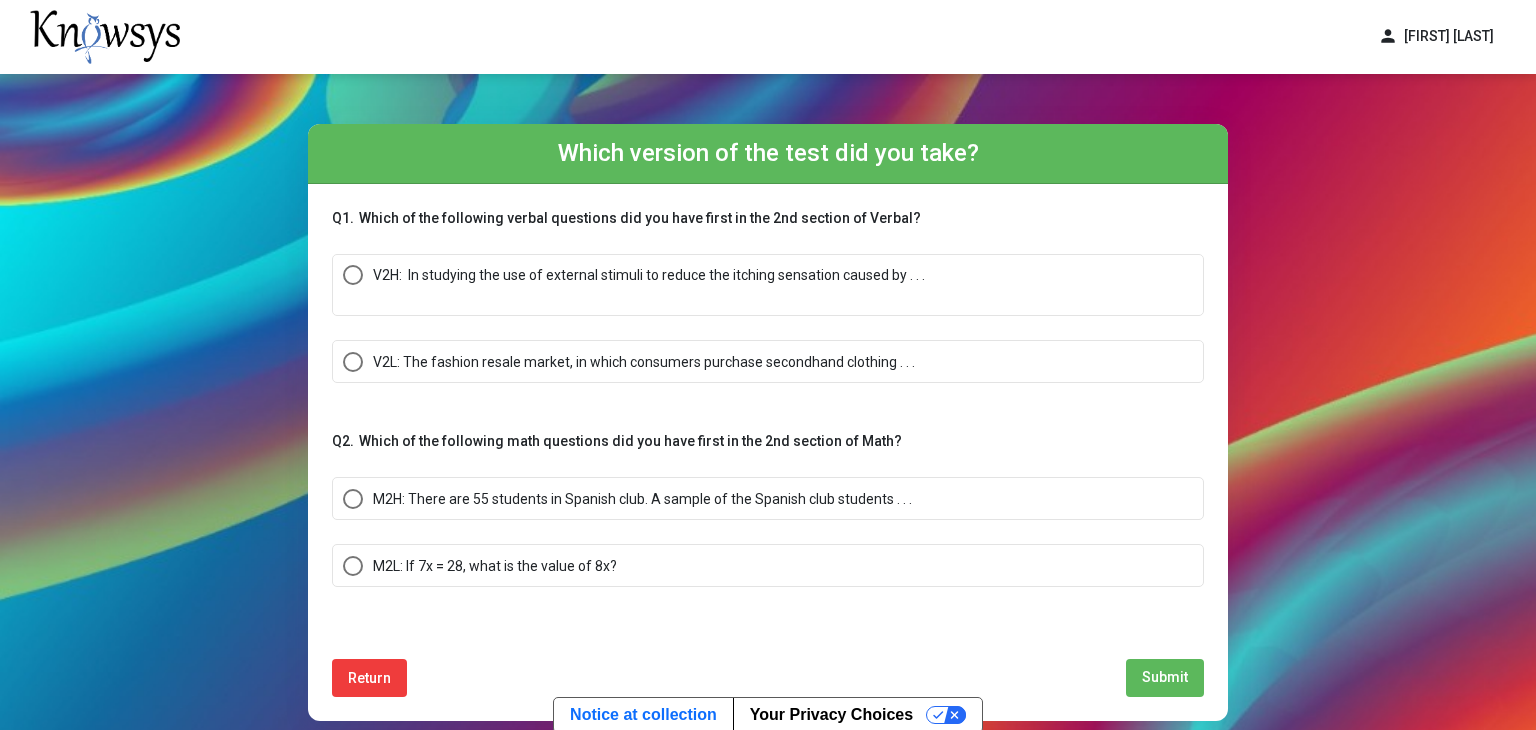 click on "M2H: There are 55 students in Spanish club. A sample of the Spanish club students . . ." at bounding box center [642, 499] 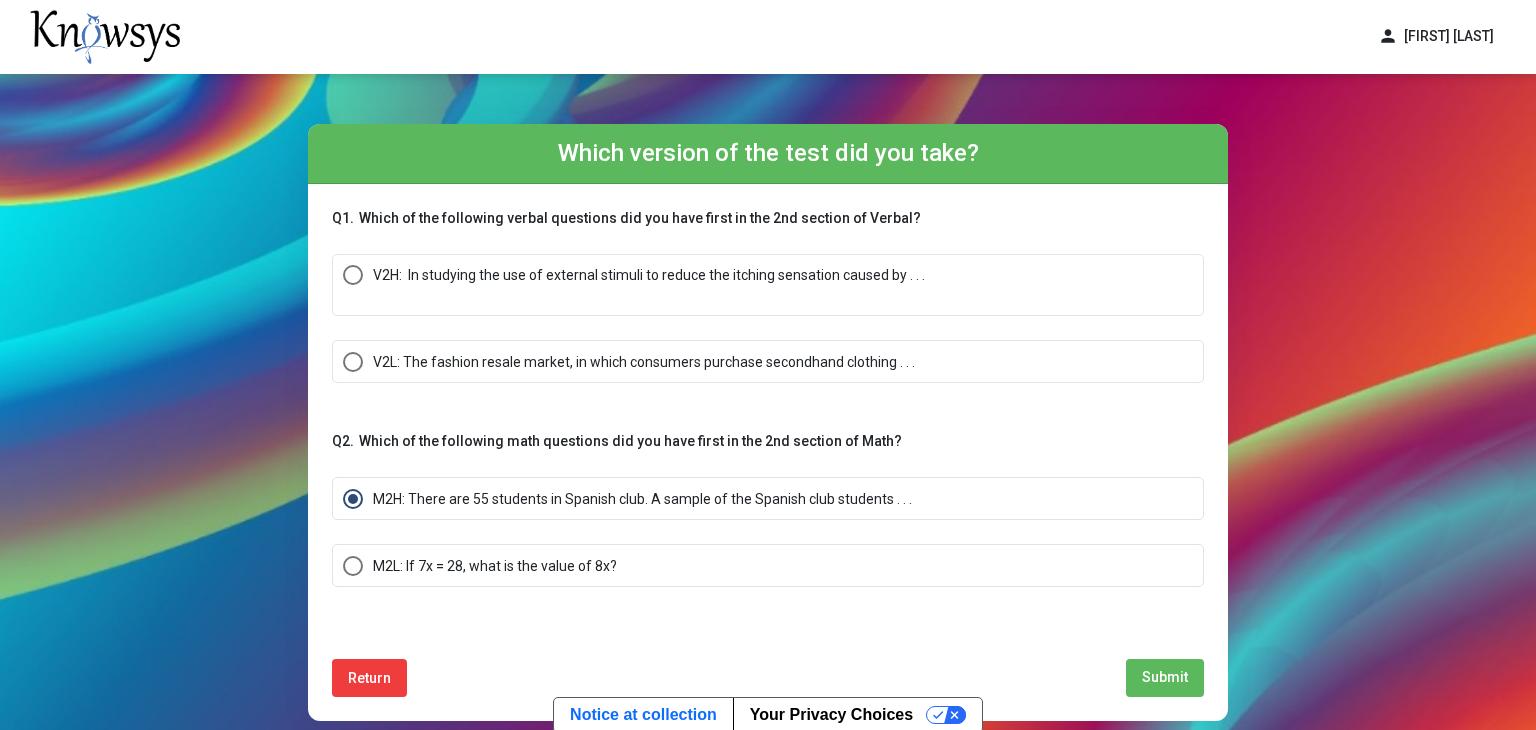 click on "Q1. Which of the following verbal questions did you have first in the 2nd section of Verbal? V2H: In studying the use of external stimuli to reduce the itching sensation caused by . . . V2L: The fashion resale market, in which consumers purchase secondhand clothing . . . Q2. Which of the following math questions did you have first in the 2nd section of Math? M2H: There are 55 students in Spanish club. A sample of the Spanish club students . . . M2L: If 7x = 28, what is the value of 8x? Return Submit" at bounding box center [768, 452] 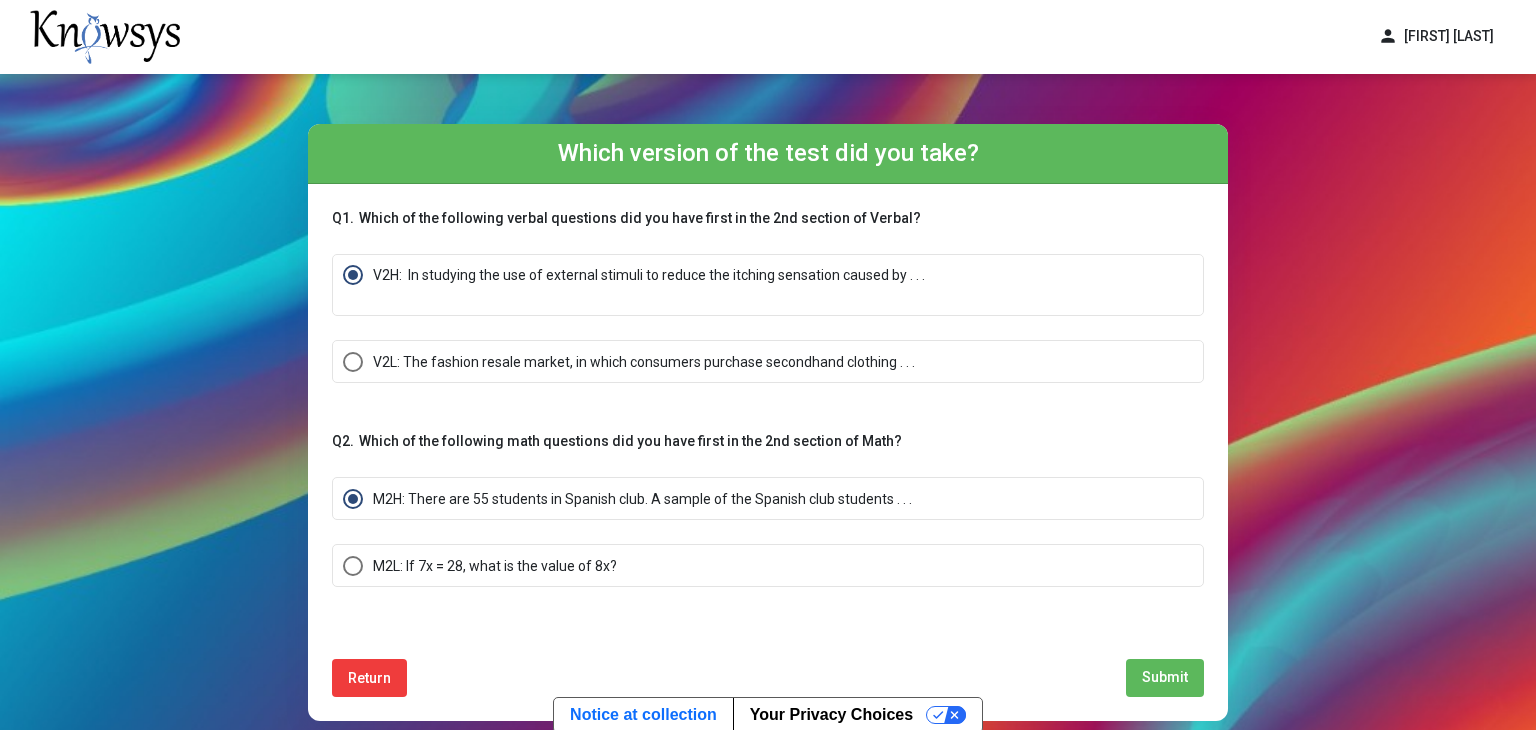 click on "Submit" at bounding box center (1165, 677) 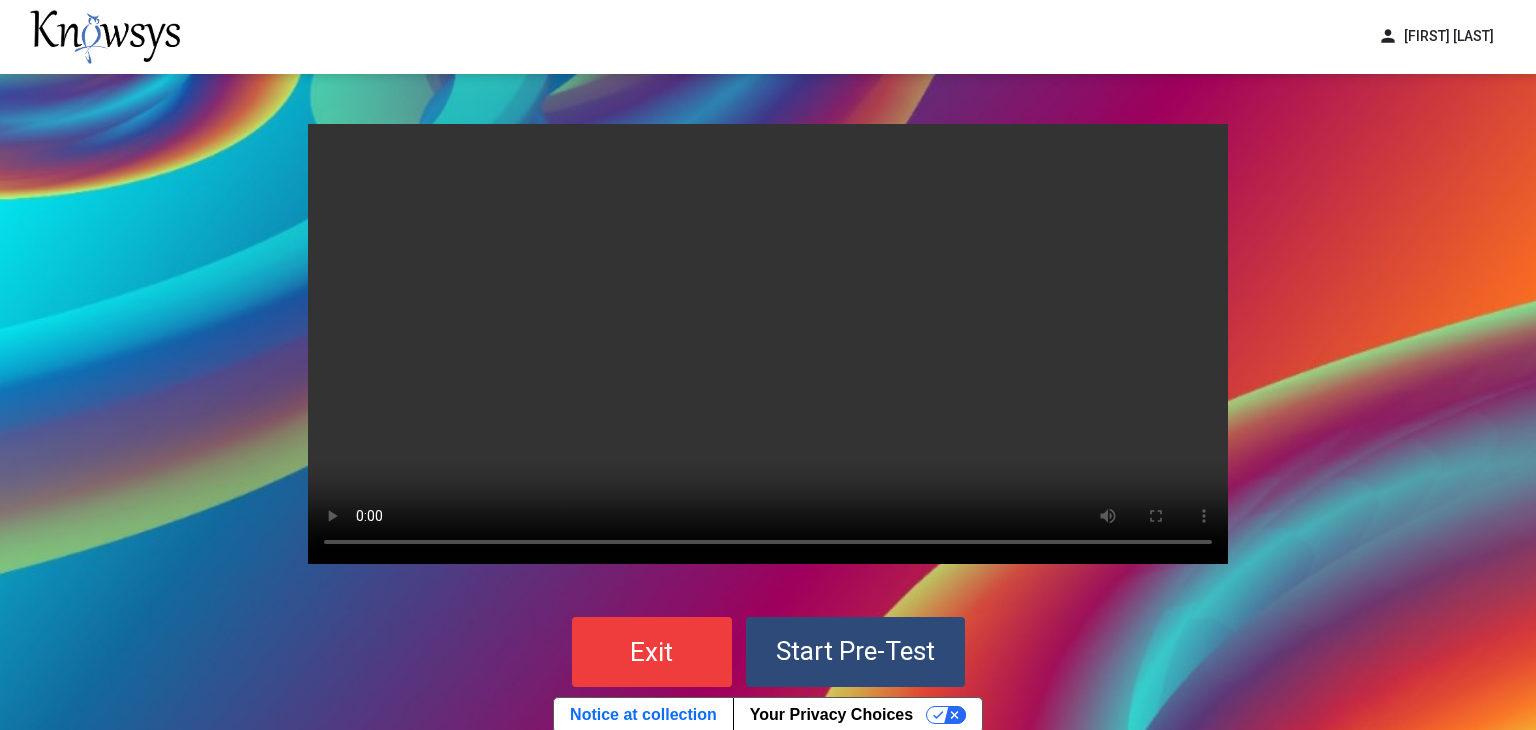 click on "Start Pre-Test" at bounding box center (855, 651) 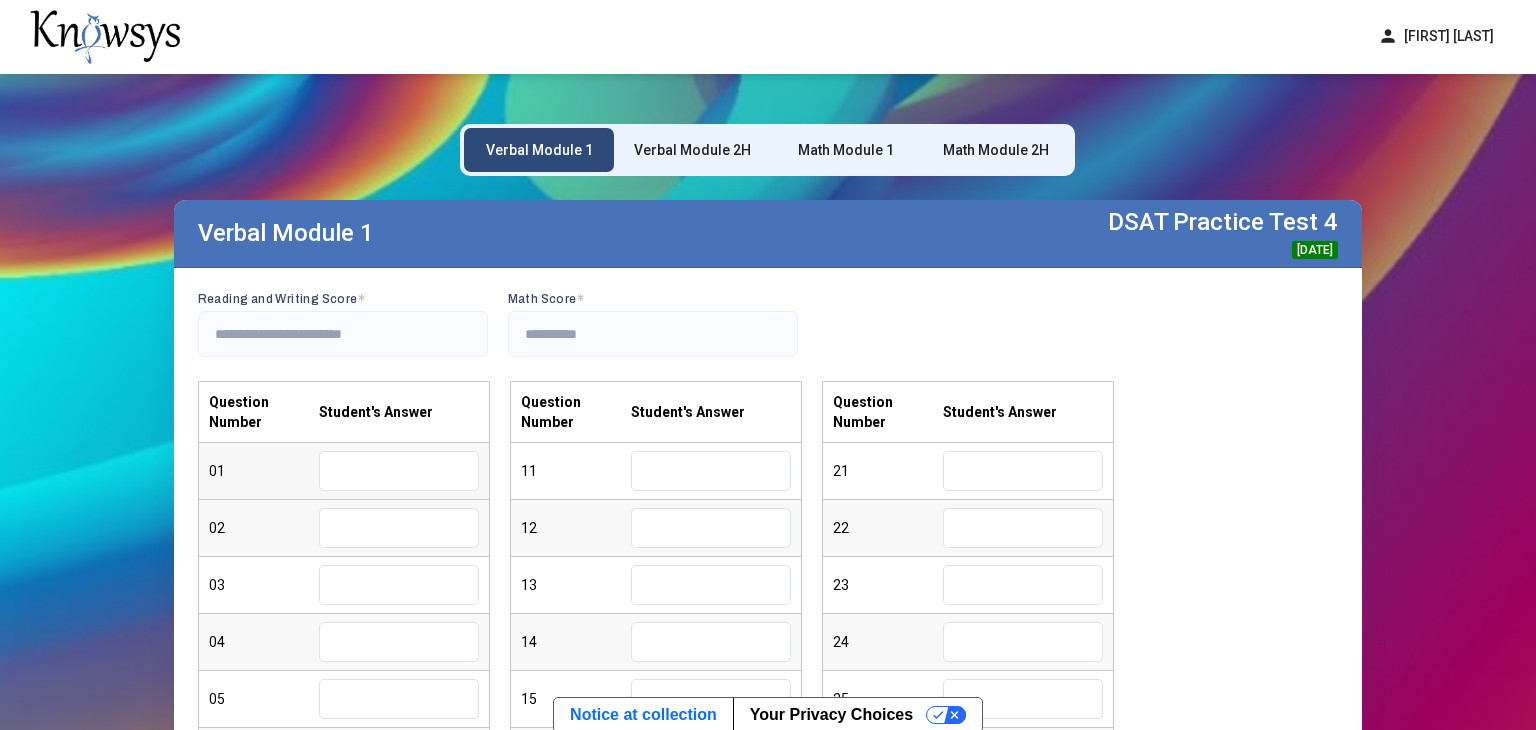 click at bounding box center [399, 471] 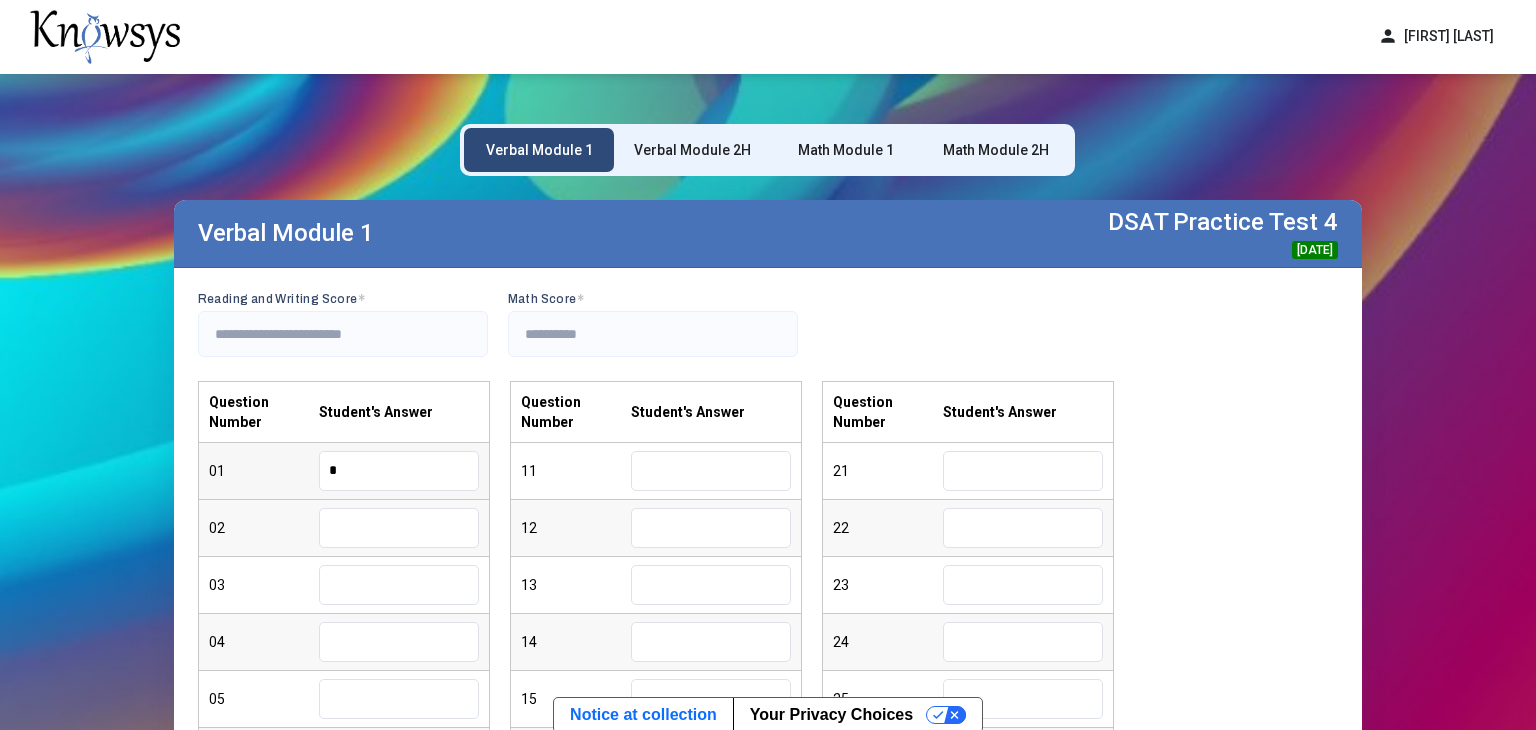 type on "*" 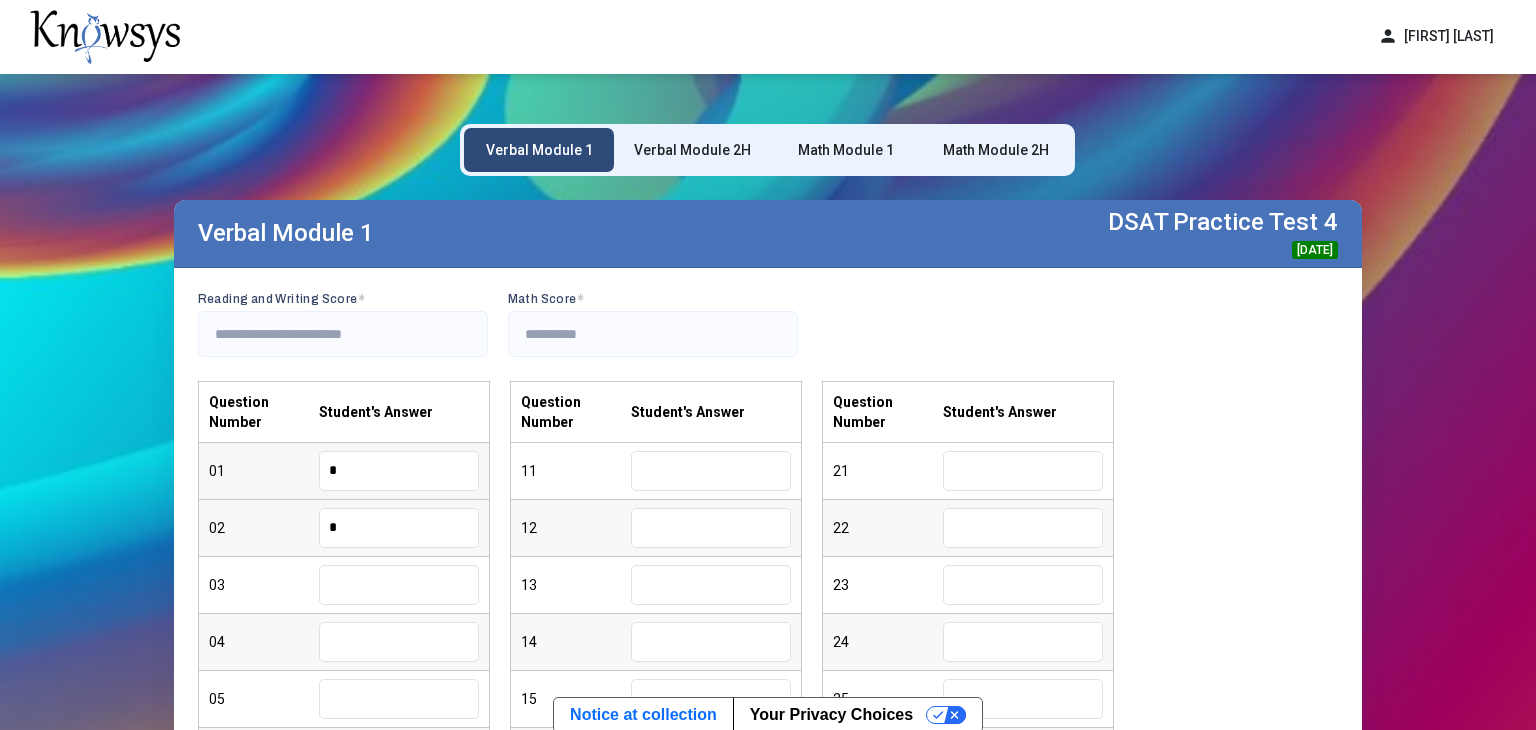 type on "*" 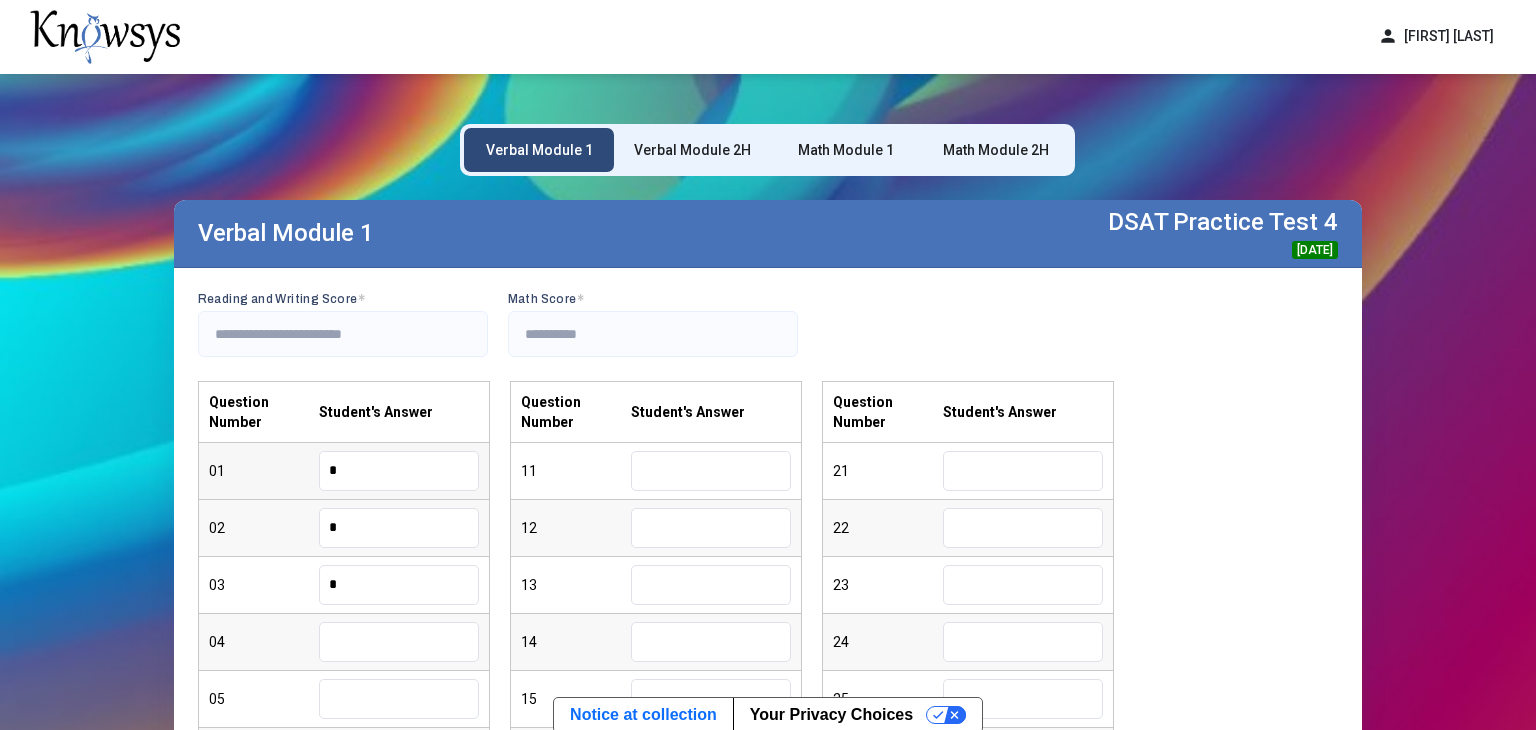 type on "*" 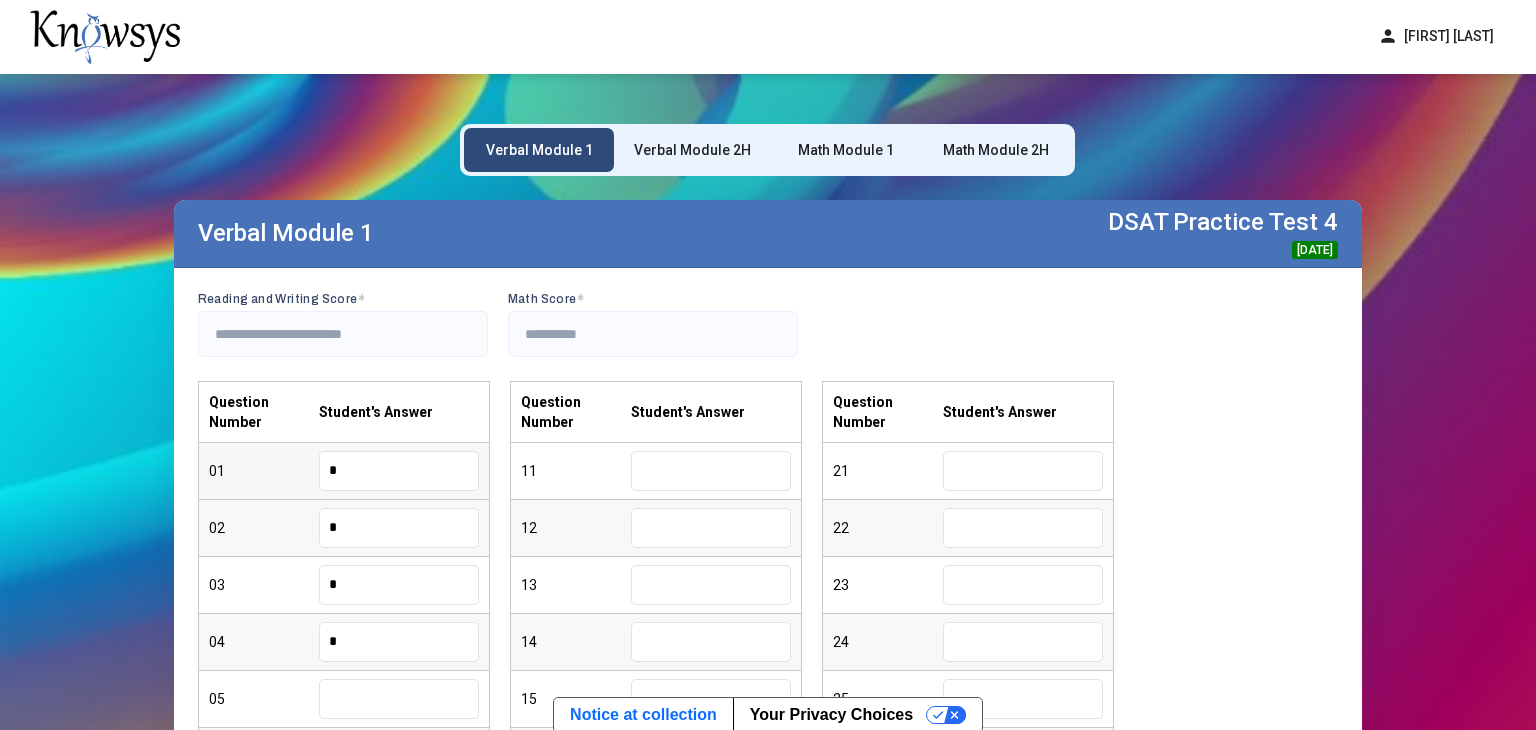 type on "*" 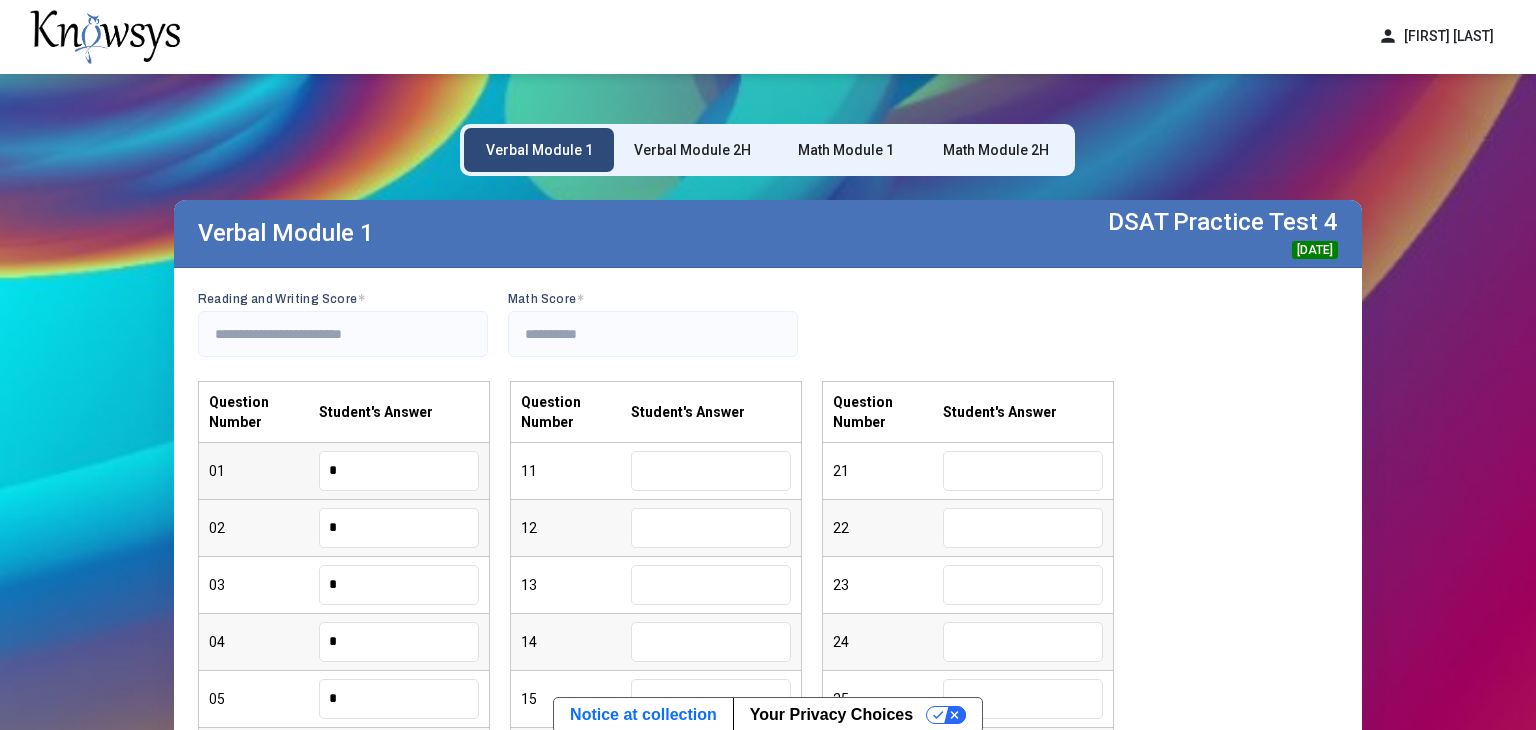 type on "*" 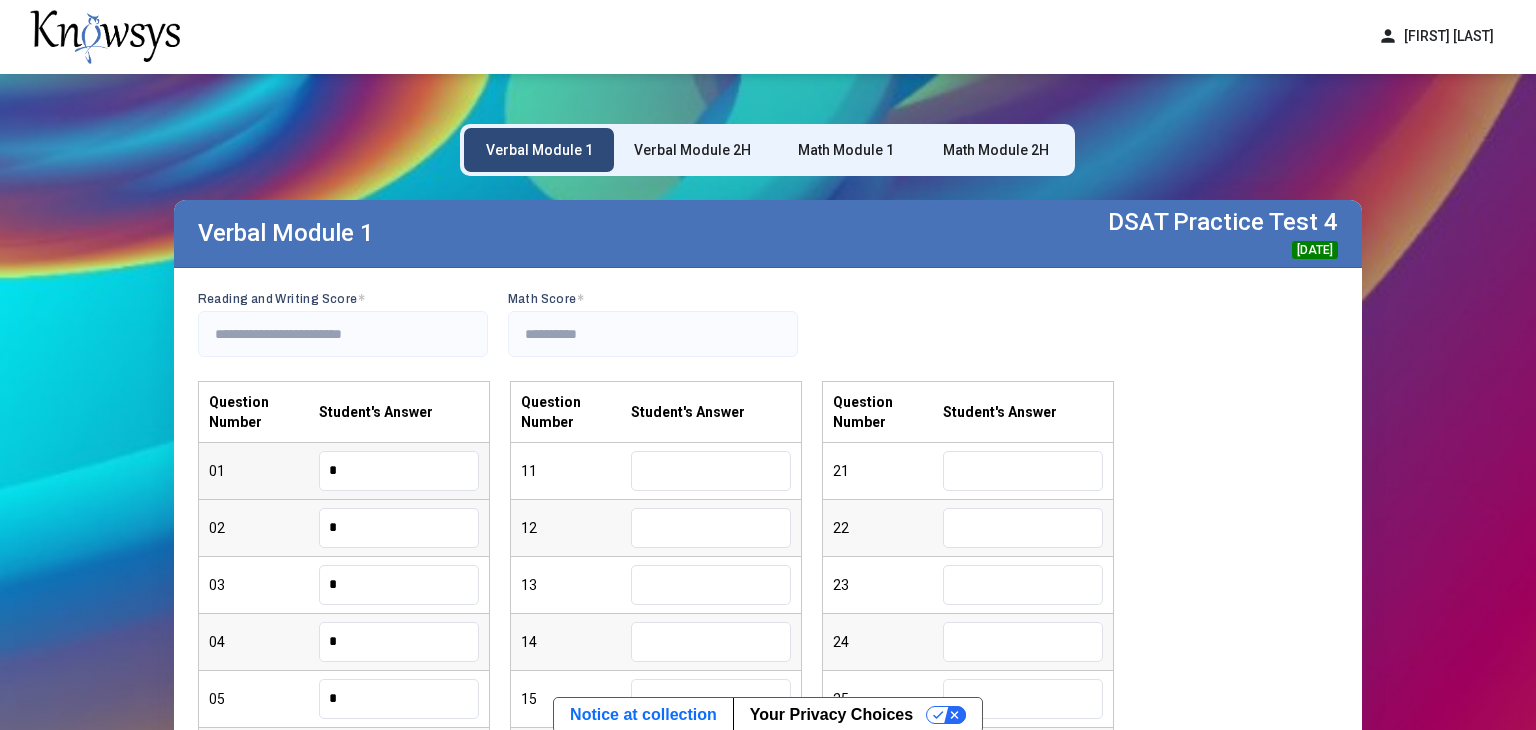 scroll, scrollTop: 352, scrollLeft: 0, axis: vertical 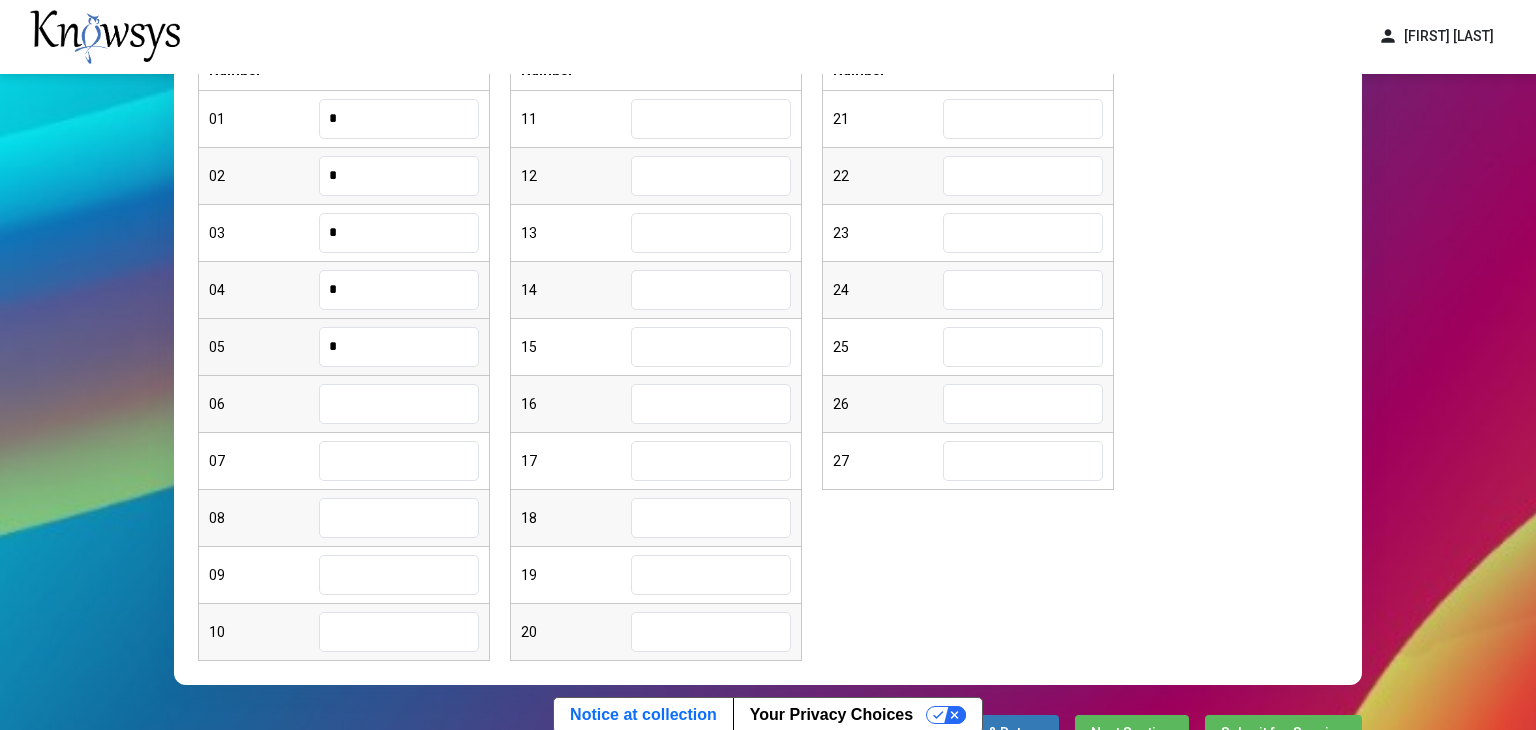 click on "*" at bounding box center (399, 347) 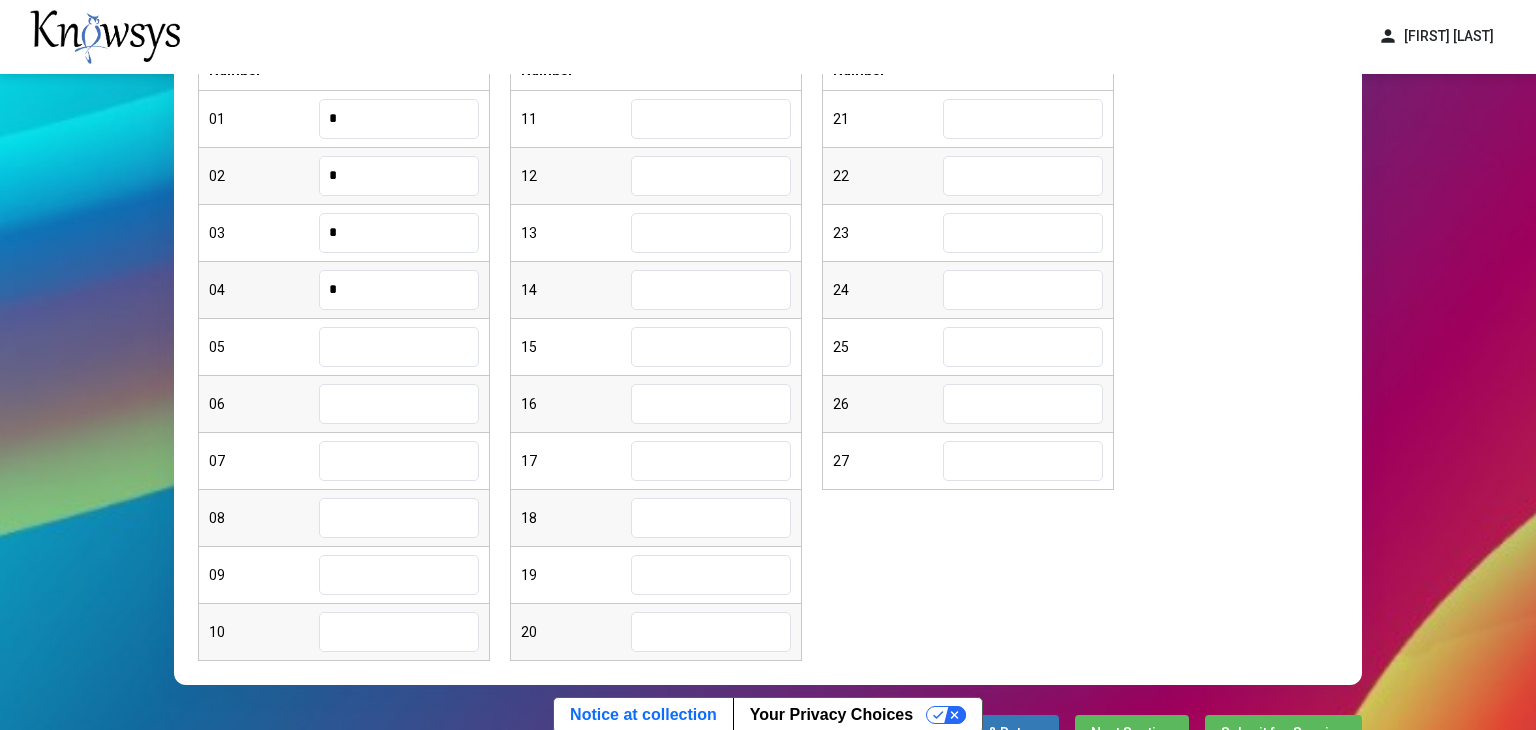 type 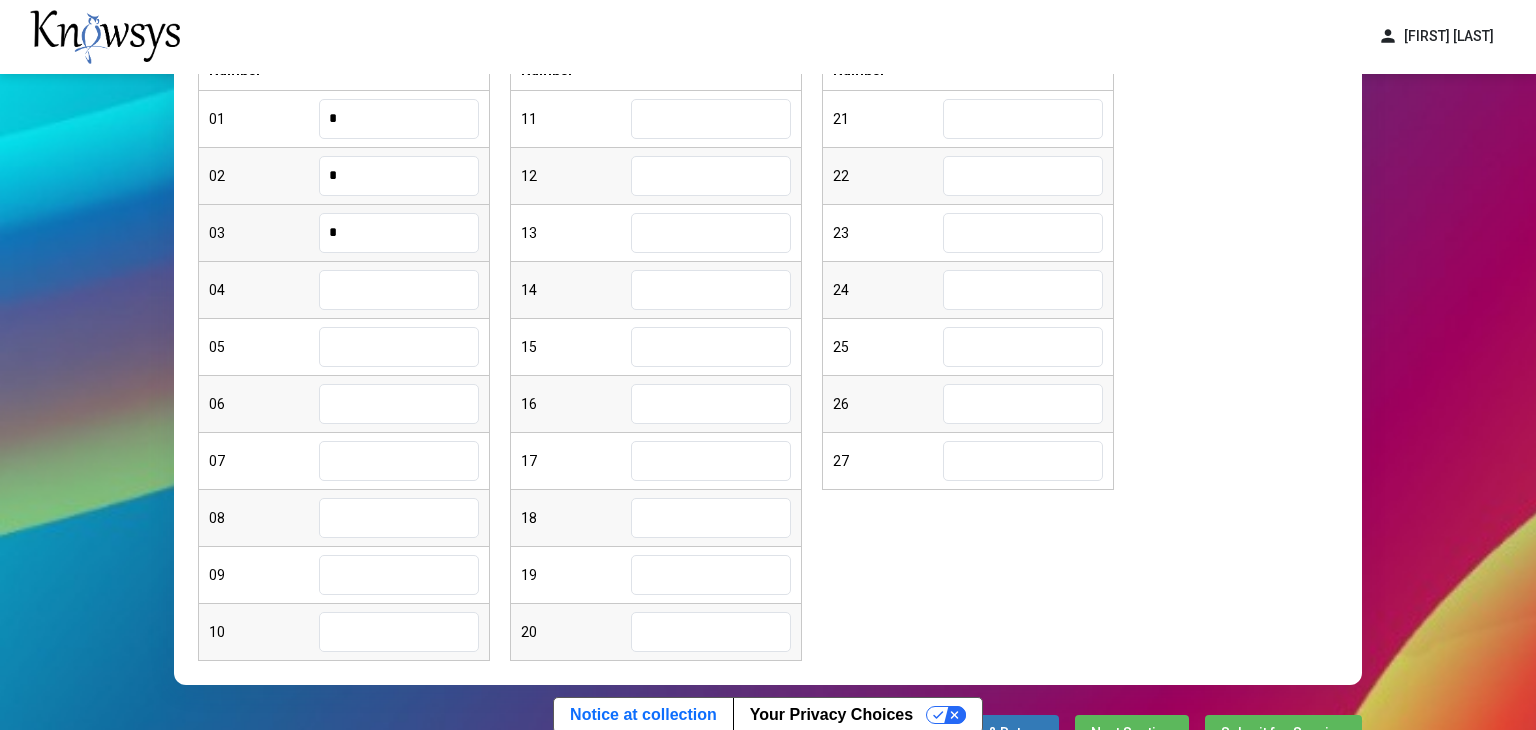 type 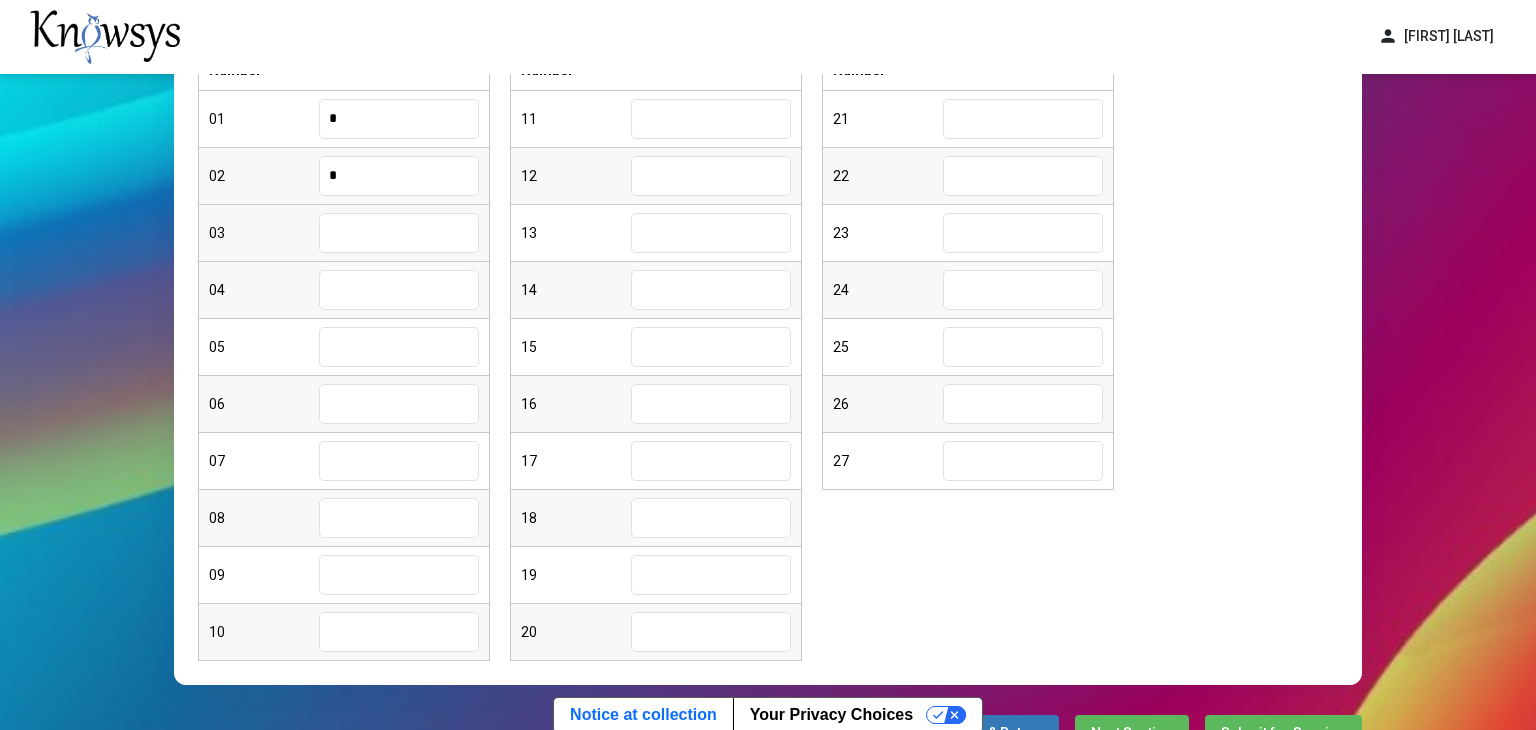 type 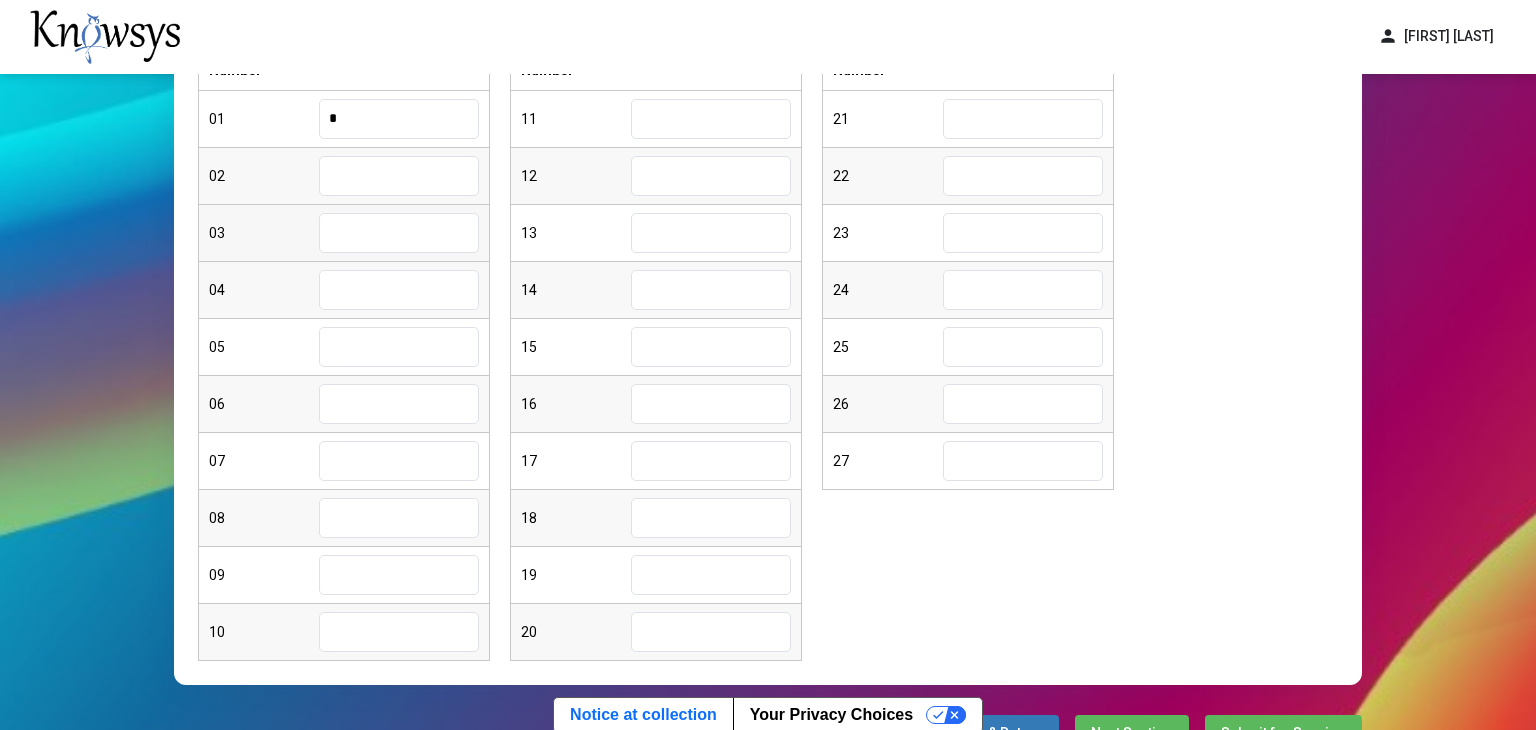 type 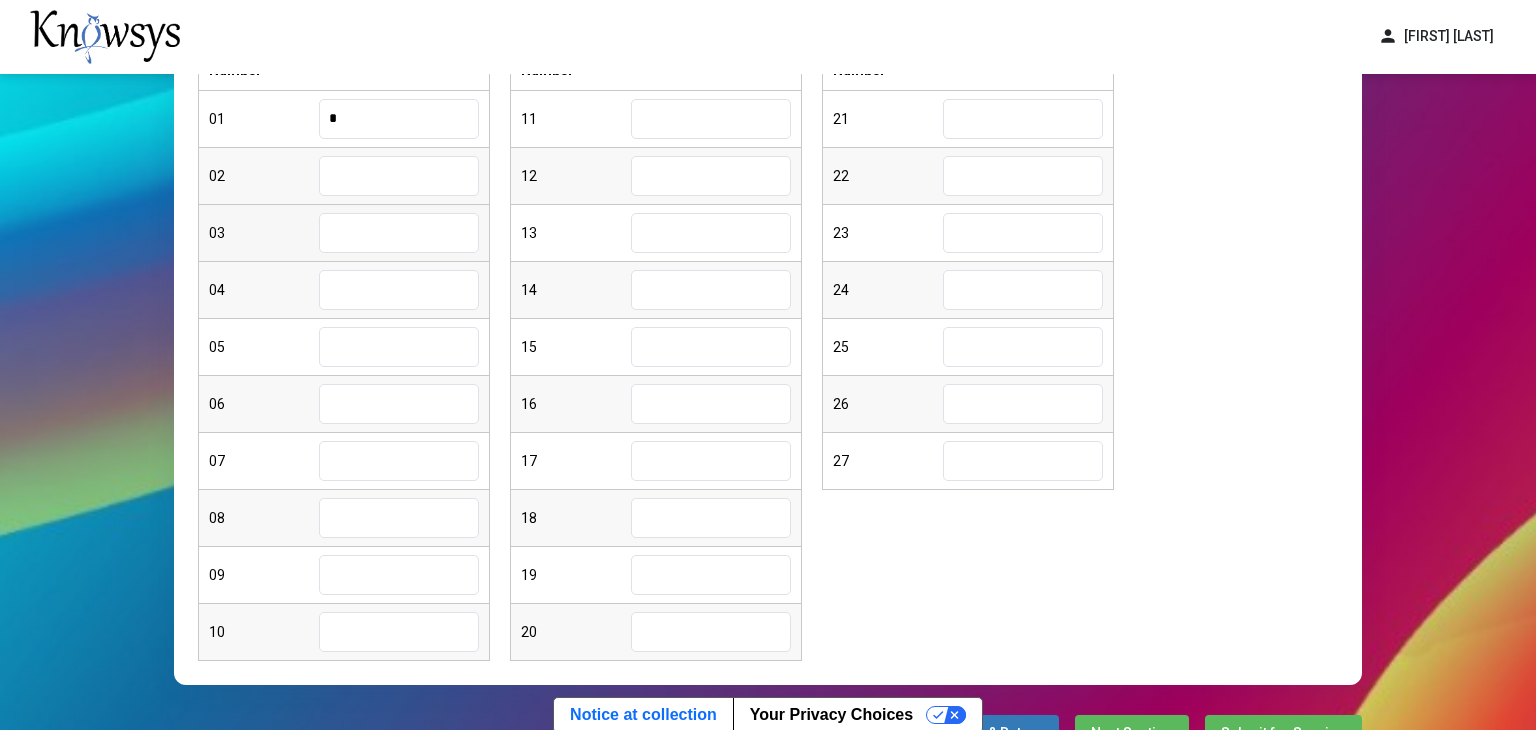 type on "*" 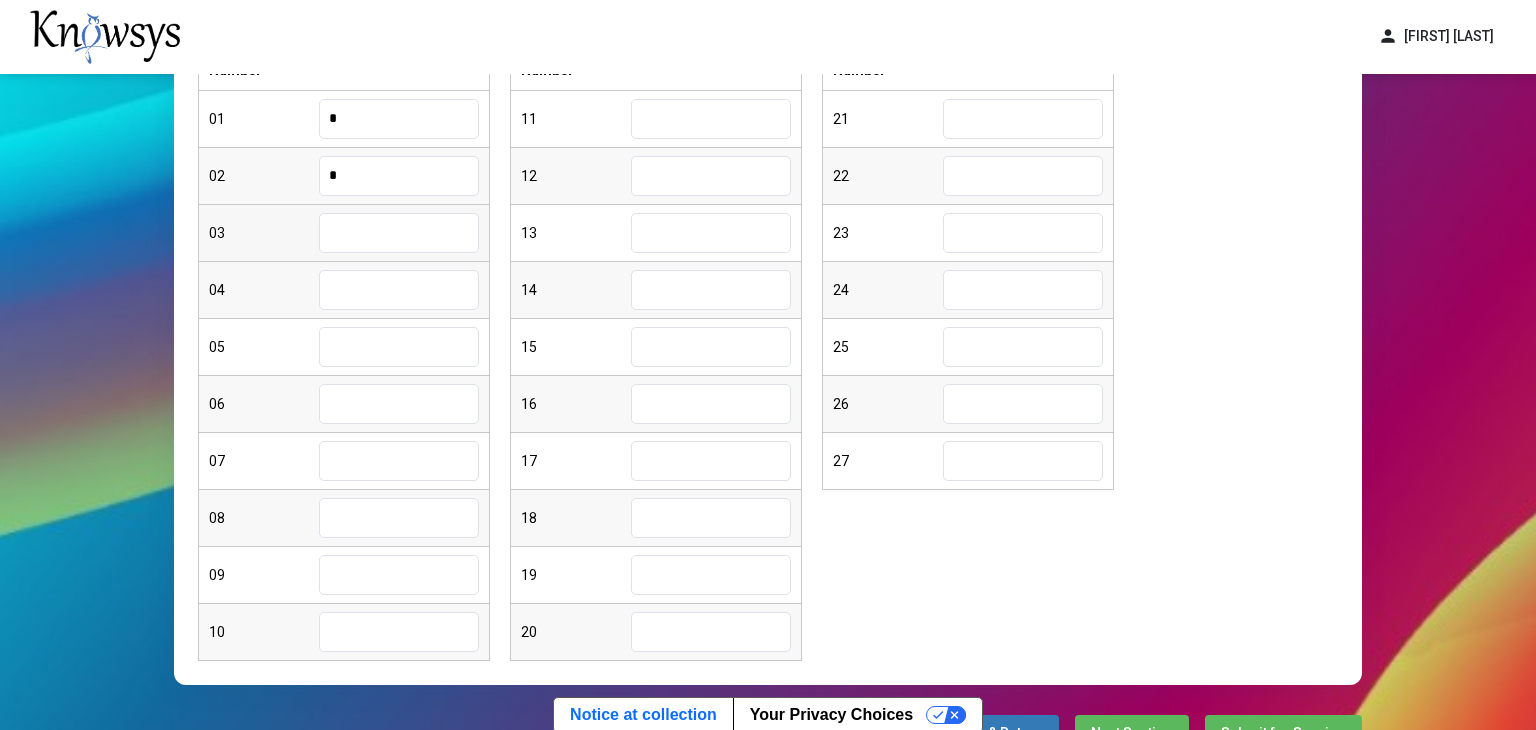 type on "*" 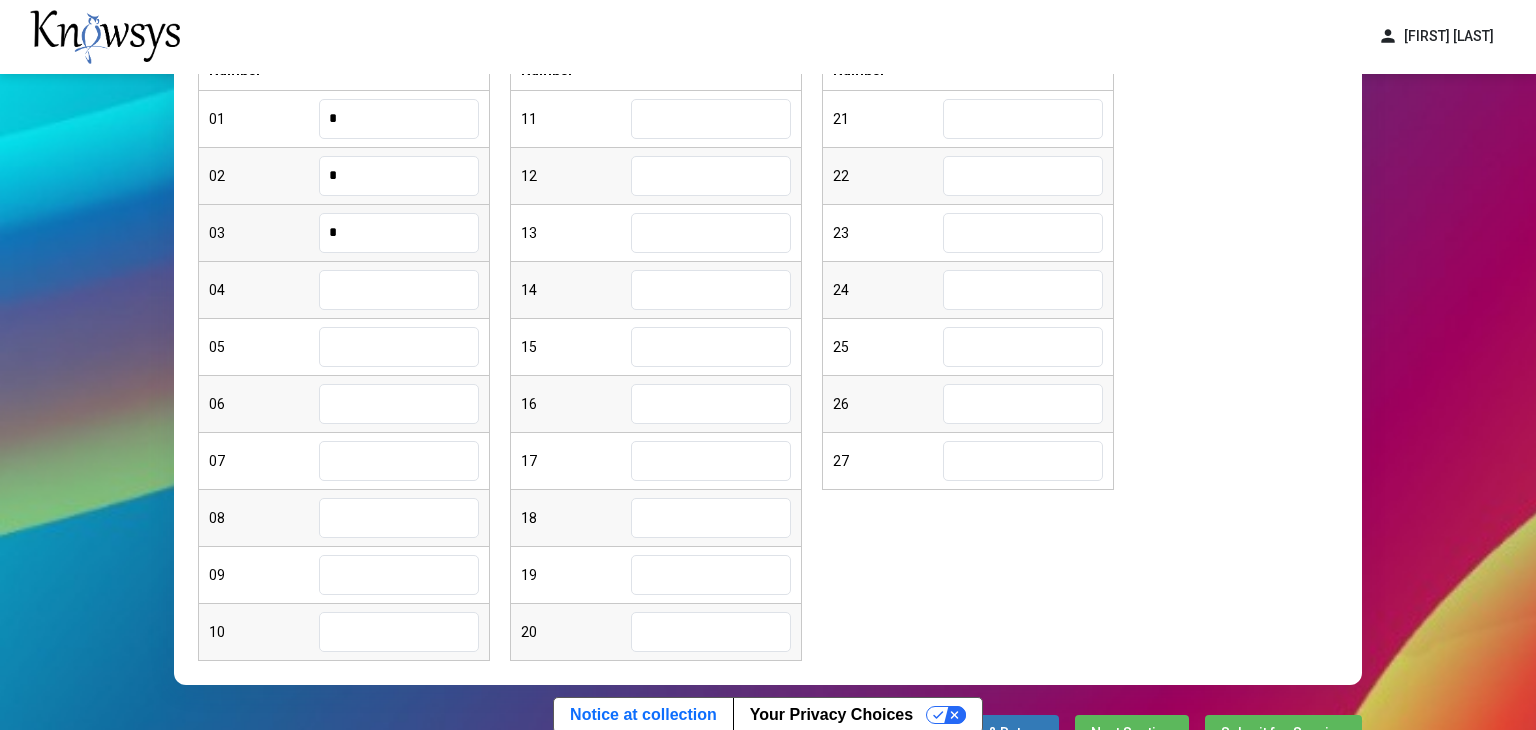type on "*" 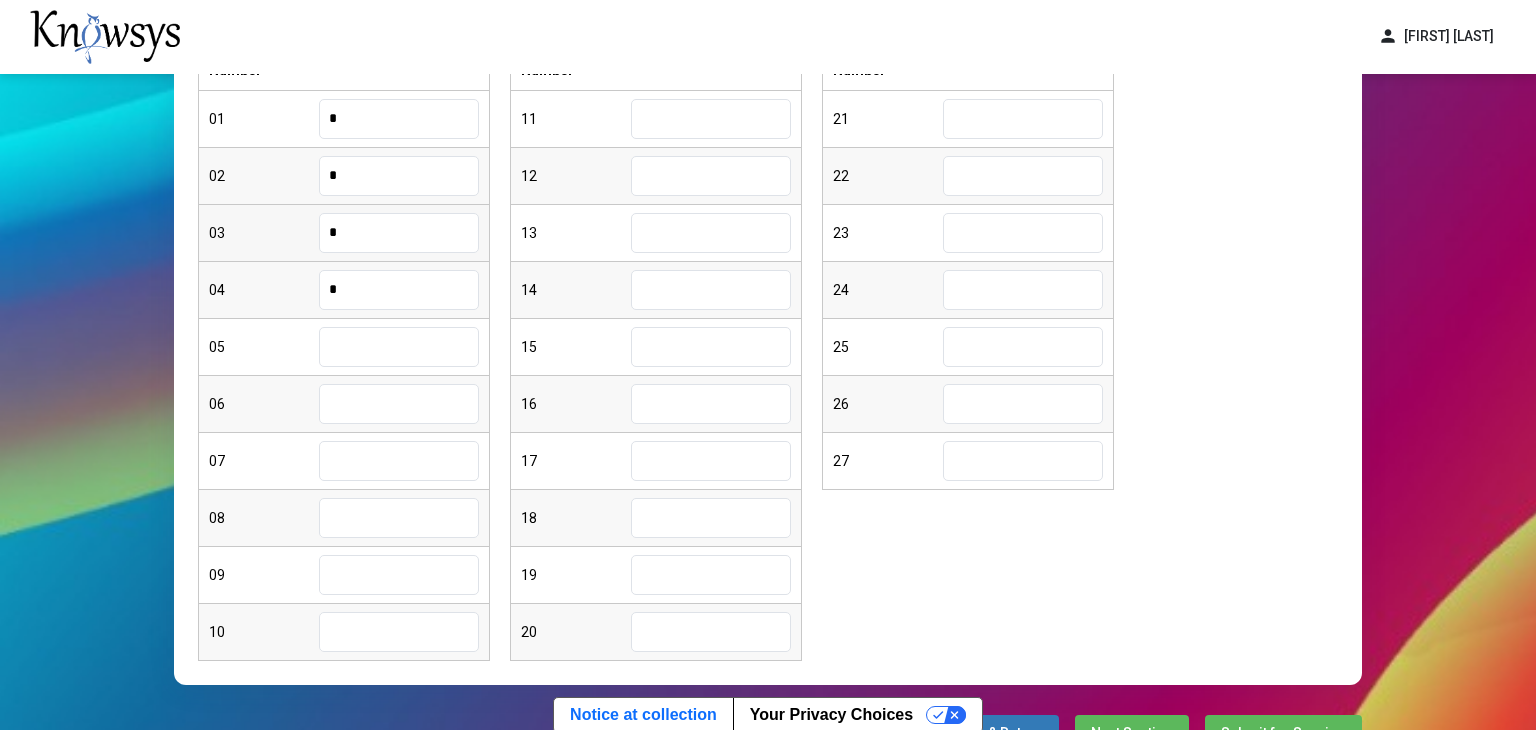 type on "*" 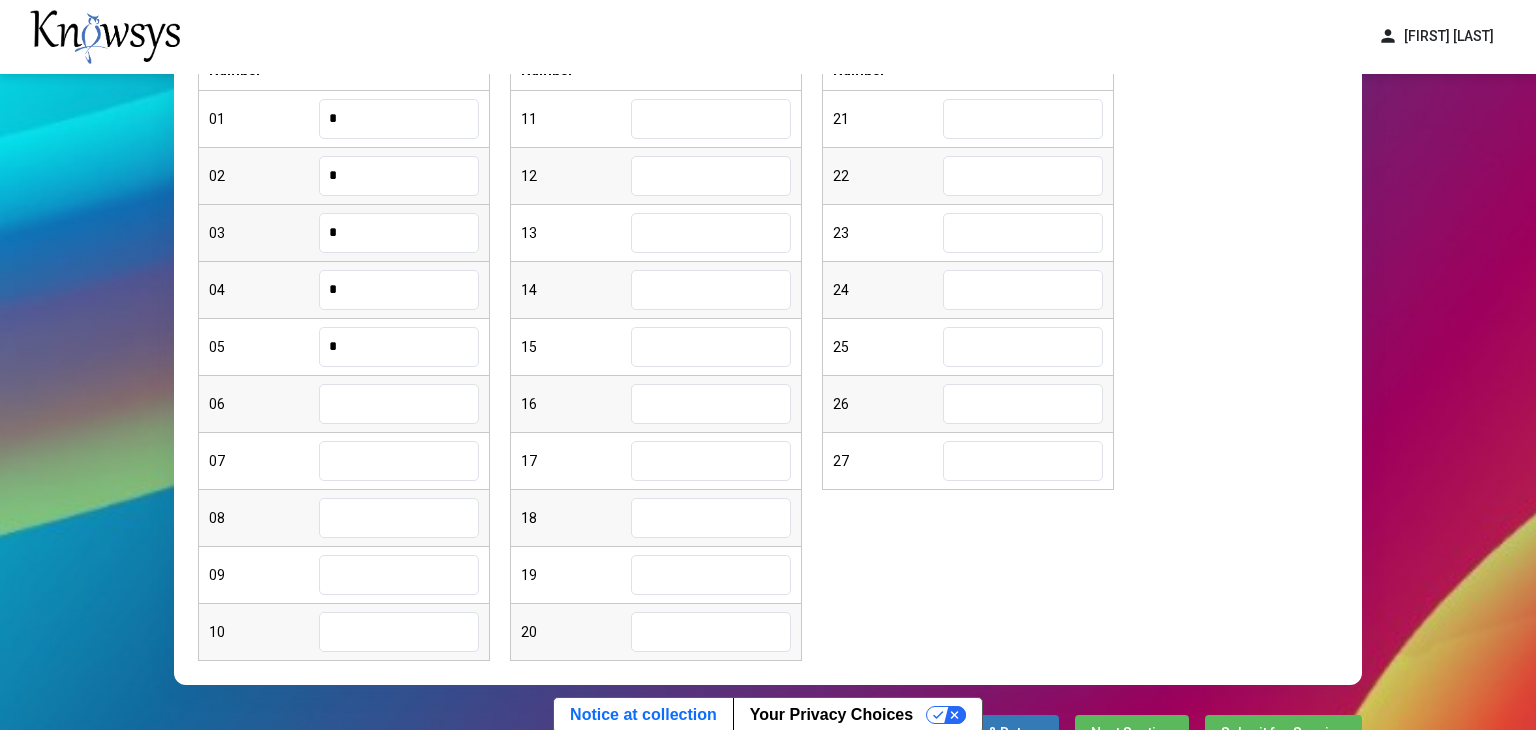 type on "*" 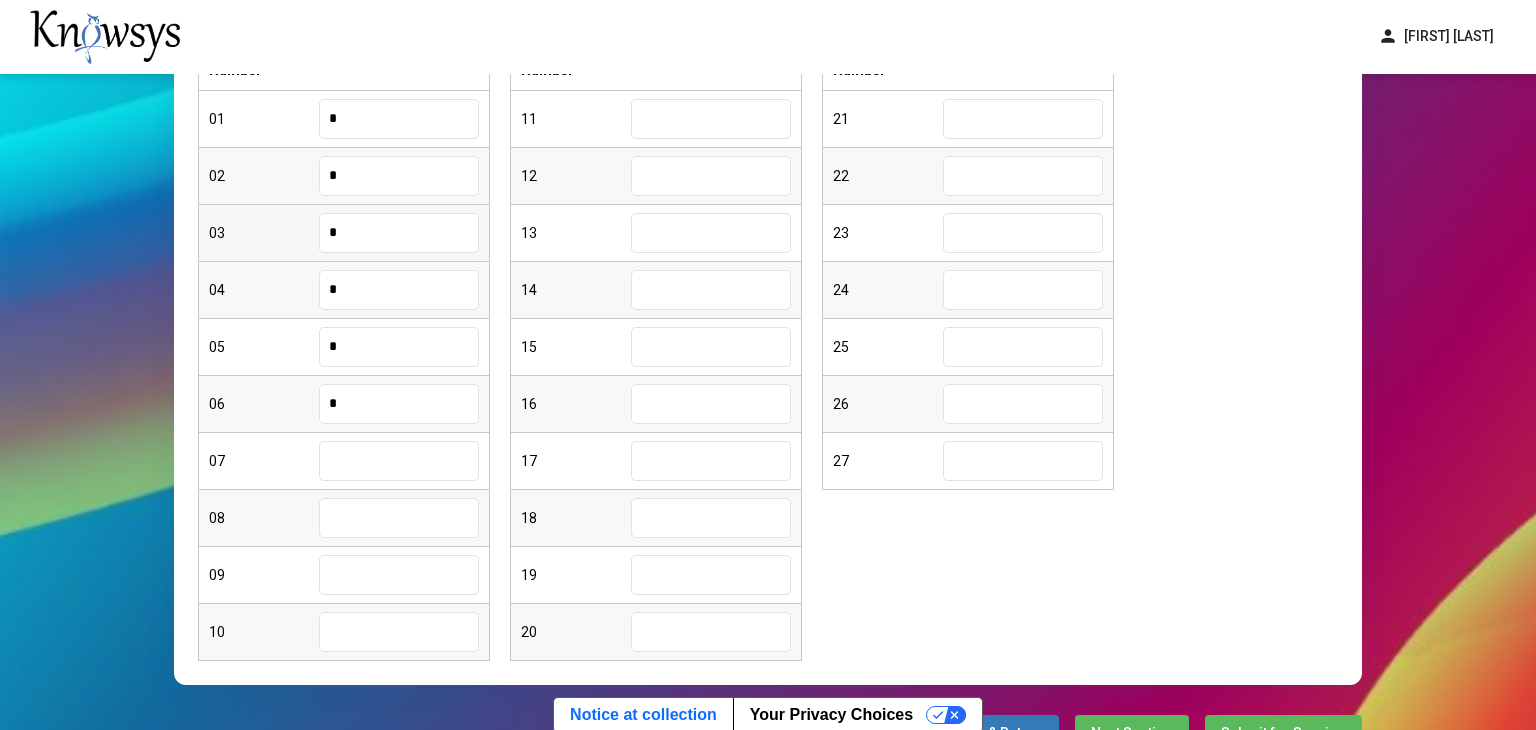 type on "*" 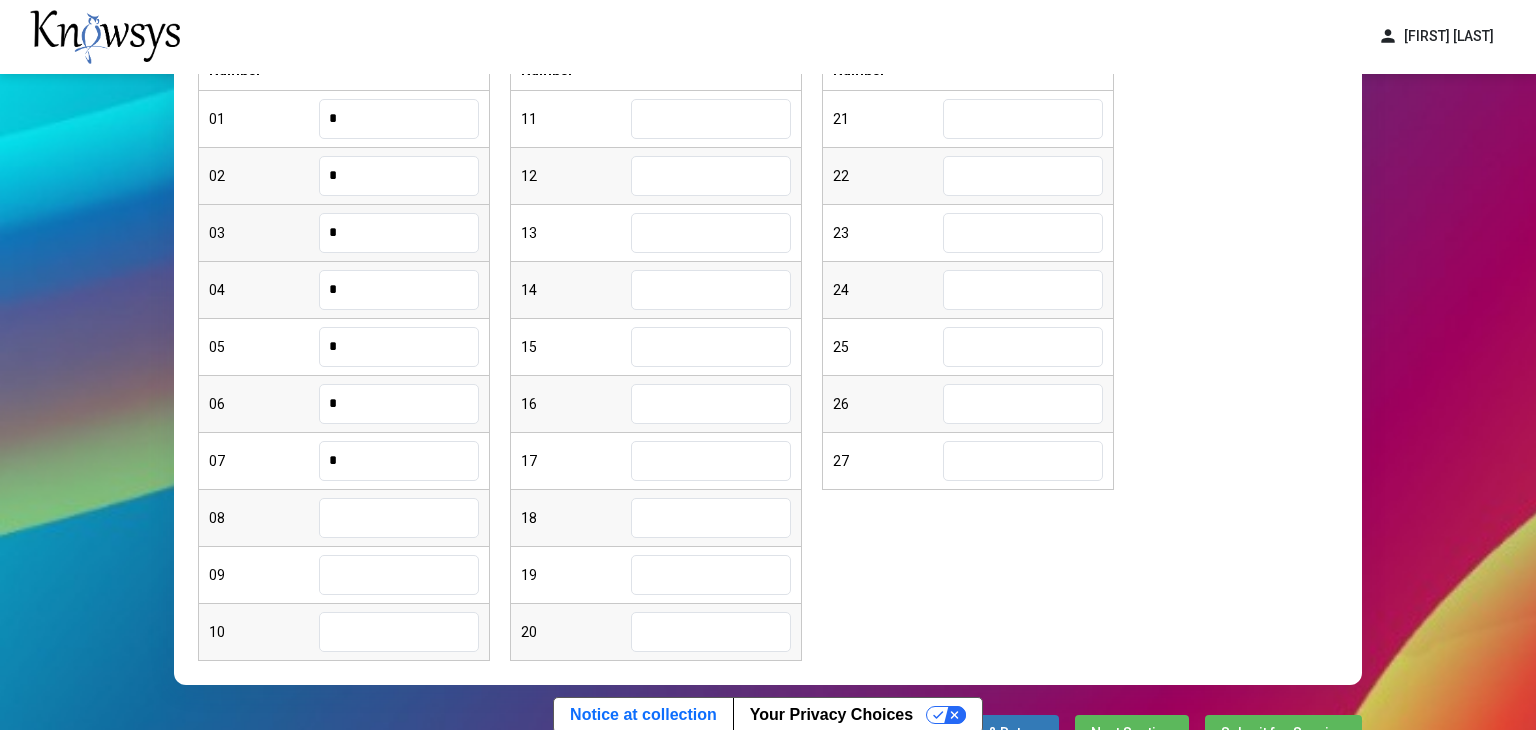 type on "*" 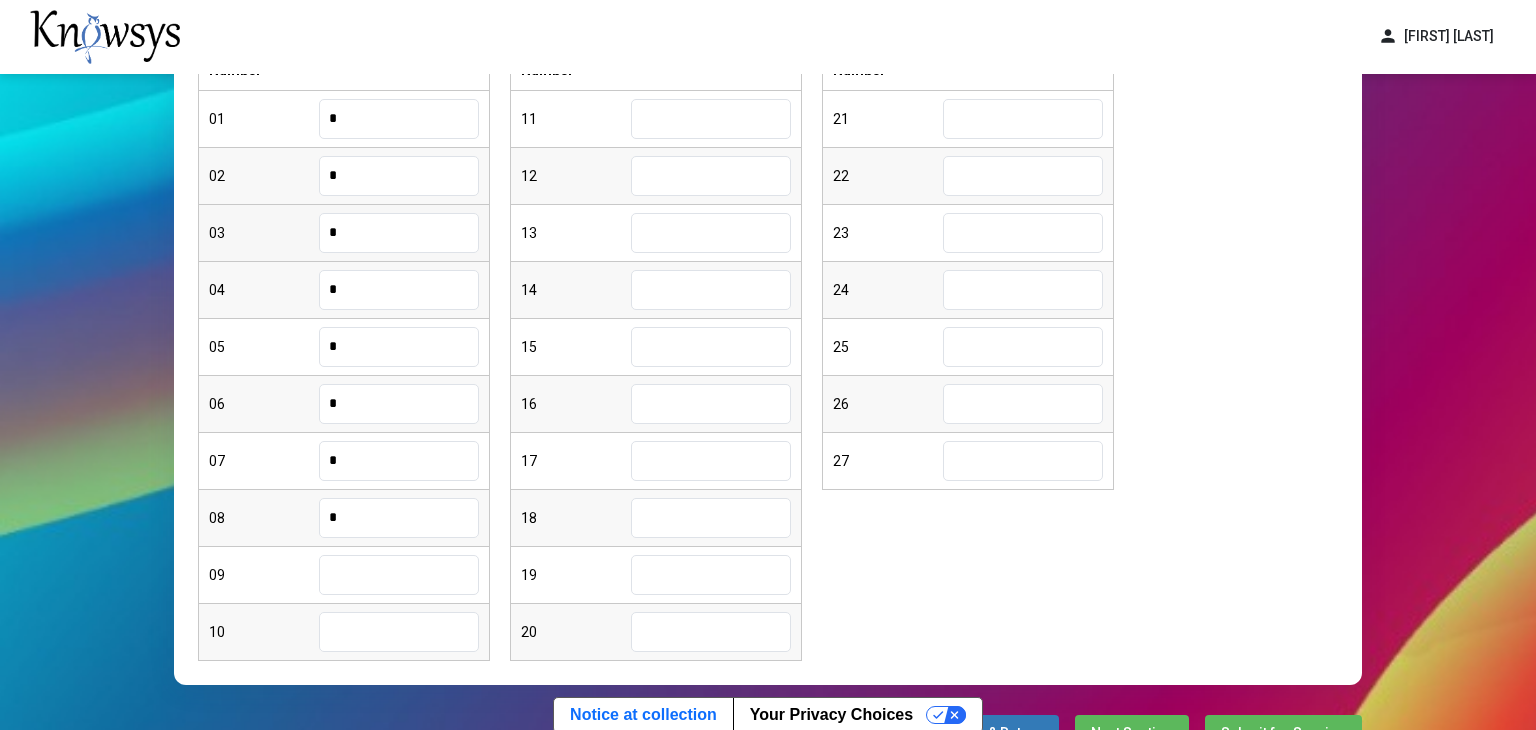 type on "*" 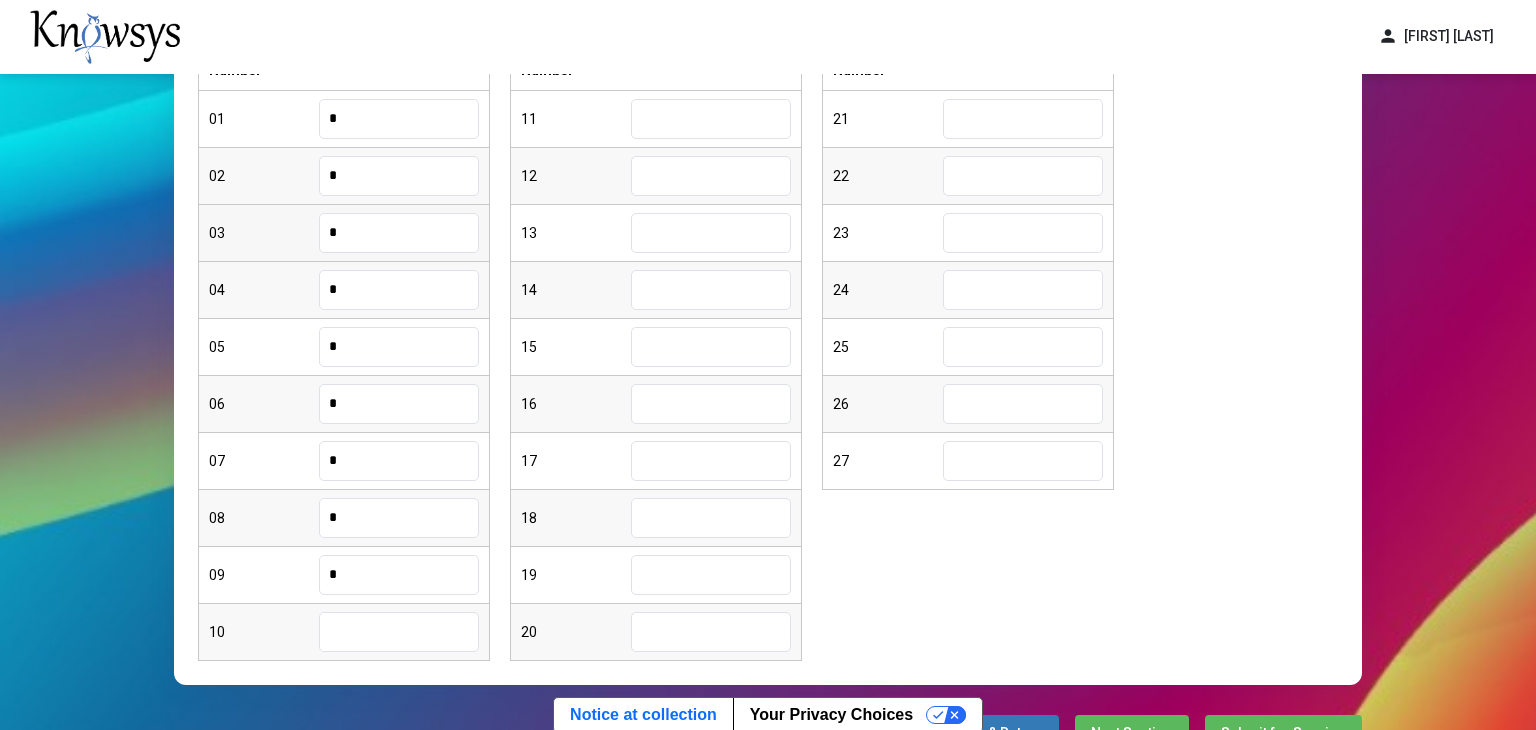 type on "*" 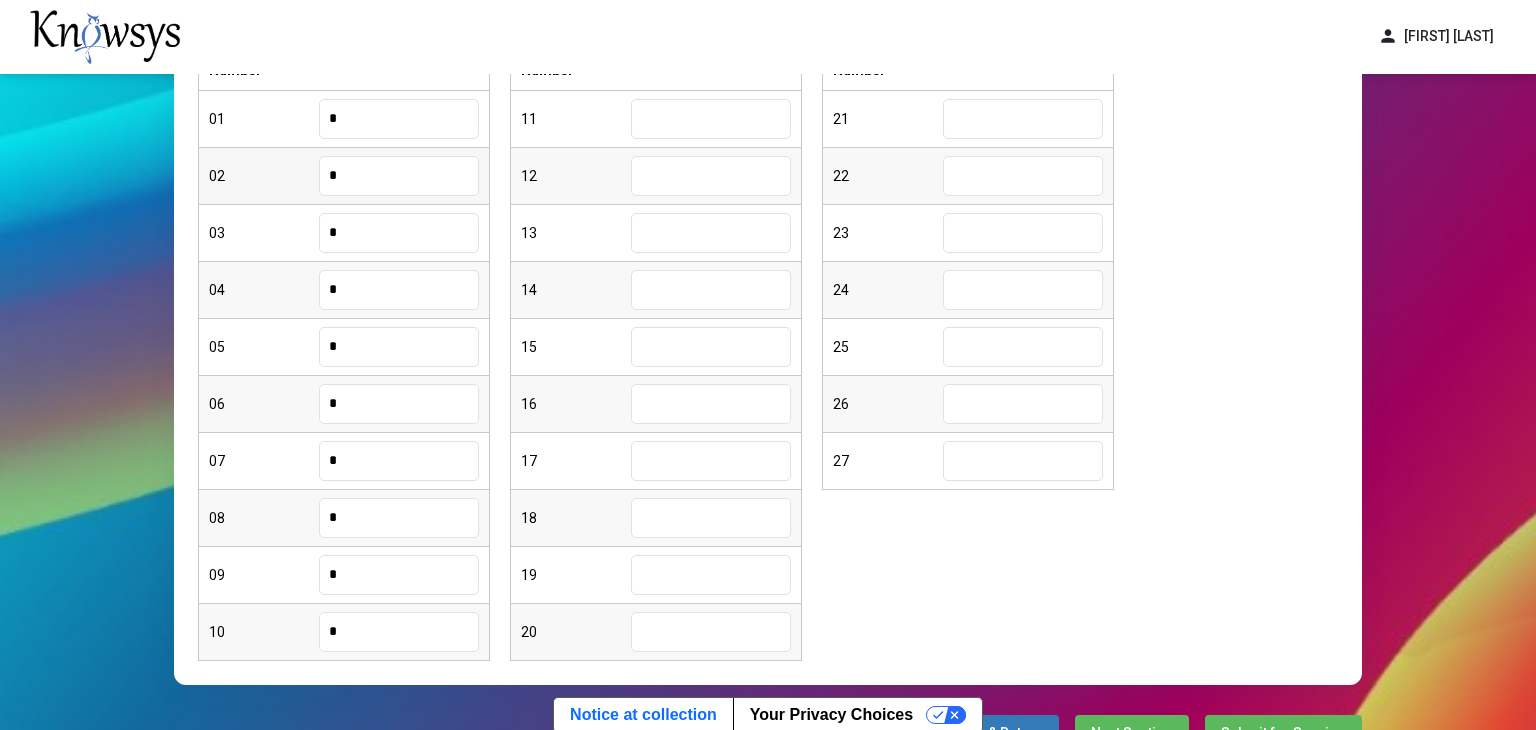 type on "*" 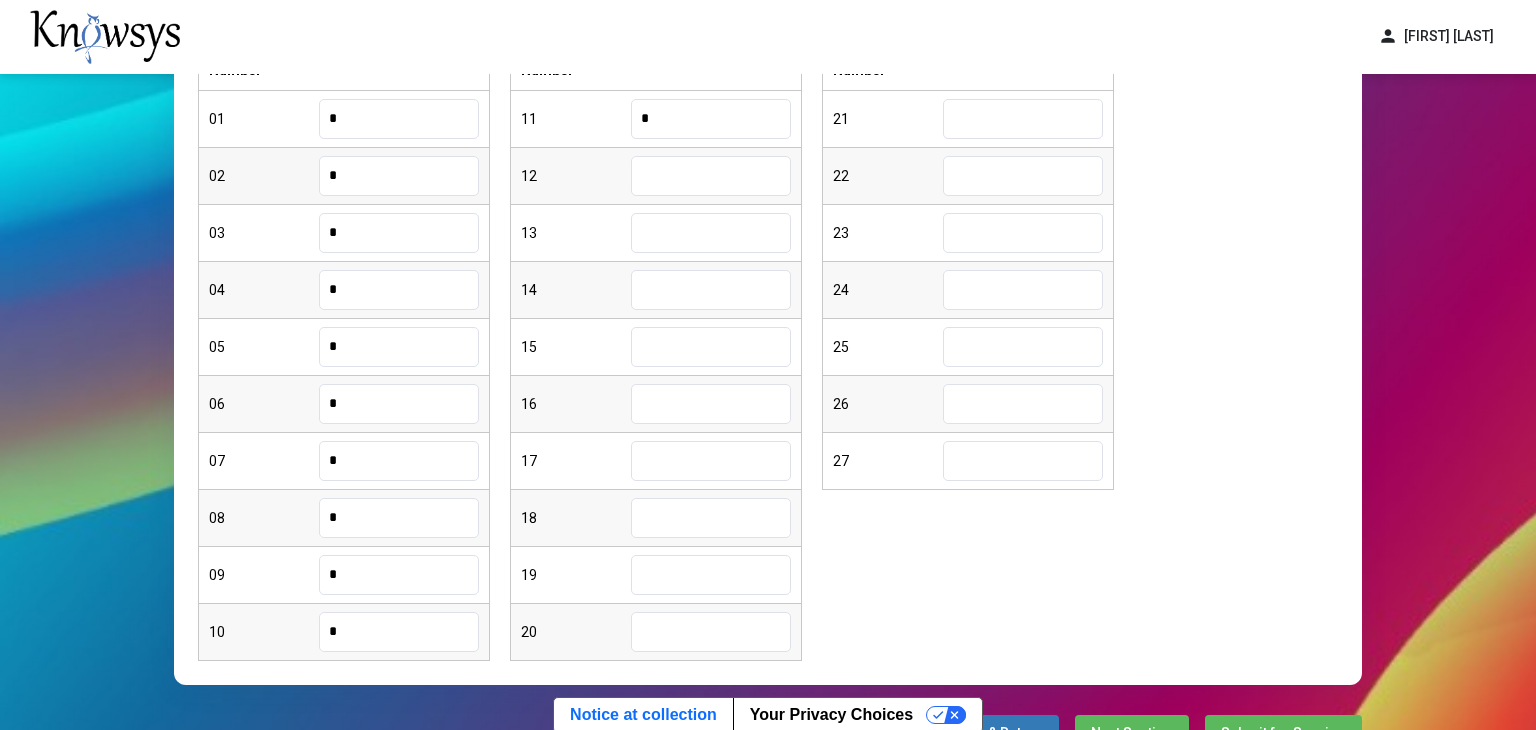type on "*" 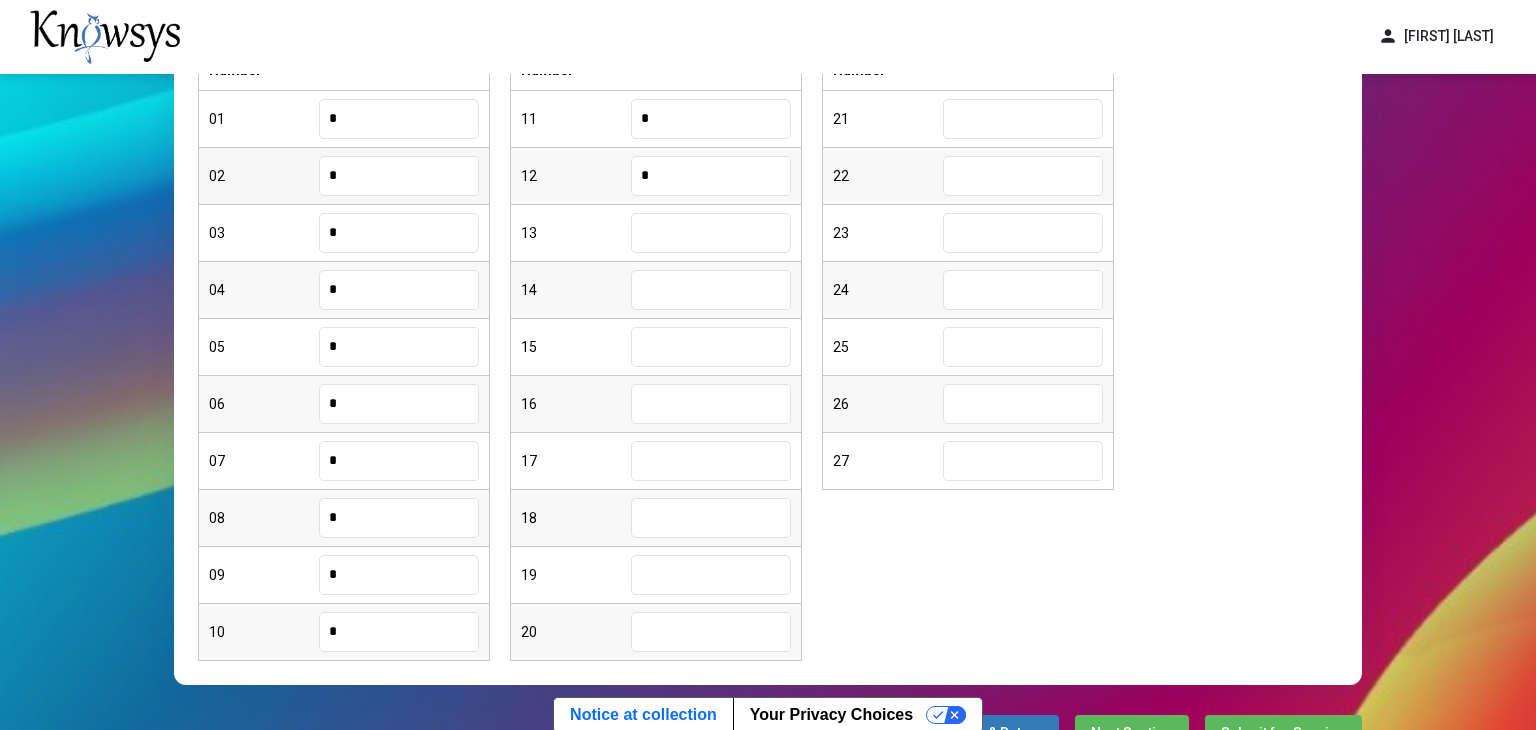 type on "*" 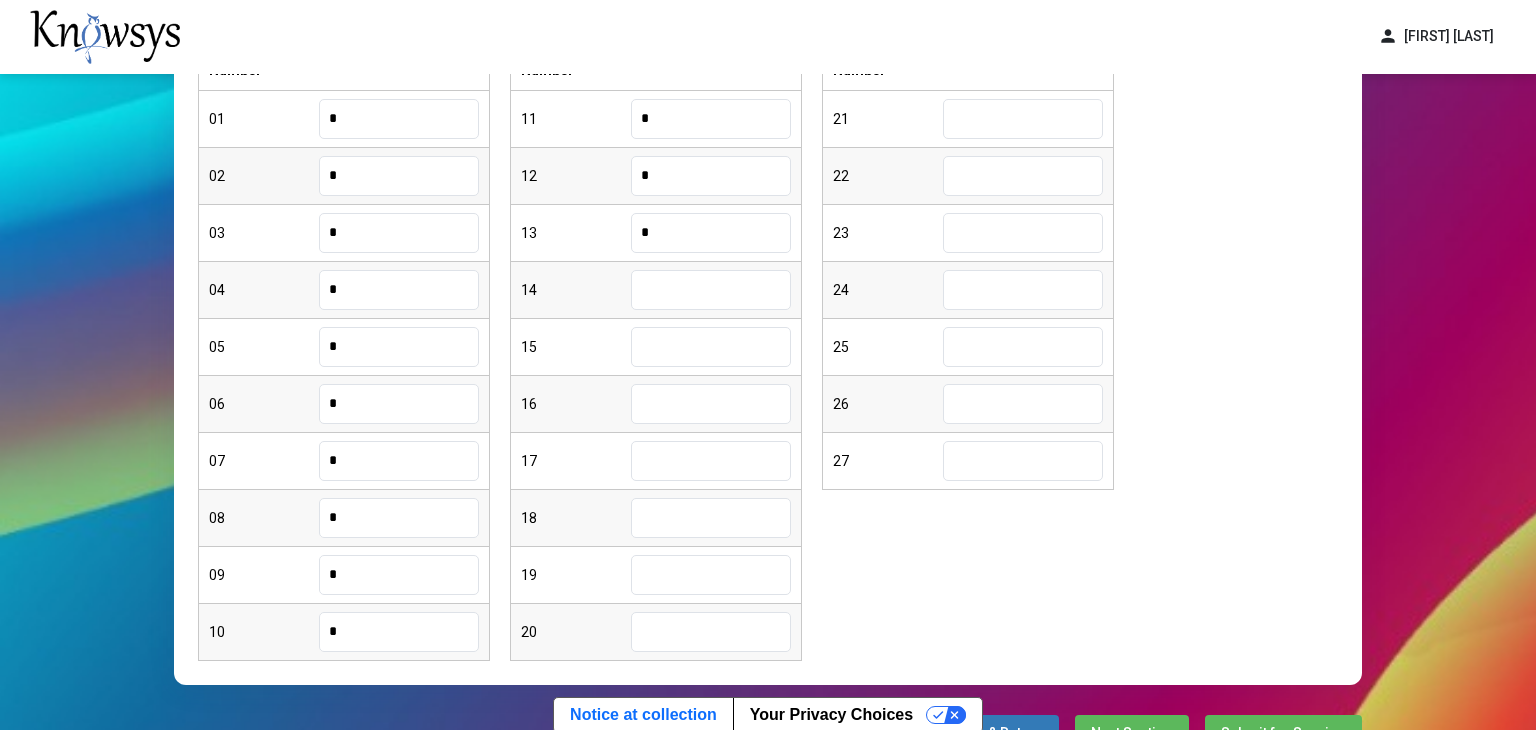 type on "*" 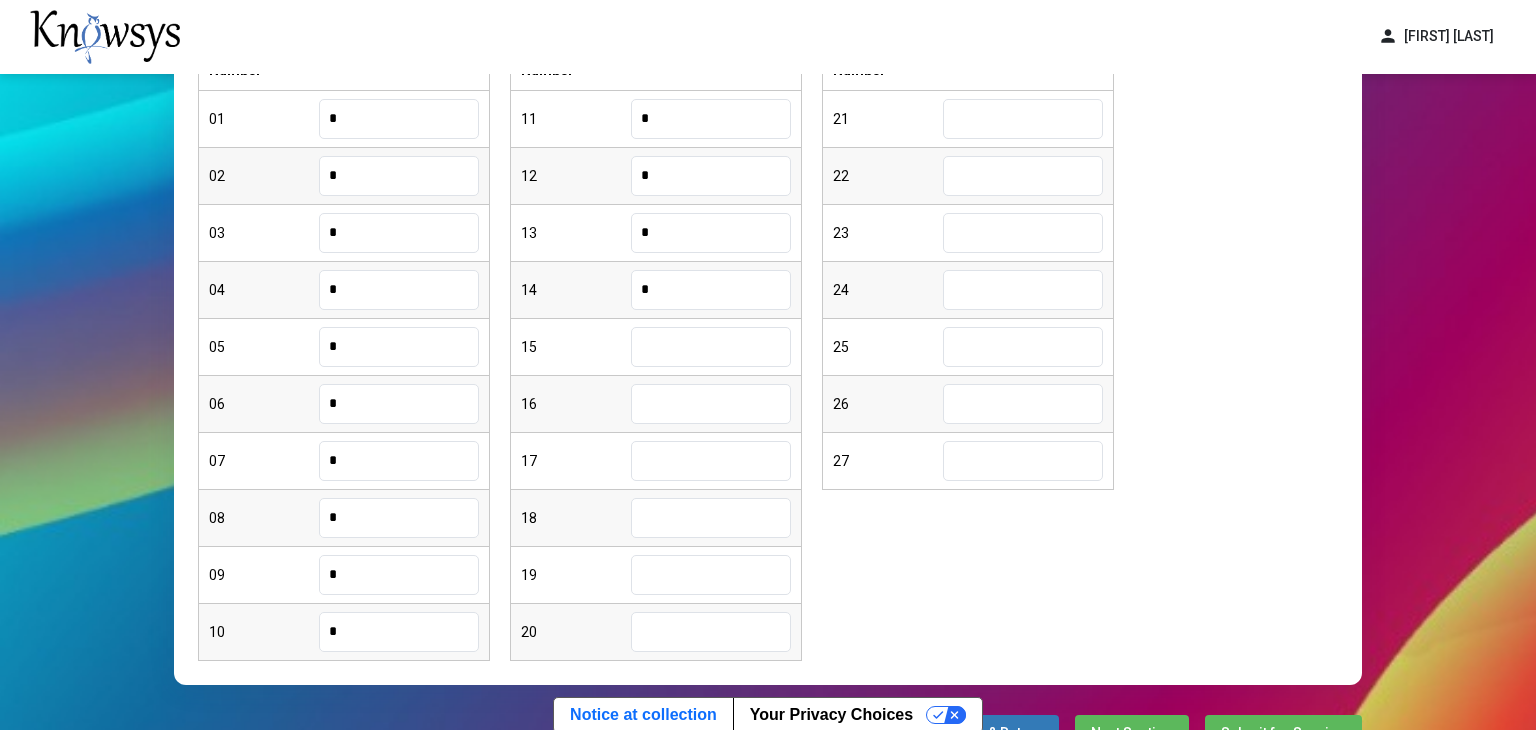 type on "*" 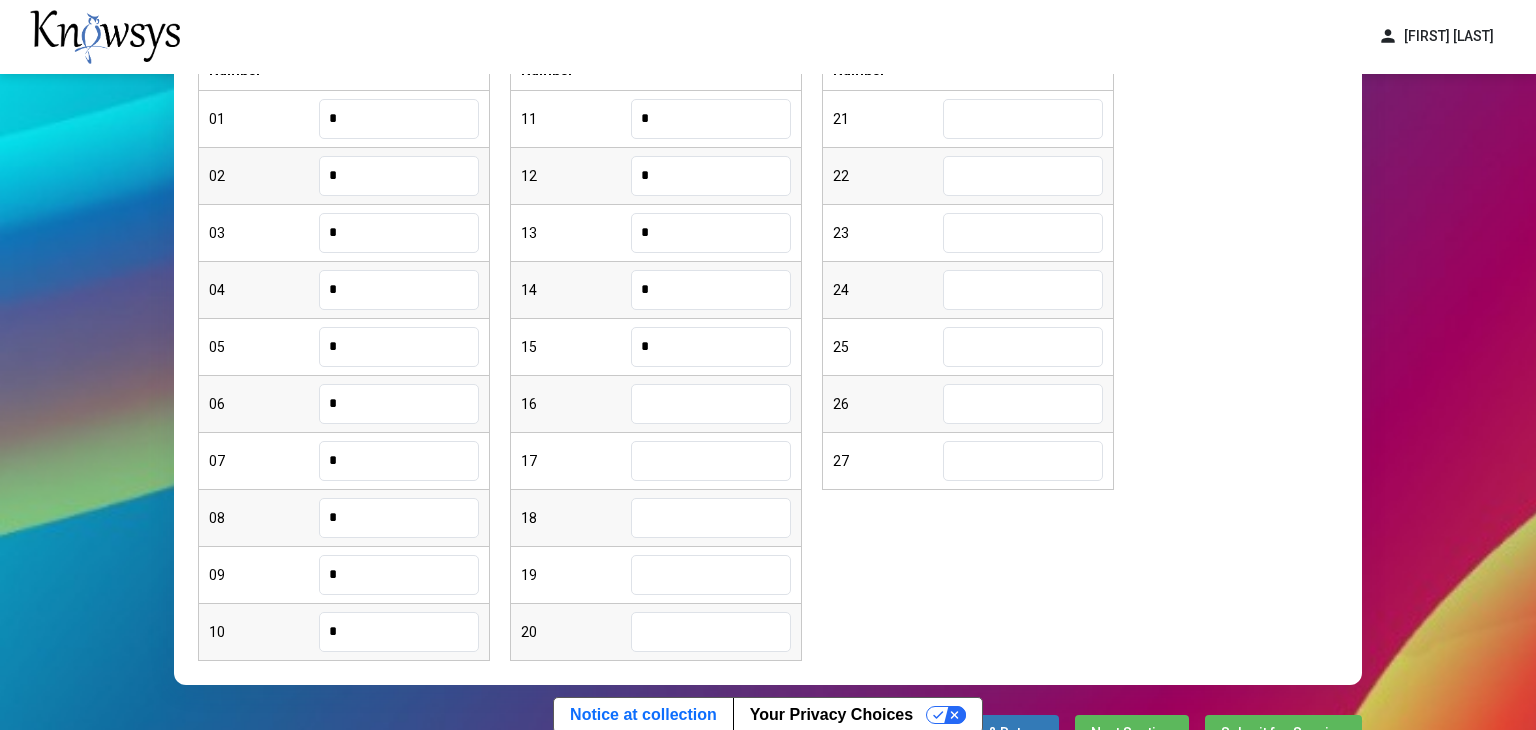 type on "*" 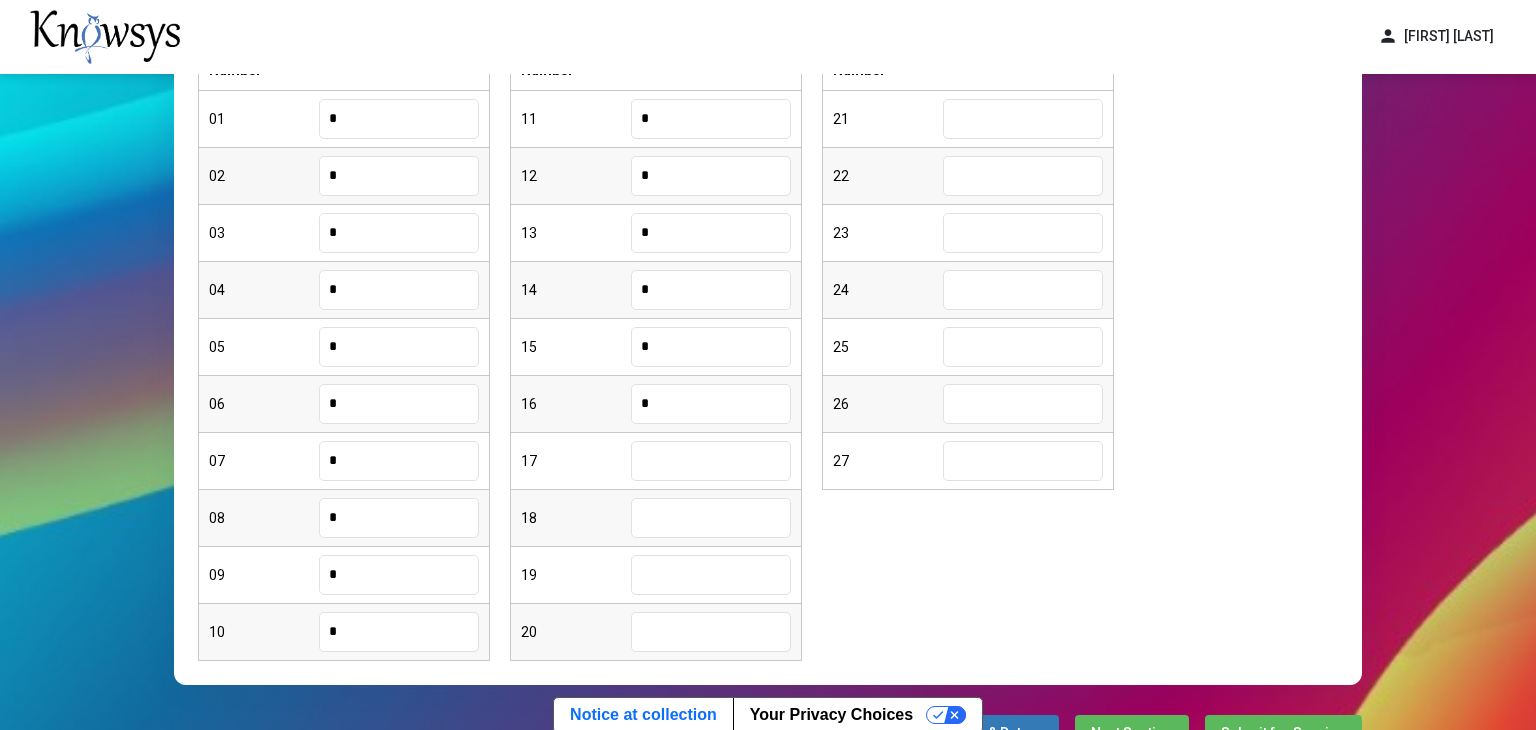 type on "*" 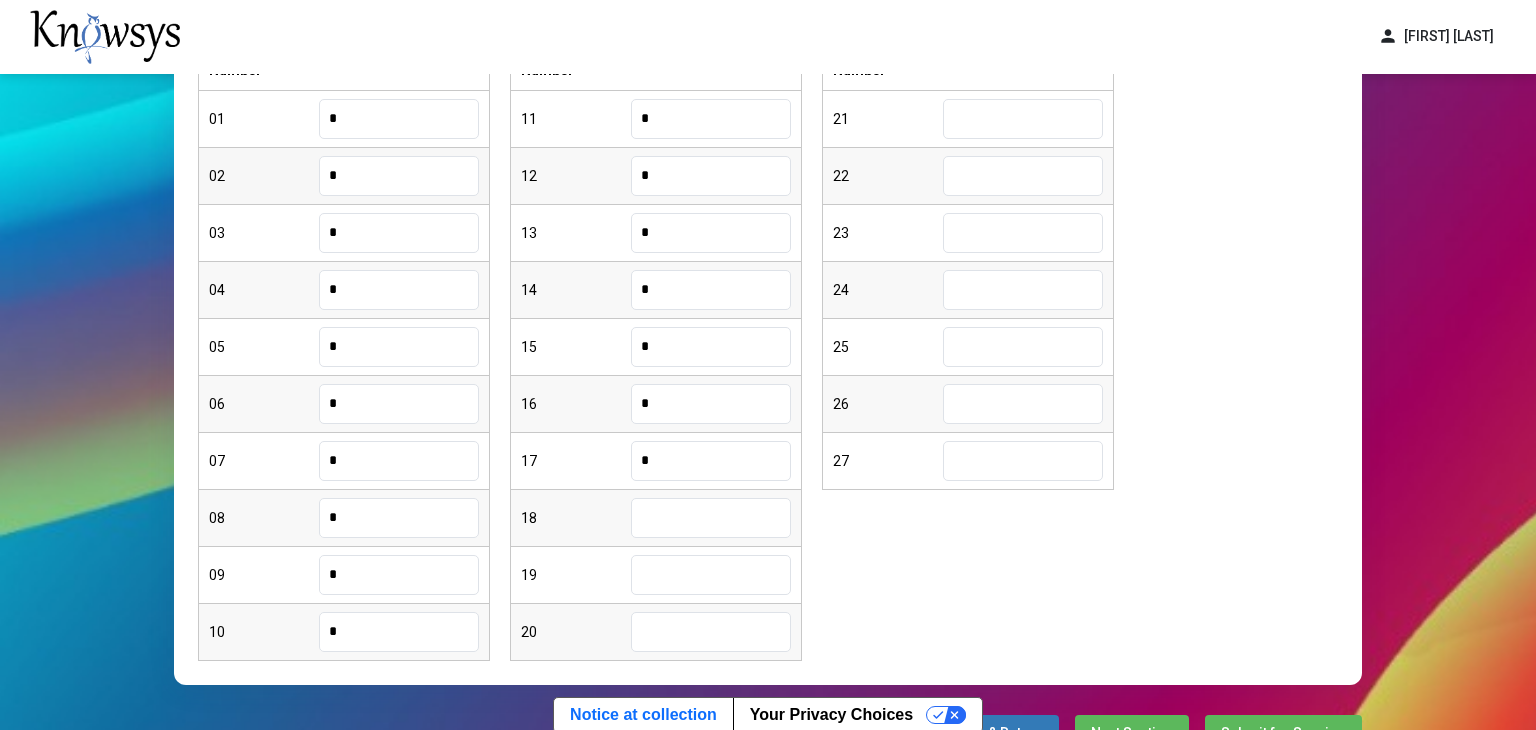 type on "*" 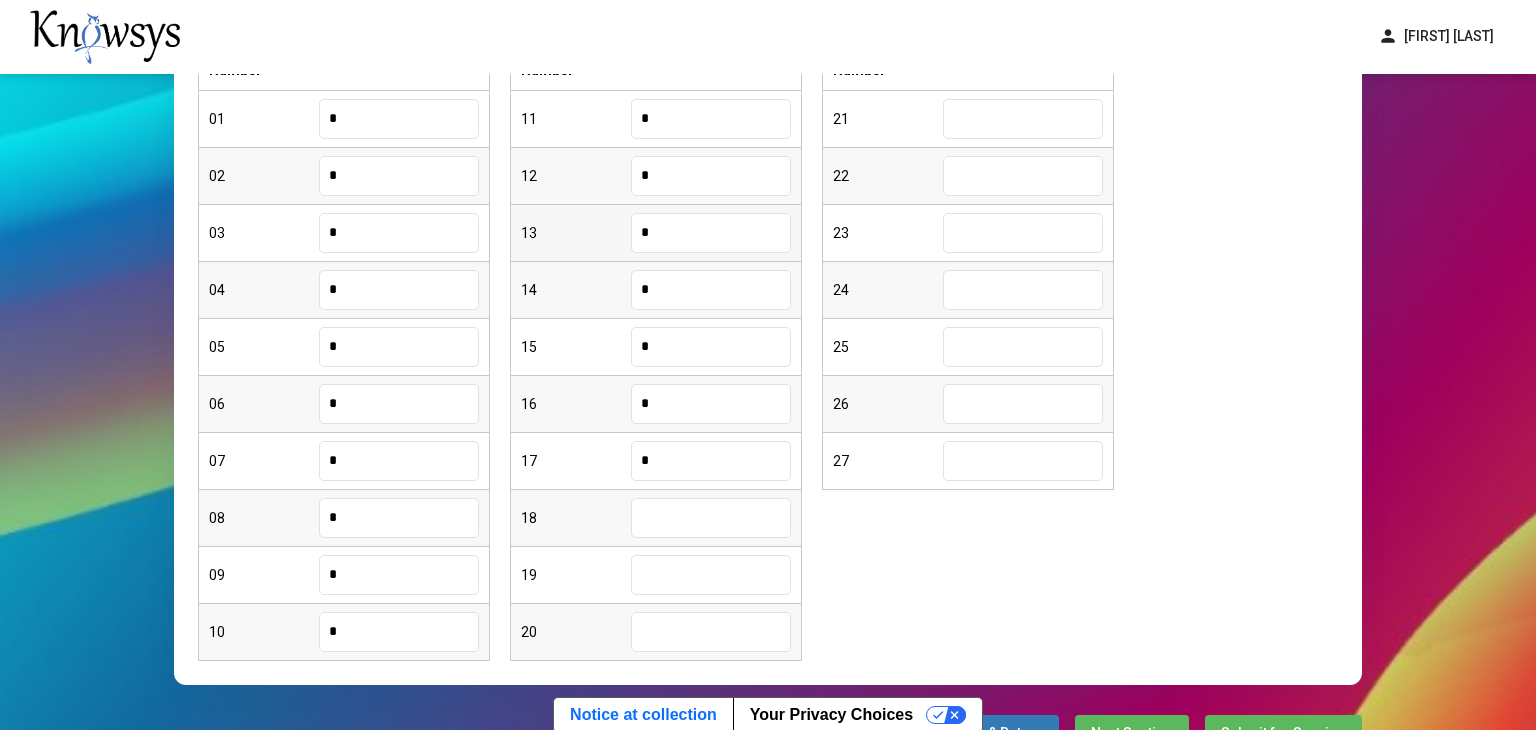 click on "13 *" at bounding box center [656, 233] 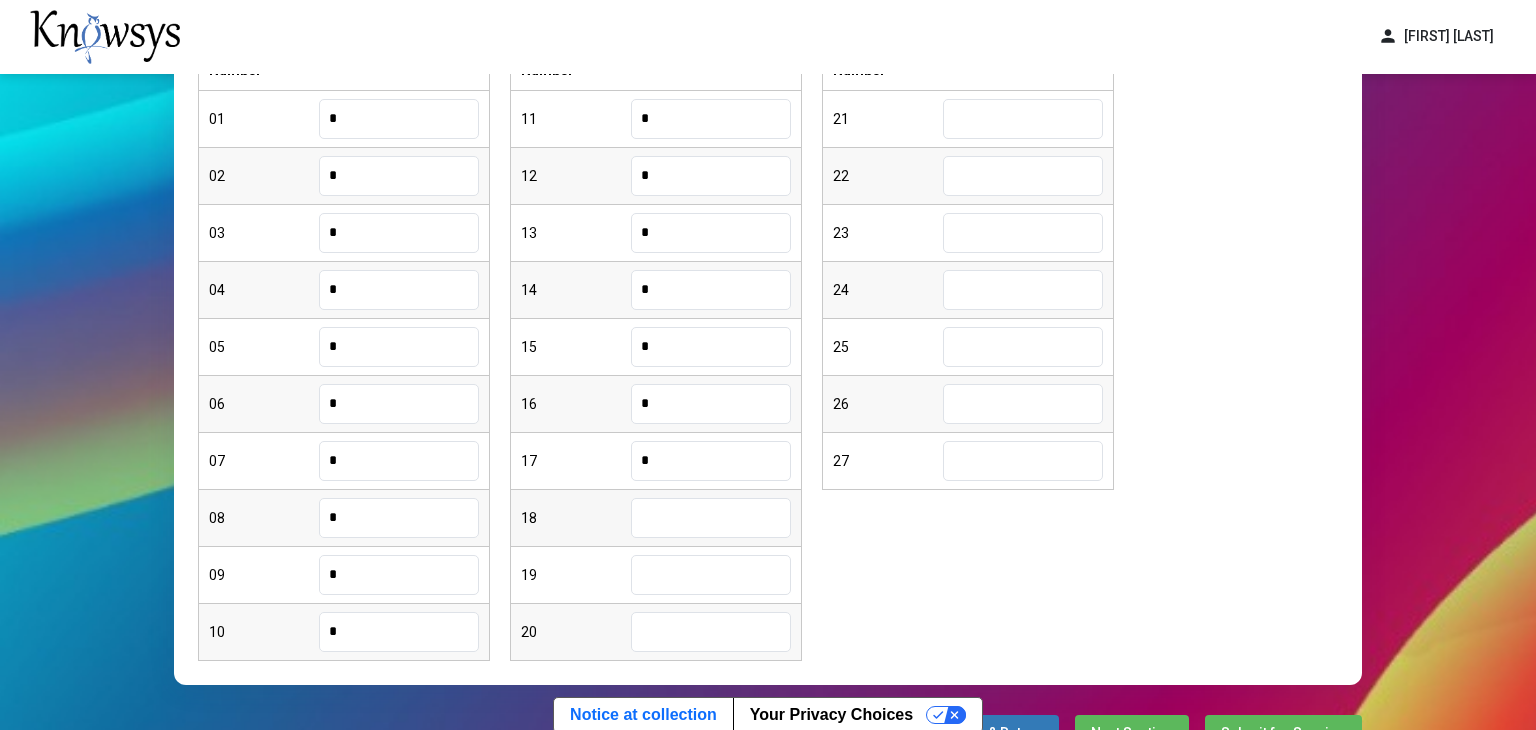 click at bounding box center [711, 518] 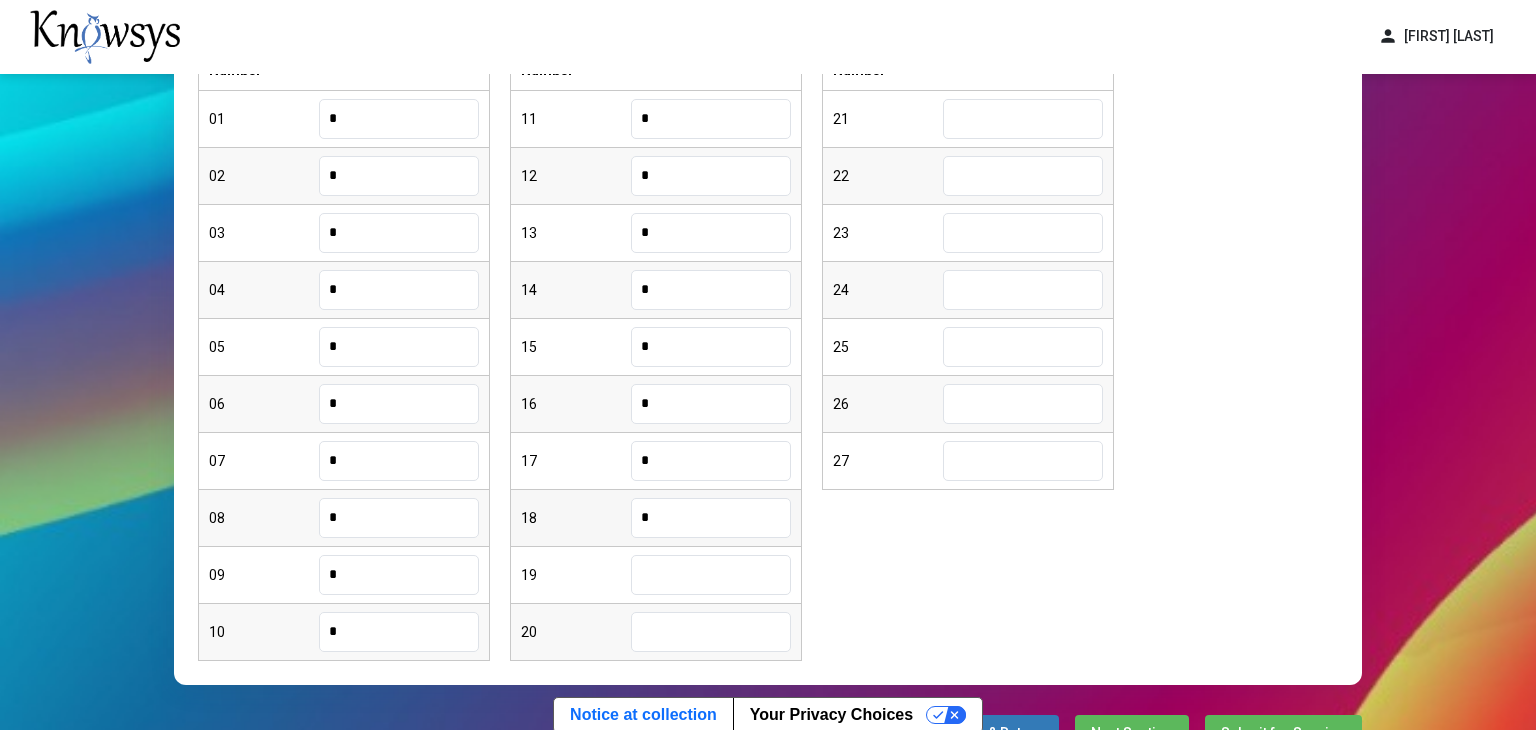 type on "*" 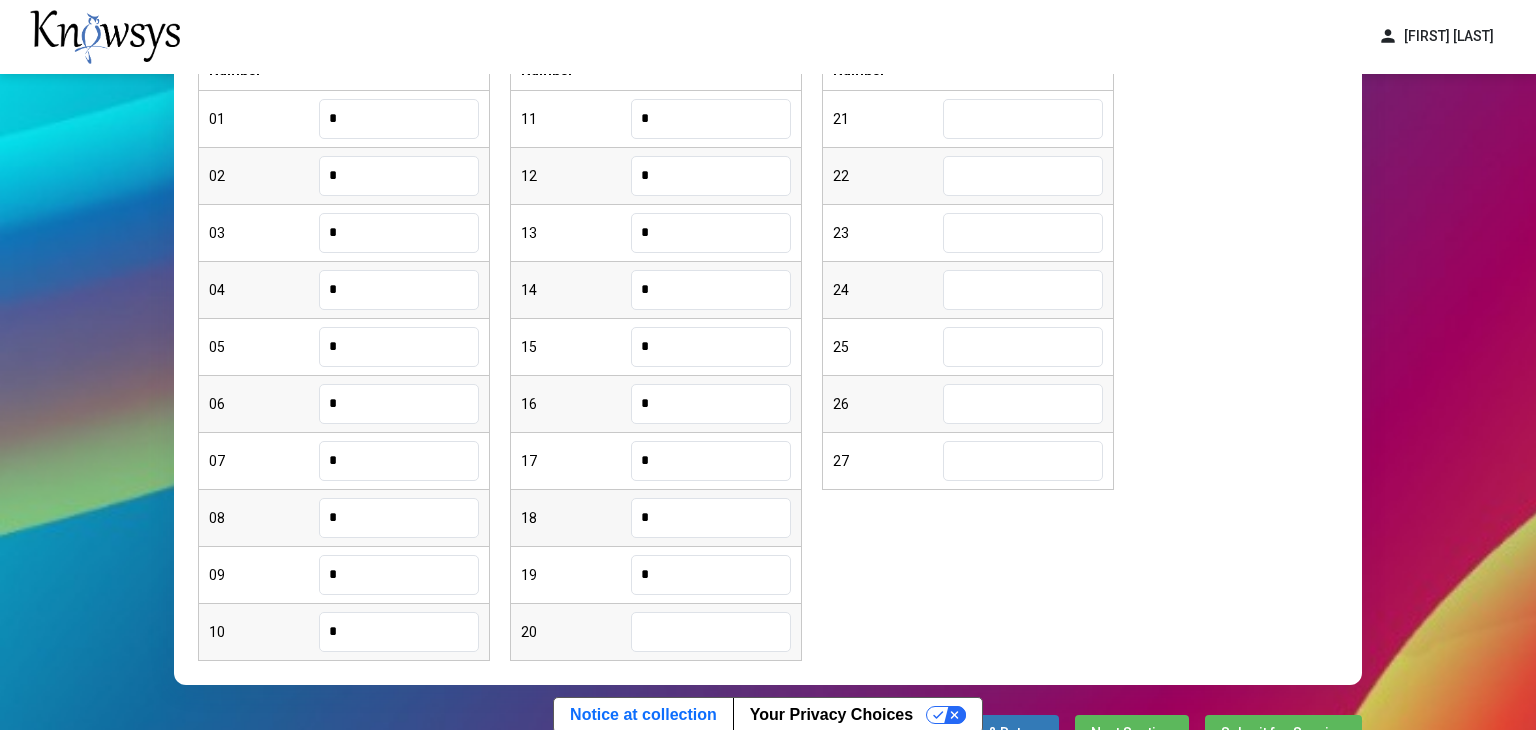 type on "*" 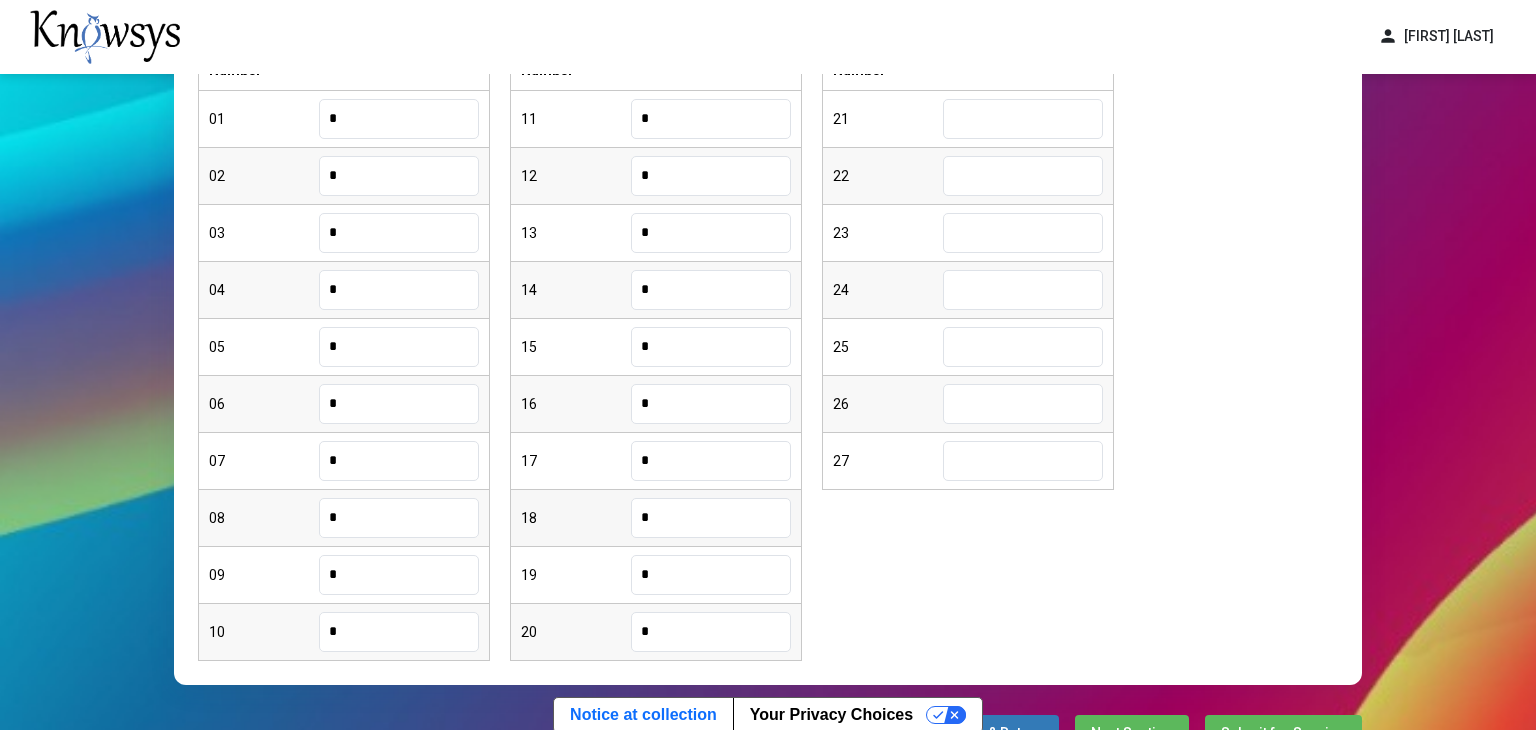 type on "*" 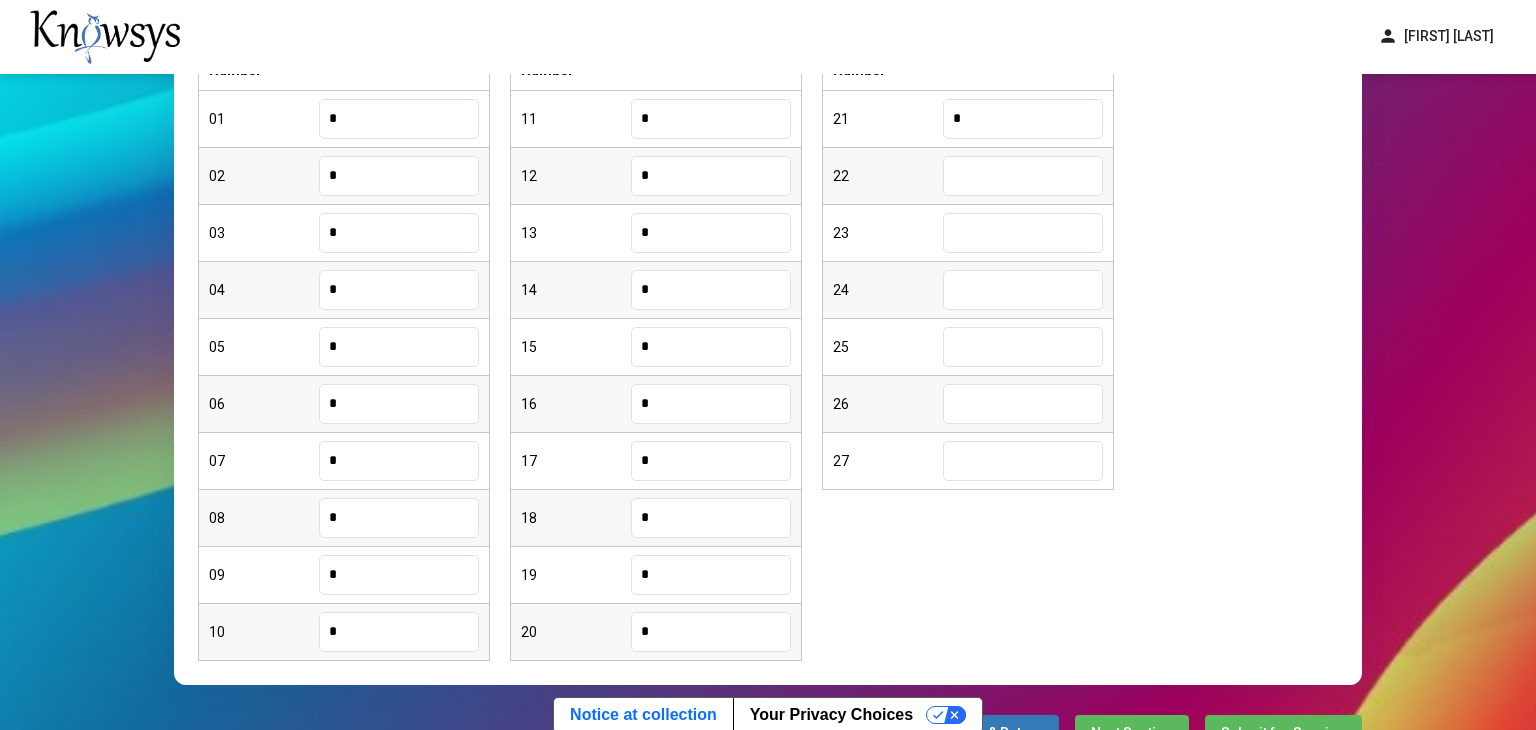 type on "*" 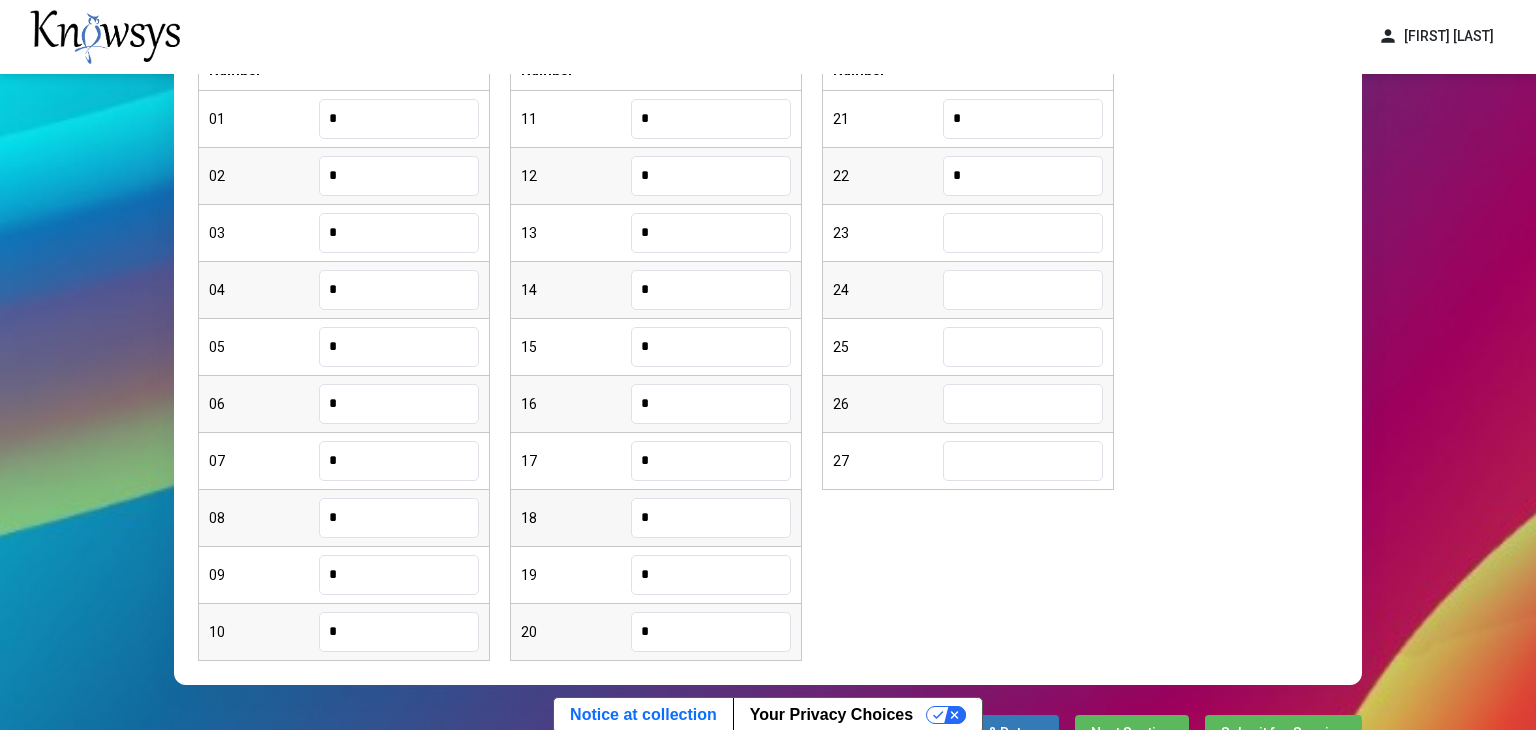 type on "*" 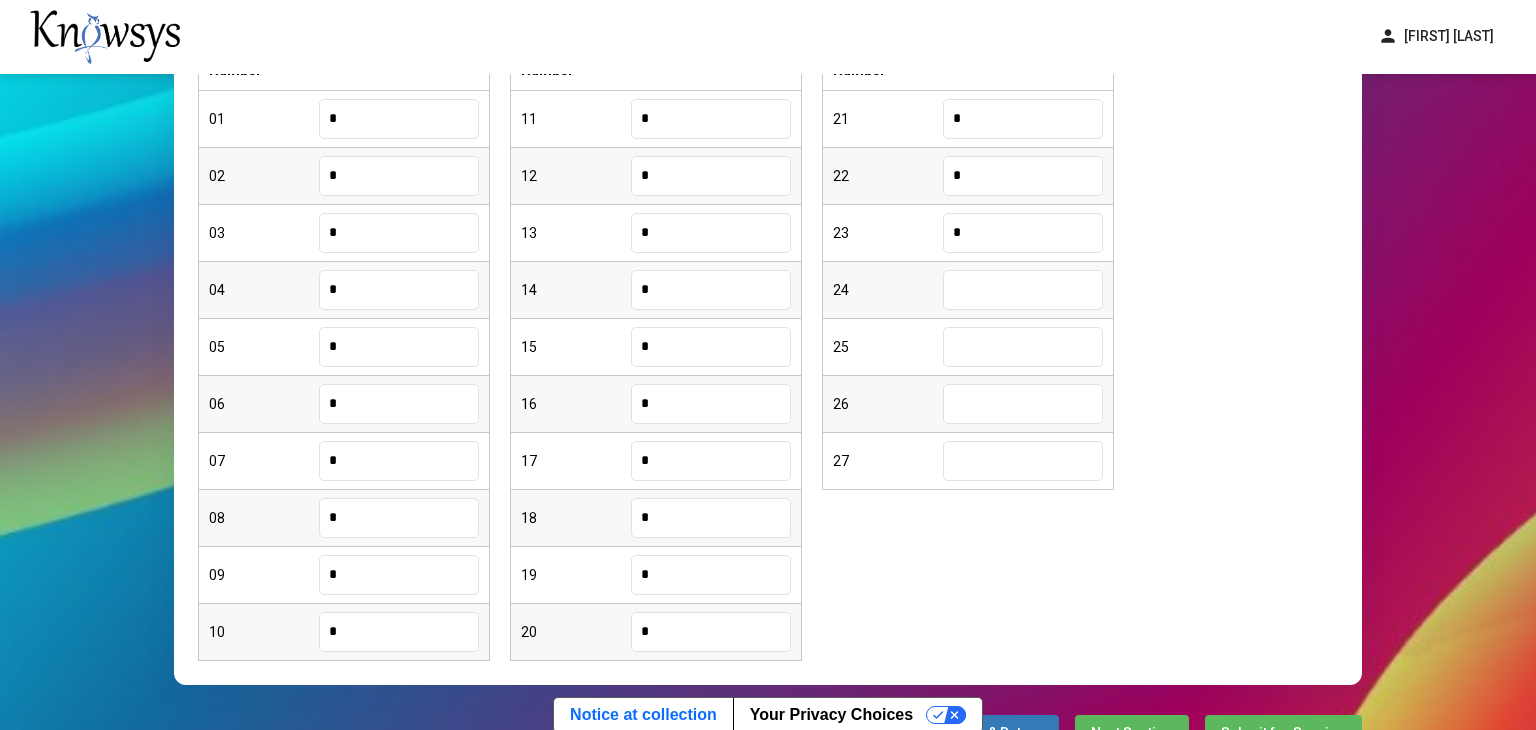 type on "*" 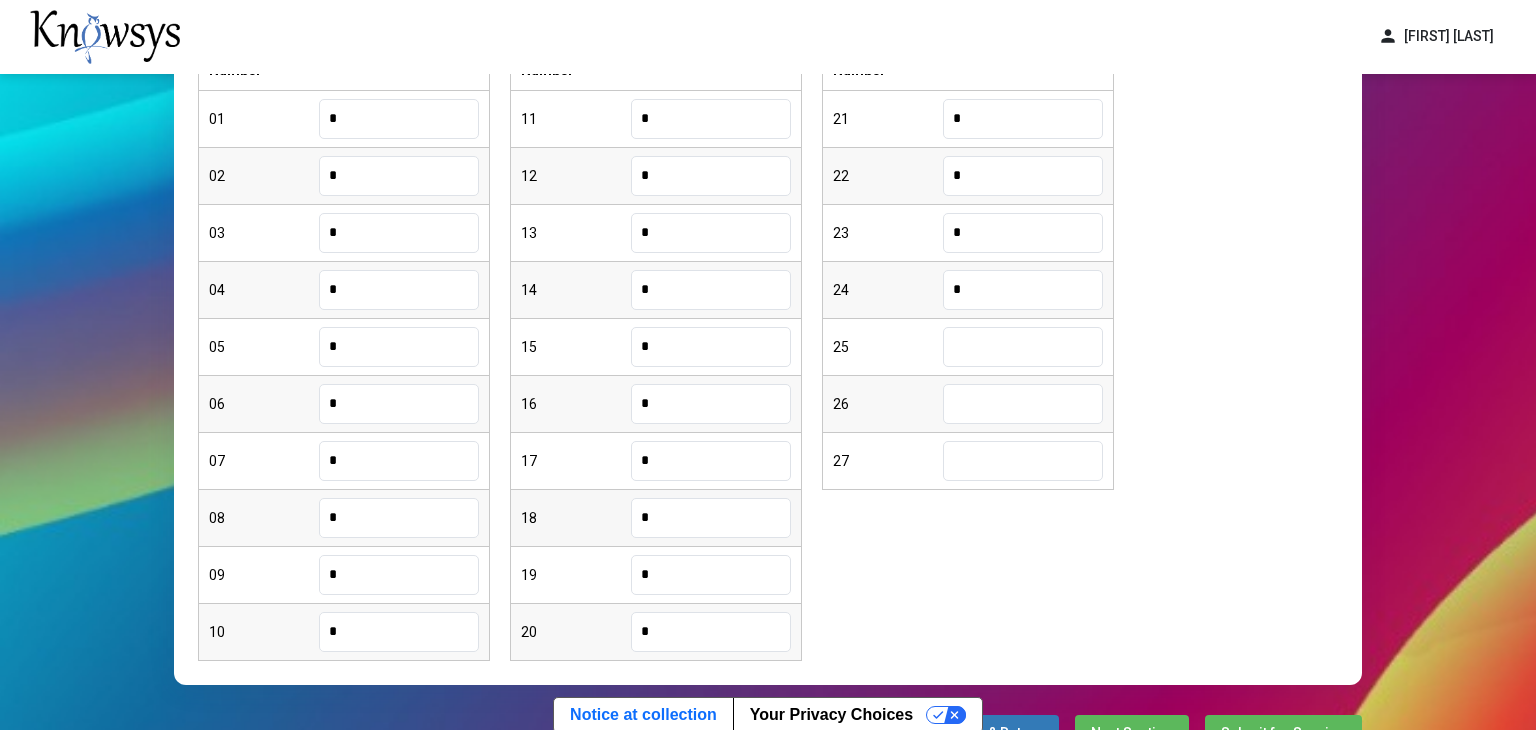 type on "*" 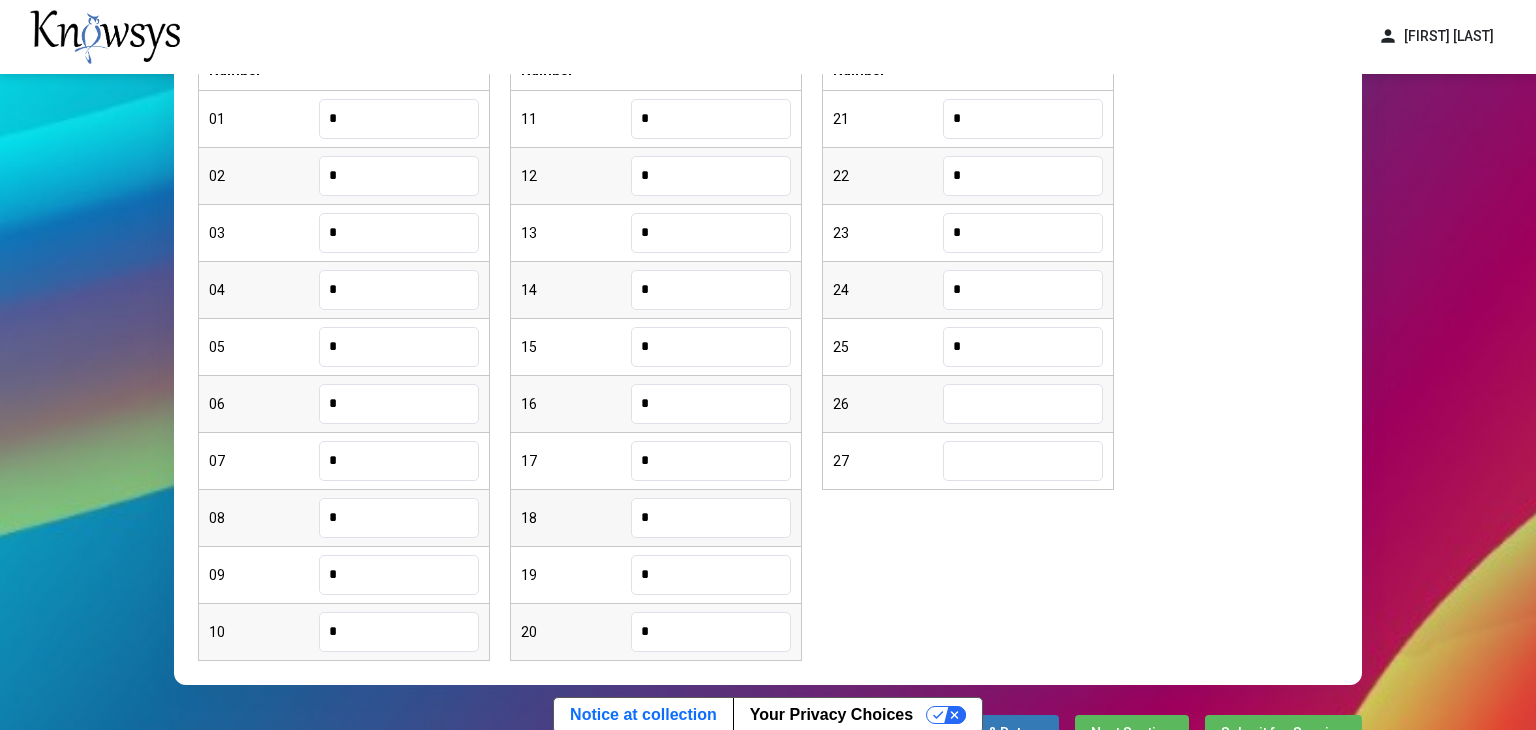 type on "*" 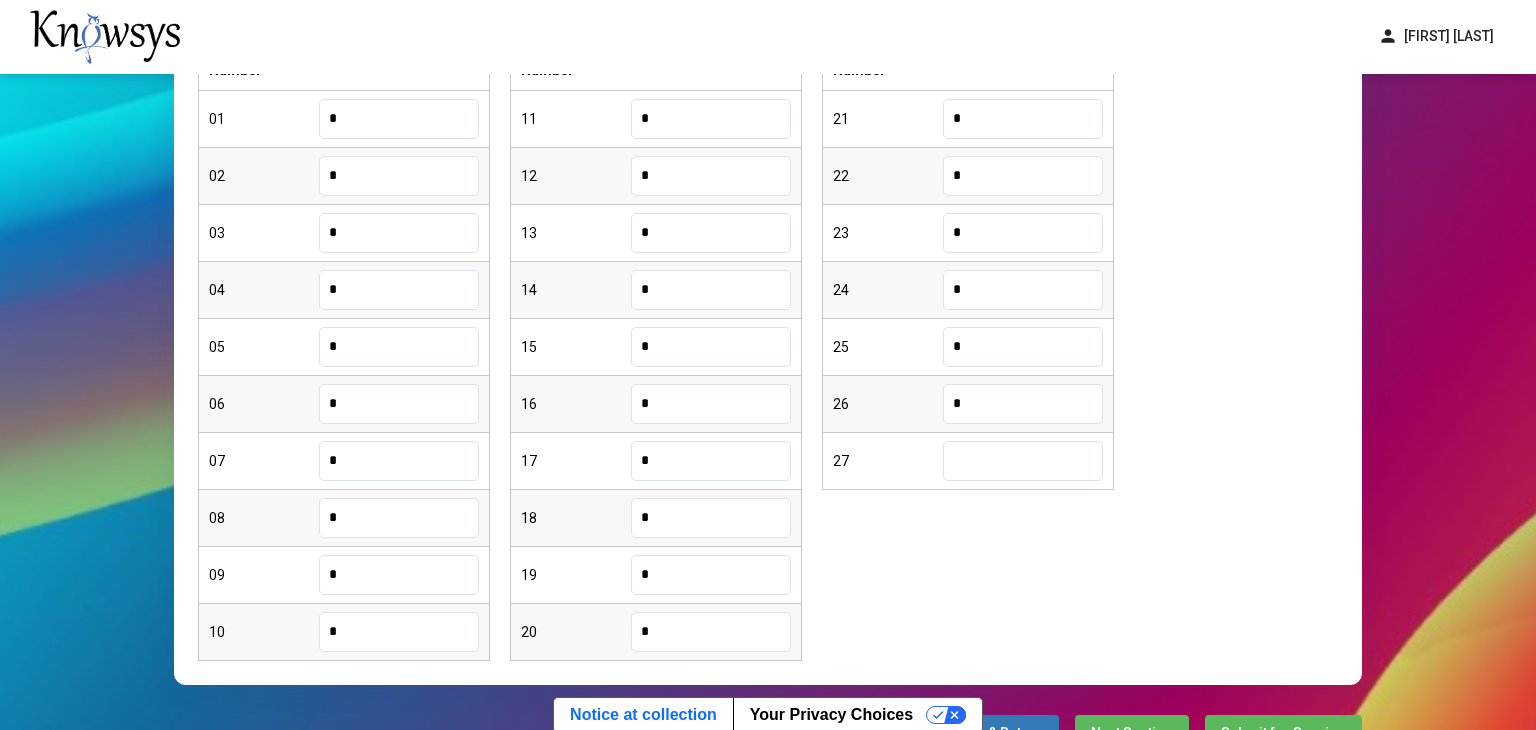 type on "*" 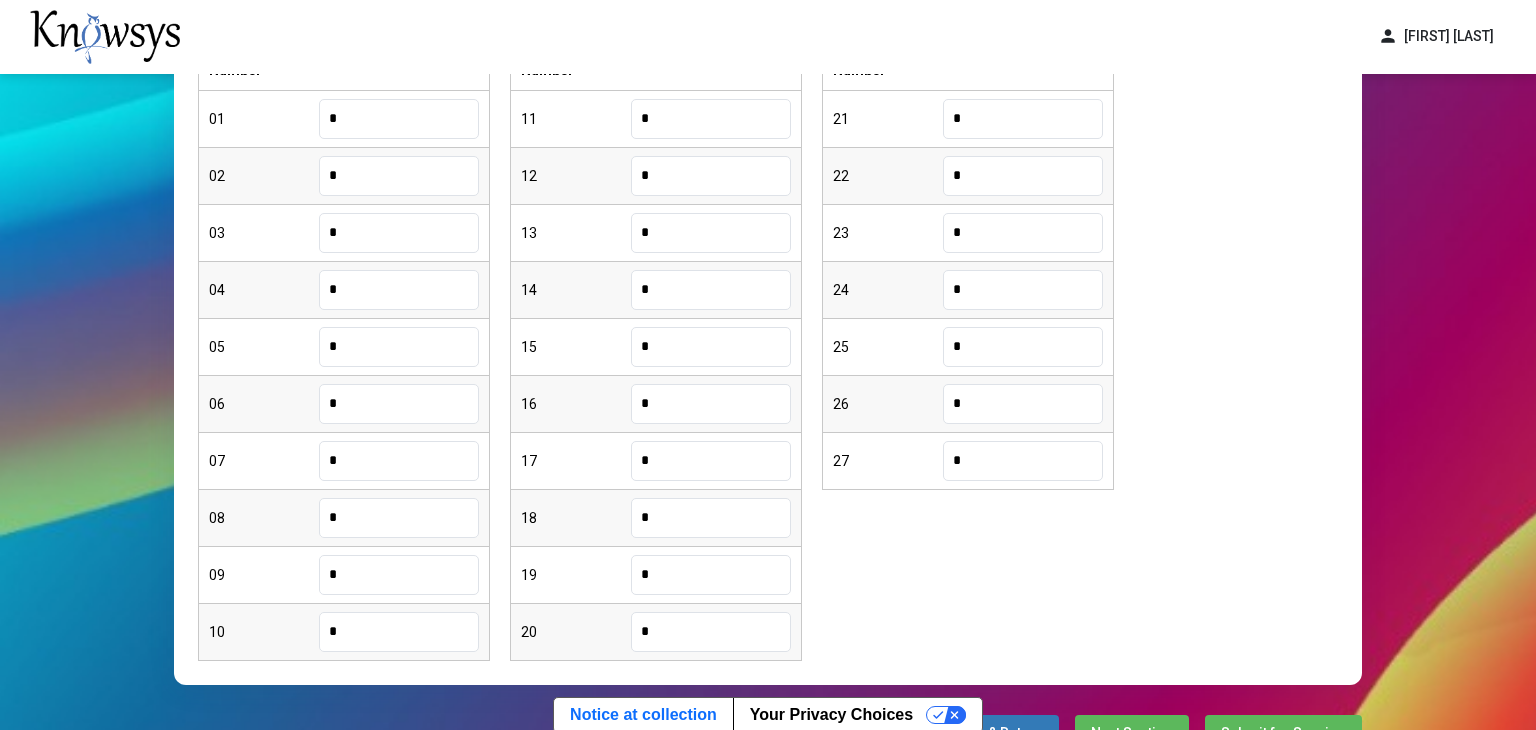 scroll, scrollTop: 467, scrollLeft: 0, axis: vertical 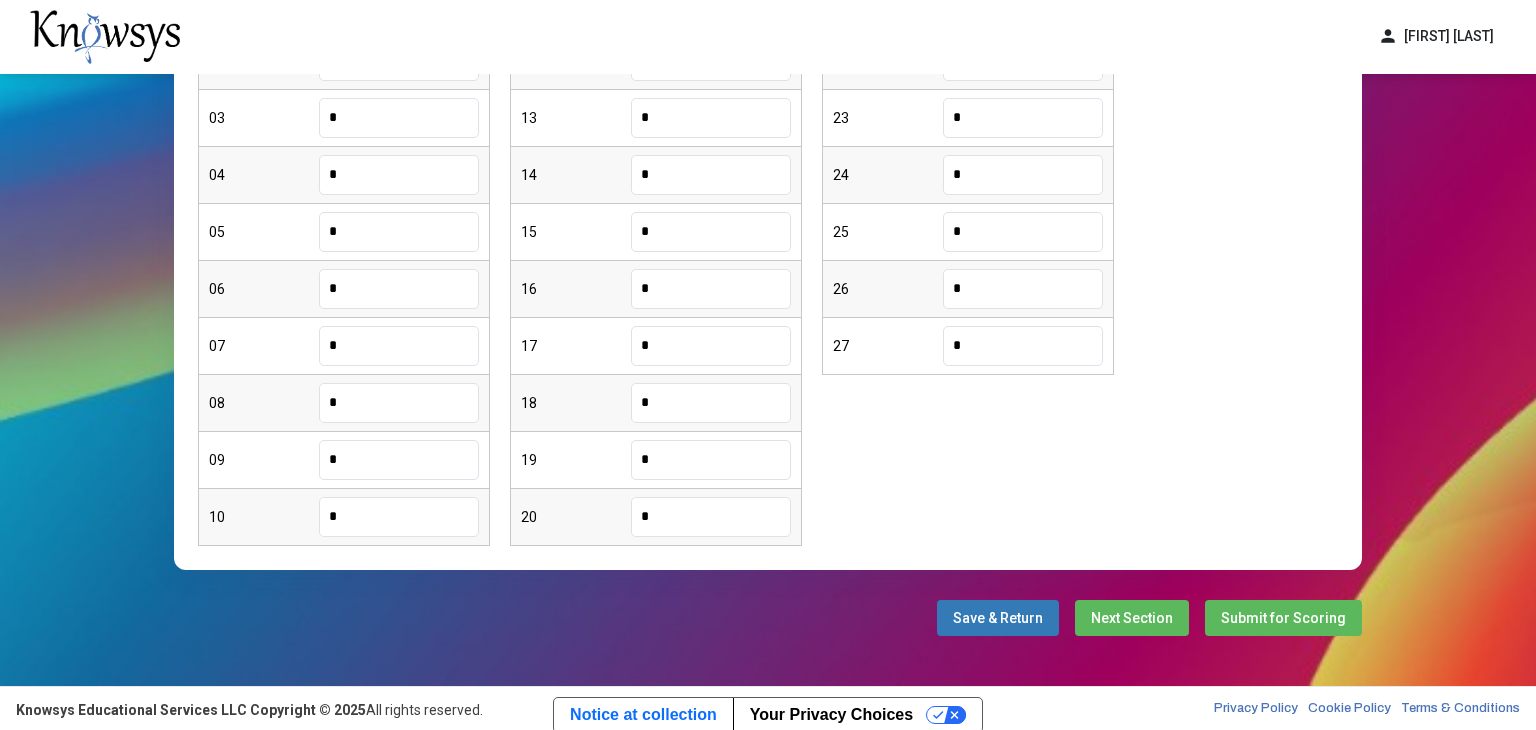 type on "*" 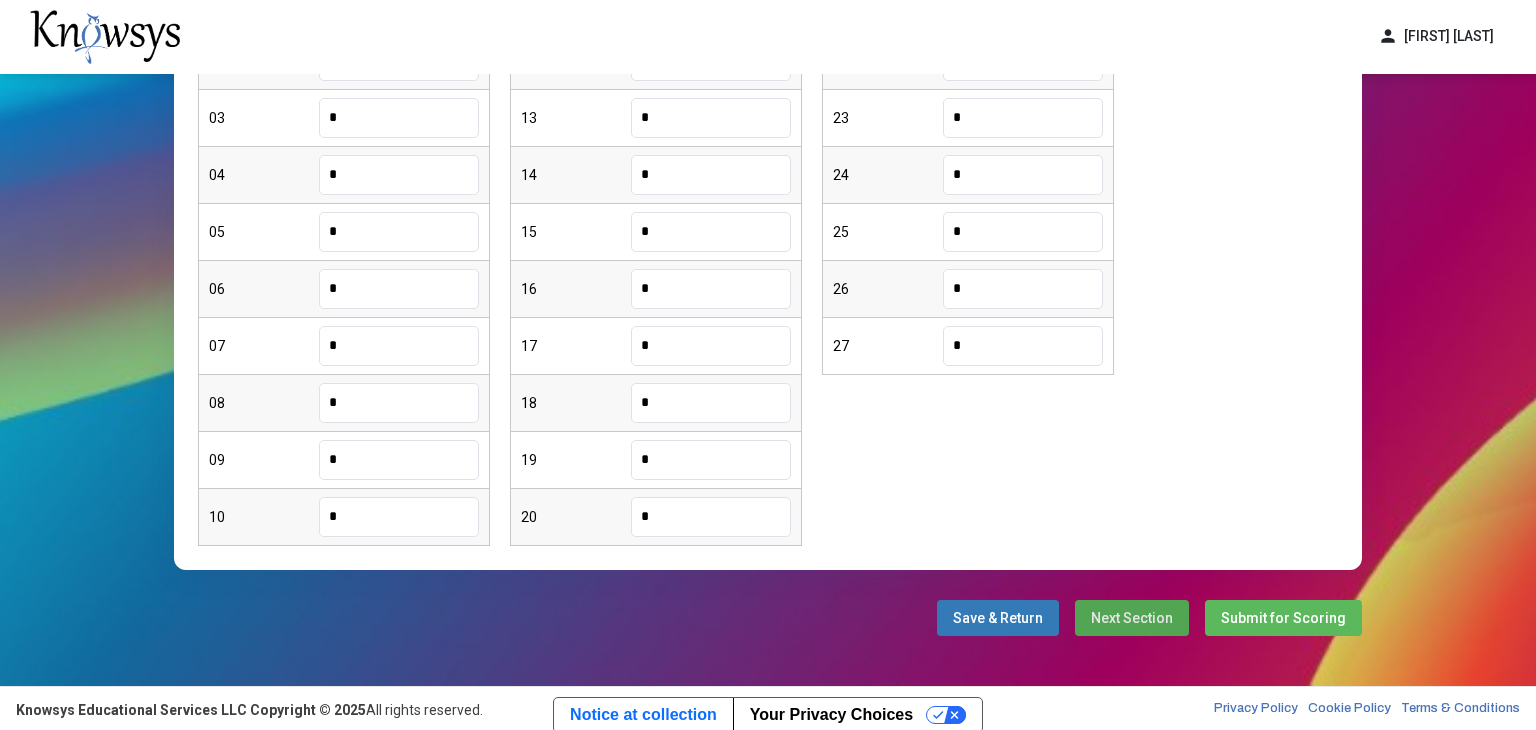 click on "Next Section" at bounding box center (1132, 618) 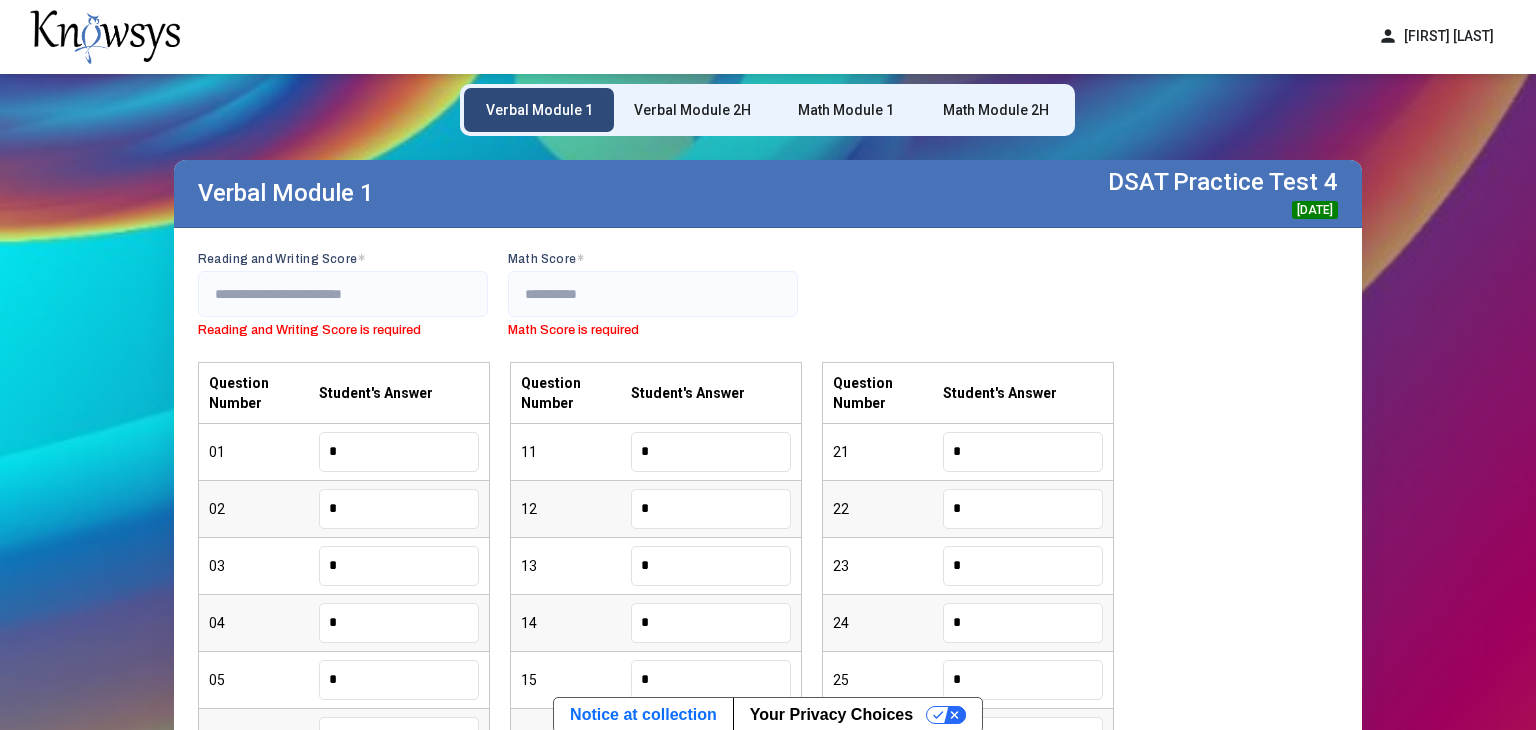 scroll, scrollTop: 40, scrollLeft: 0, axis: vertical 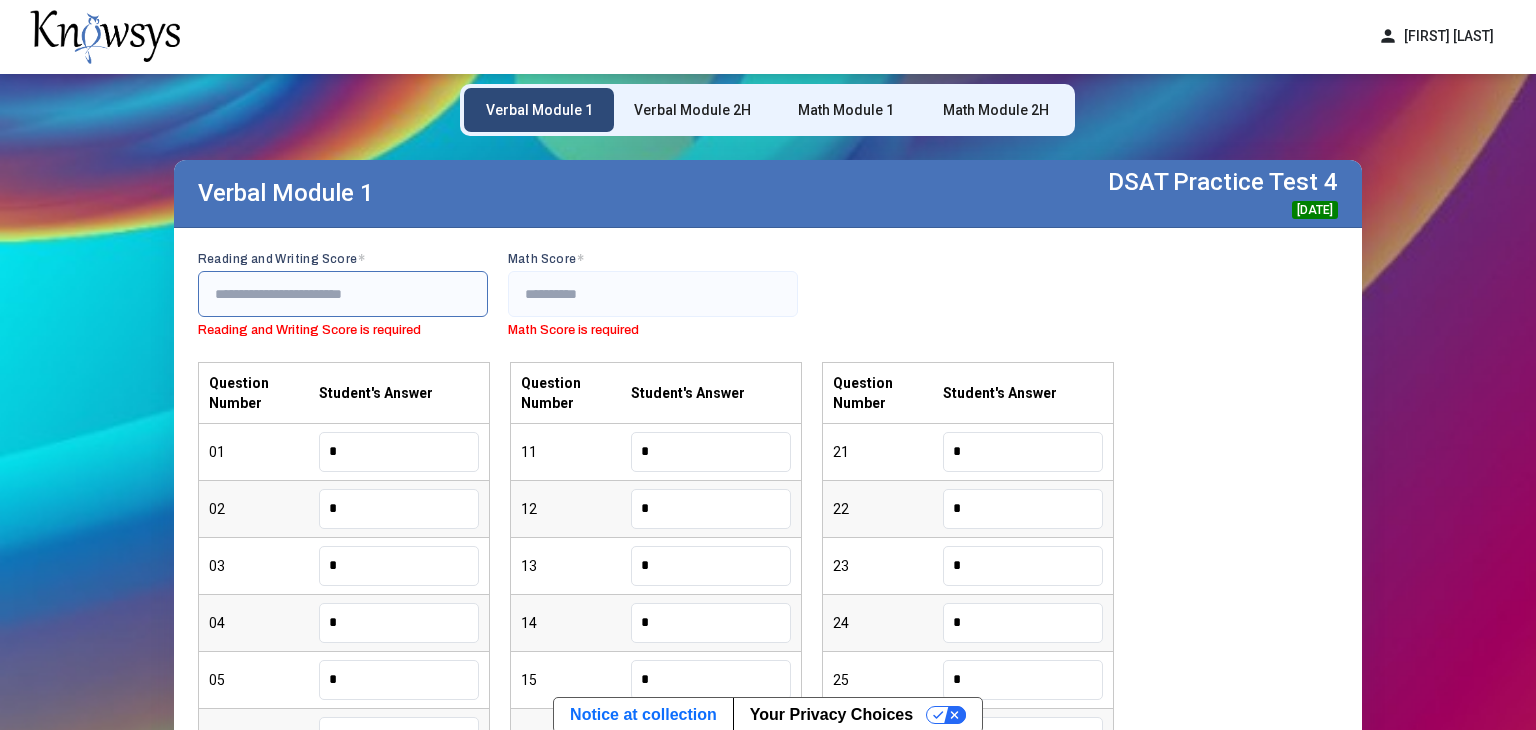click at bounding box center (343, 294) 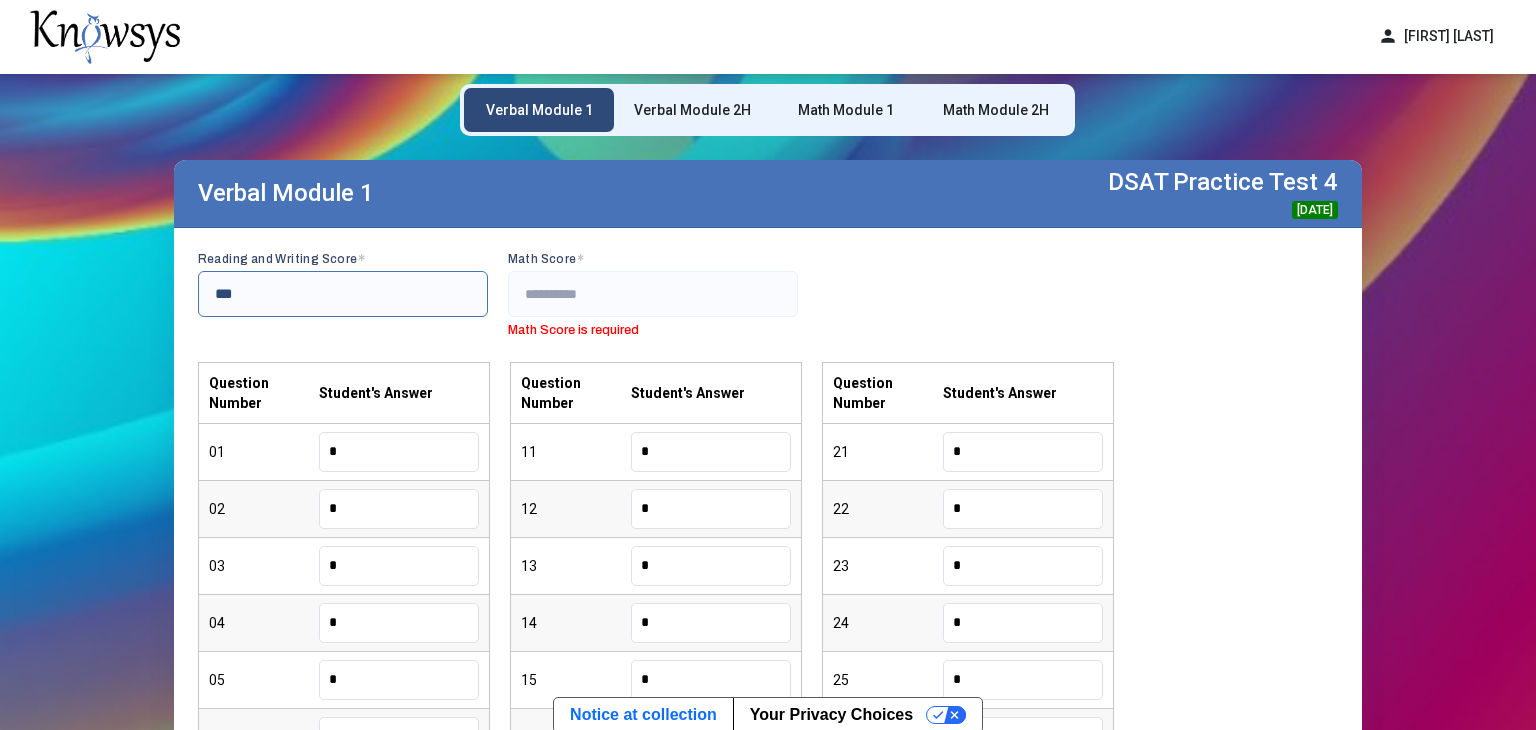type on "***" 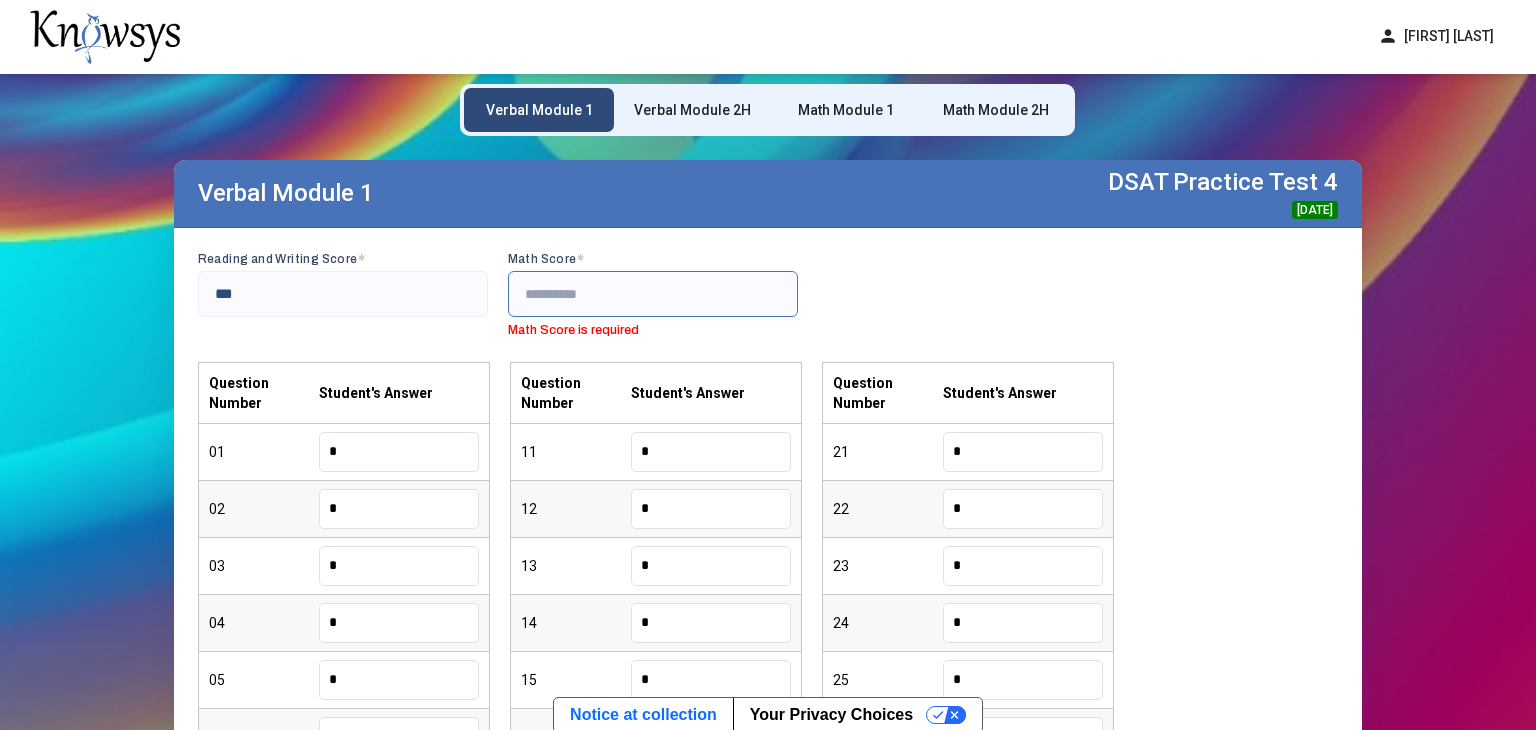 click at bounding box center [653, 294] 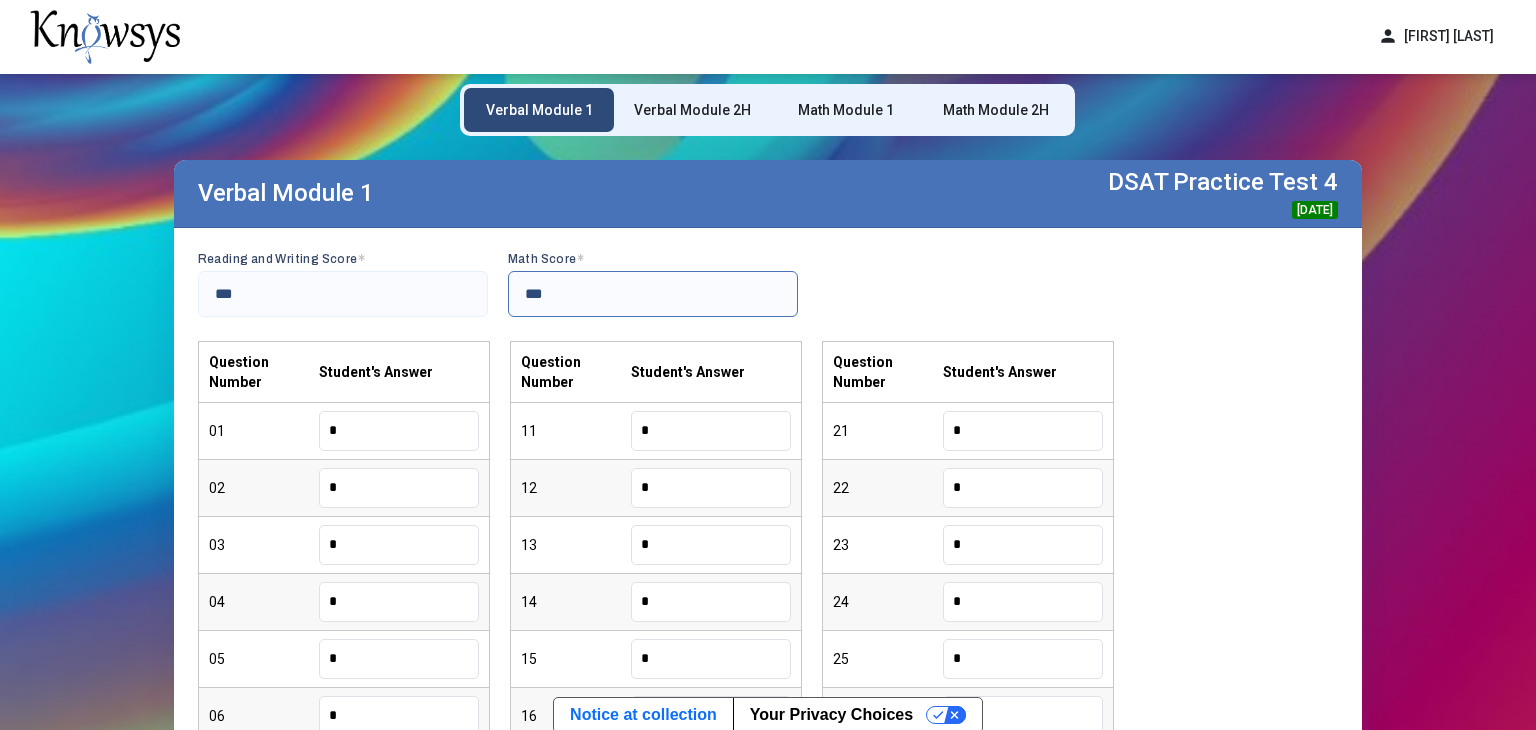 scroll, scrollTop: 467, scrollLeft: 0, axis: vertical 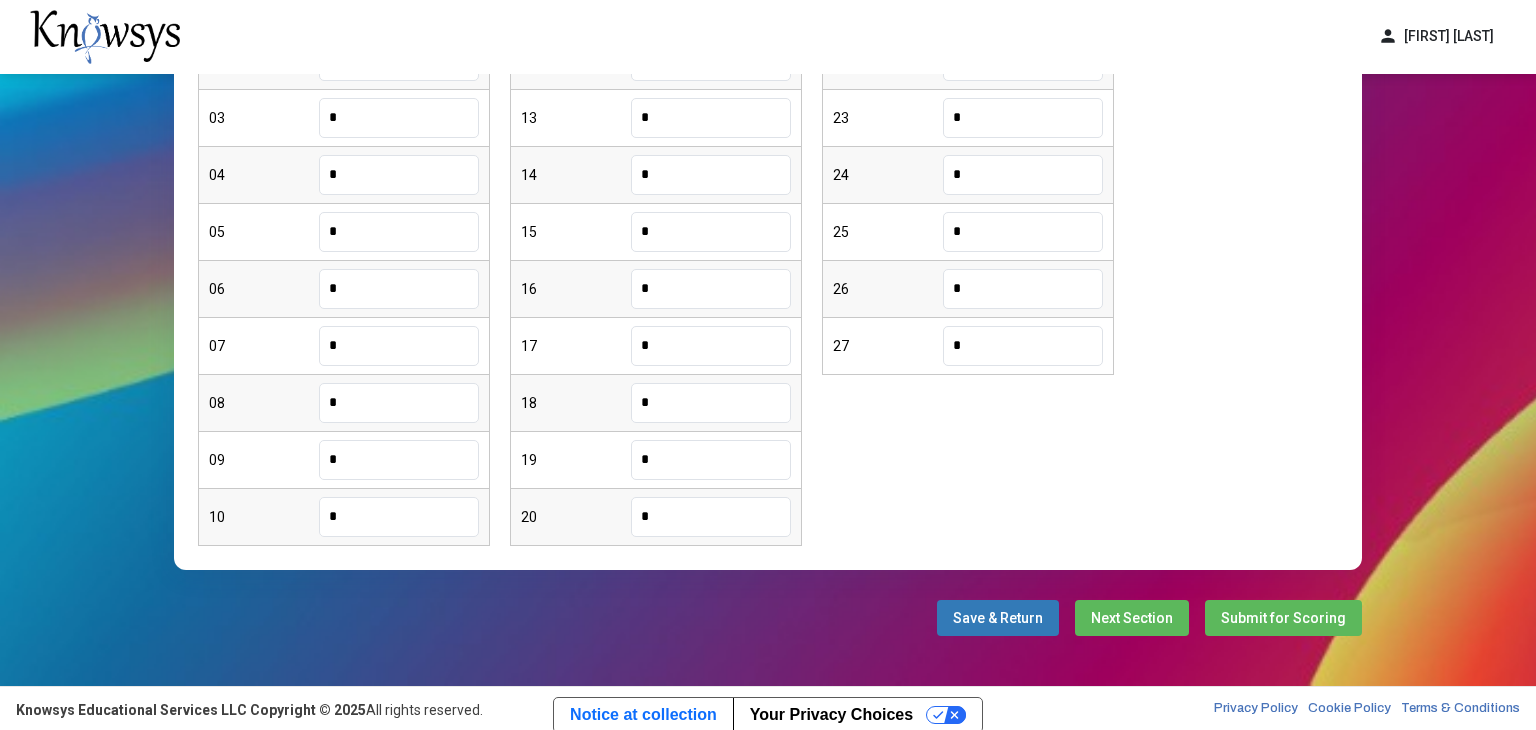 type on "***" 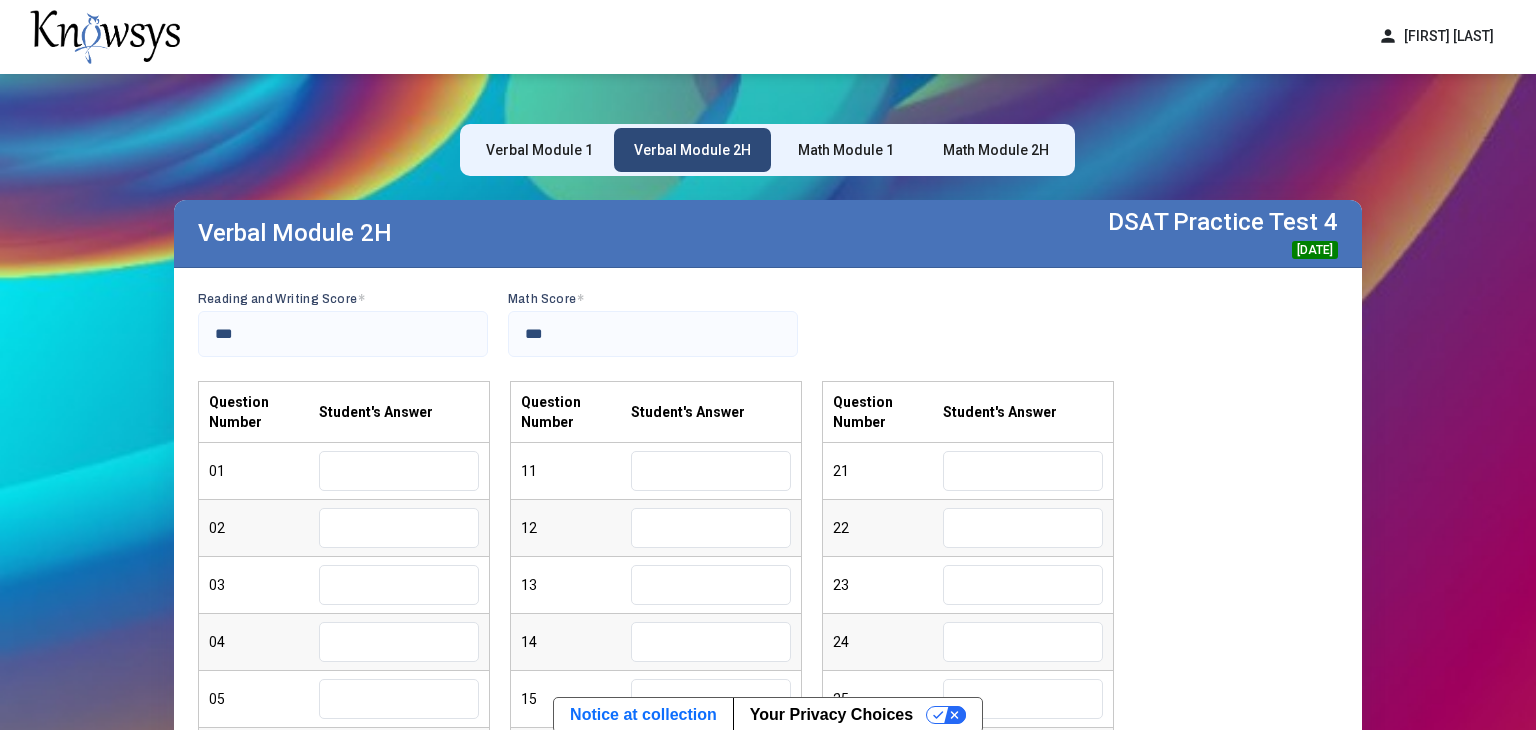 scroll, scrollTop: 96, scrollLeft: 0, axis: vertical 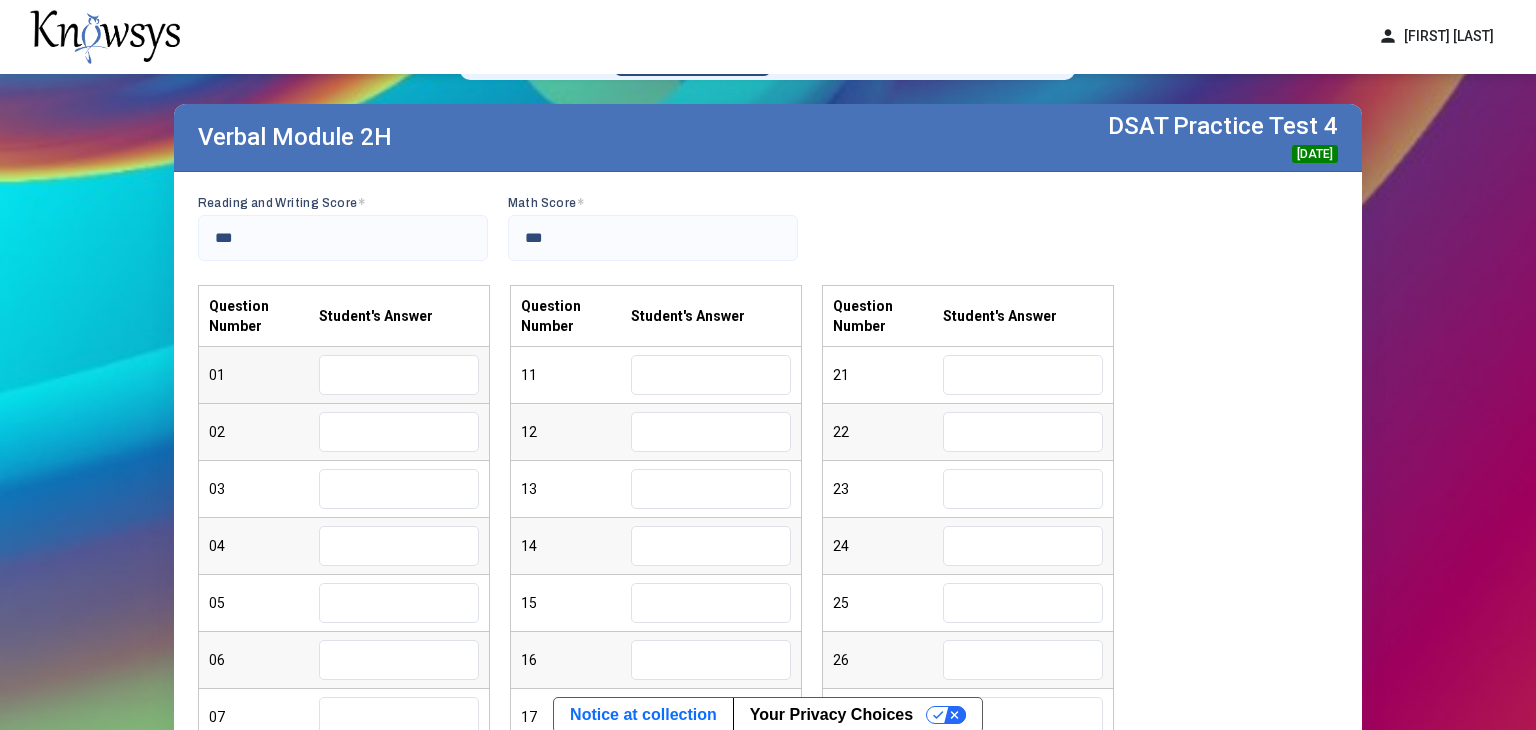 click at bounding box center [399, 375] 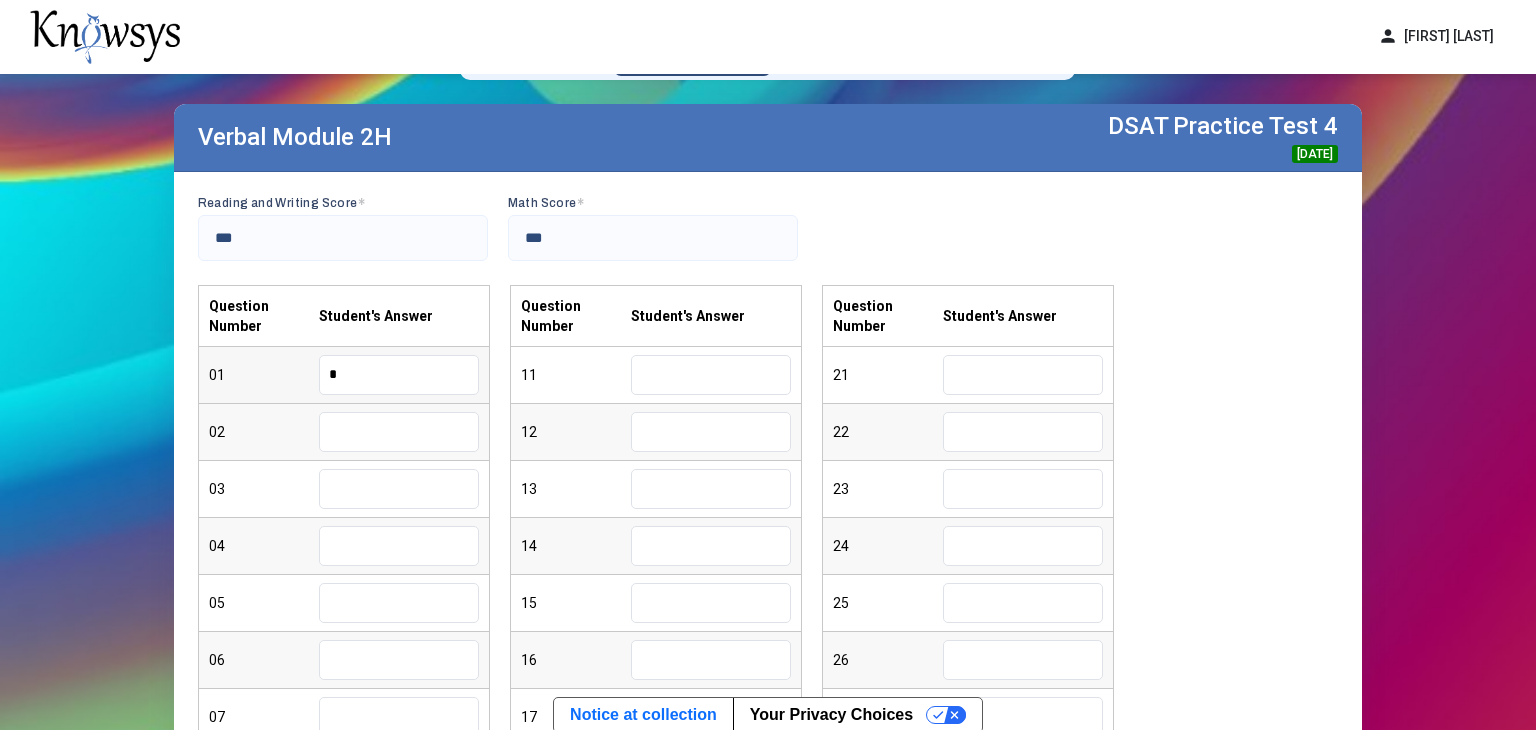 type on "*" 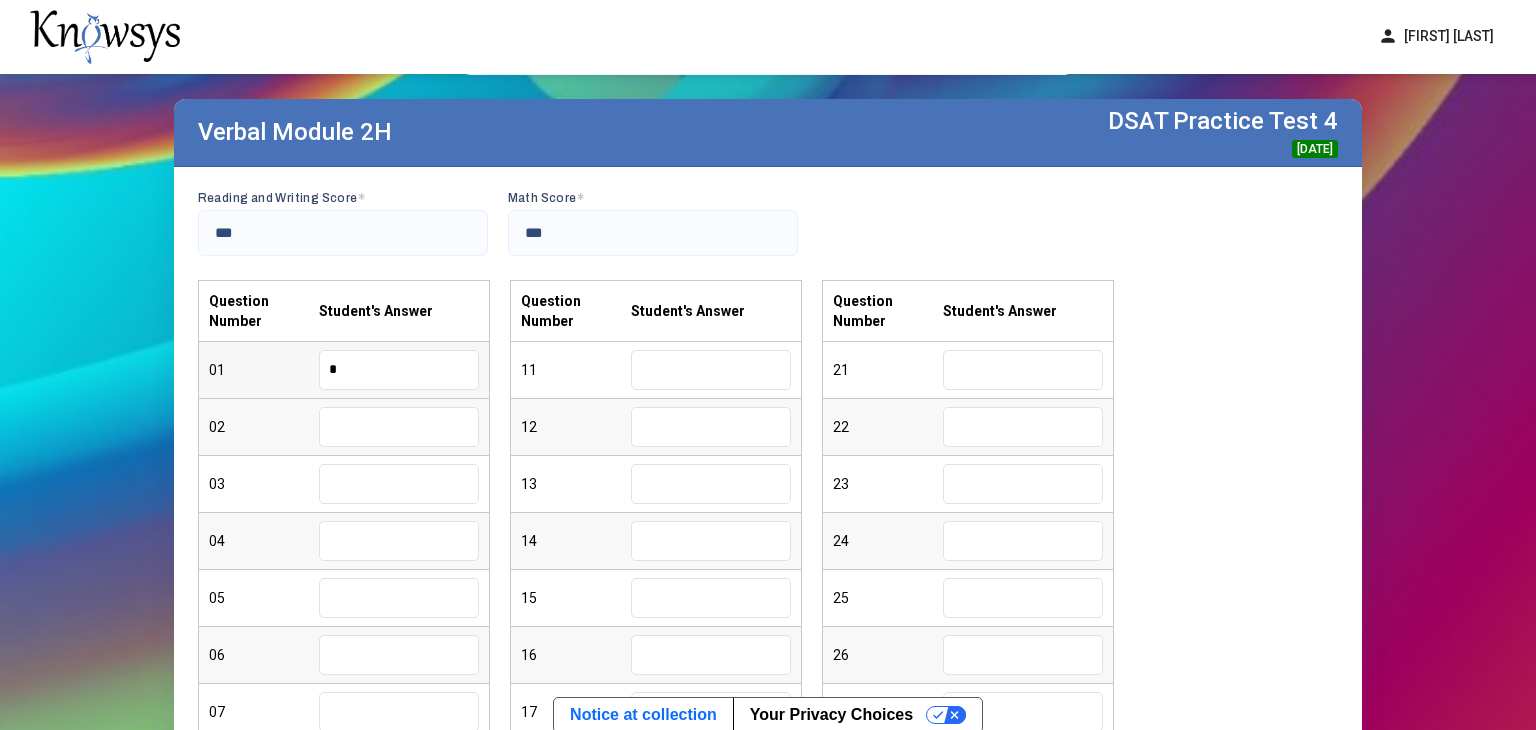 click on "*" at bounding box center [399, 370] 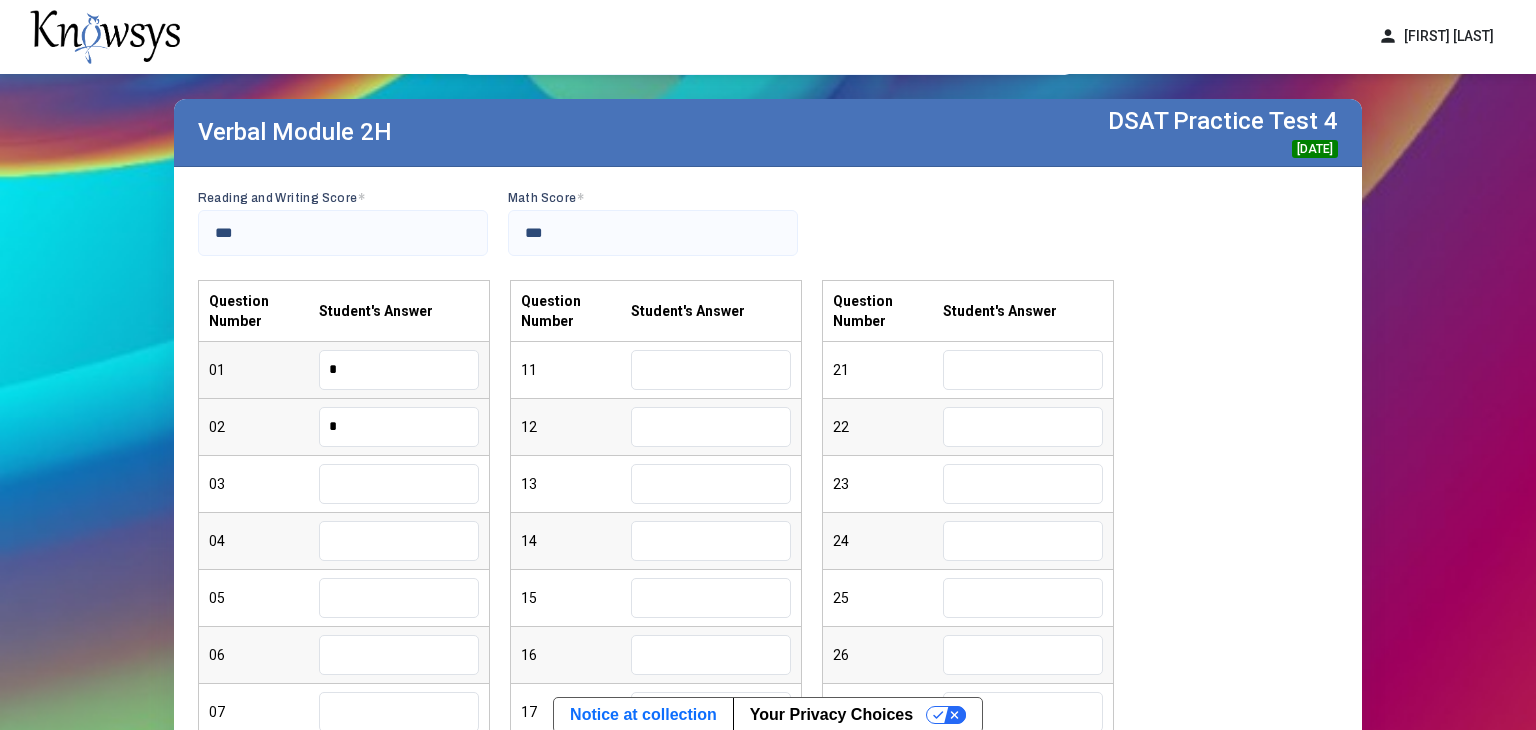 type on "*" 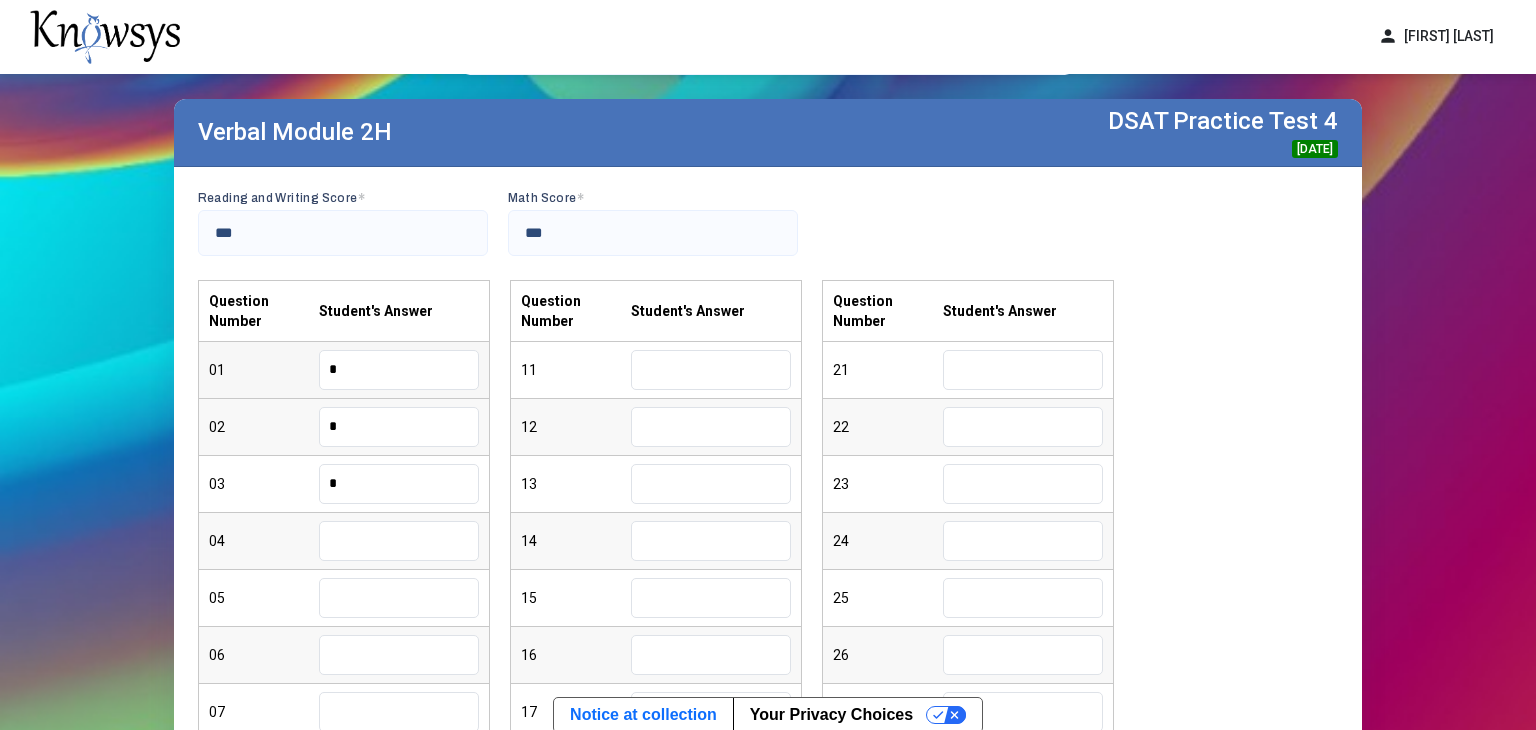 type on "*" 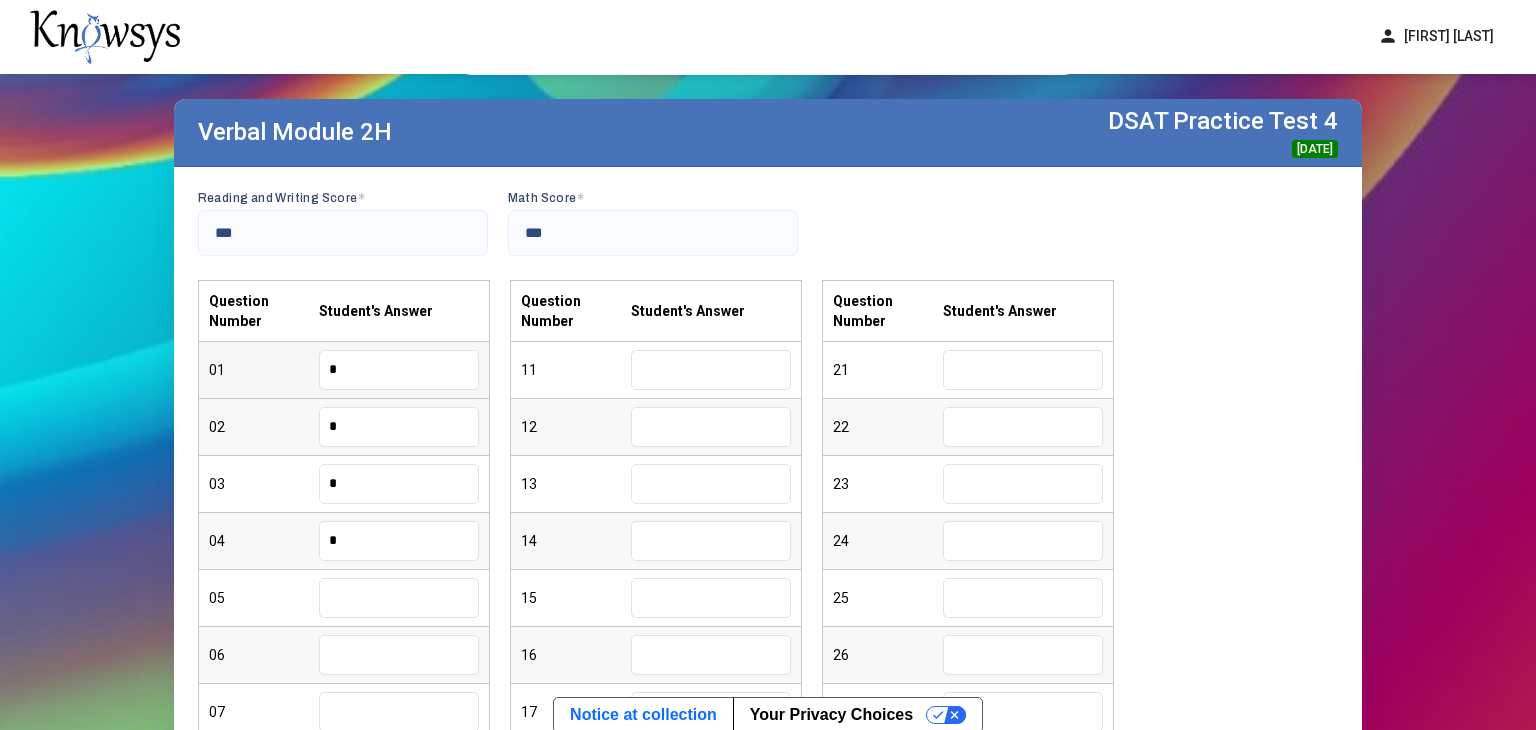 type on "*" 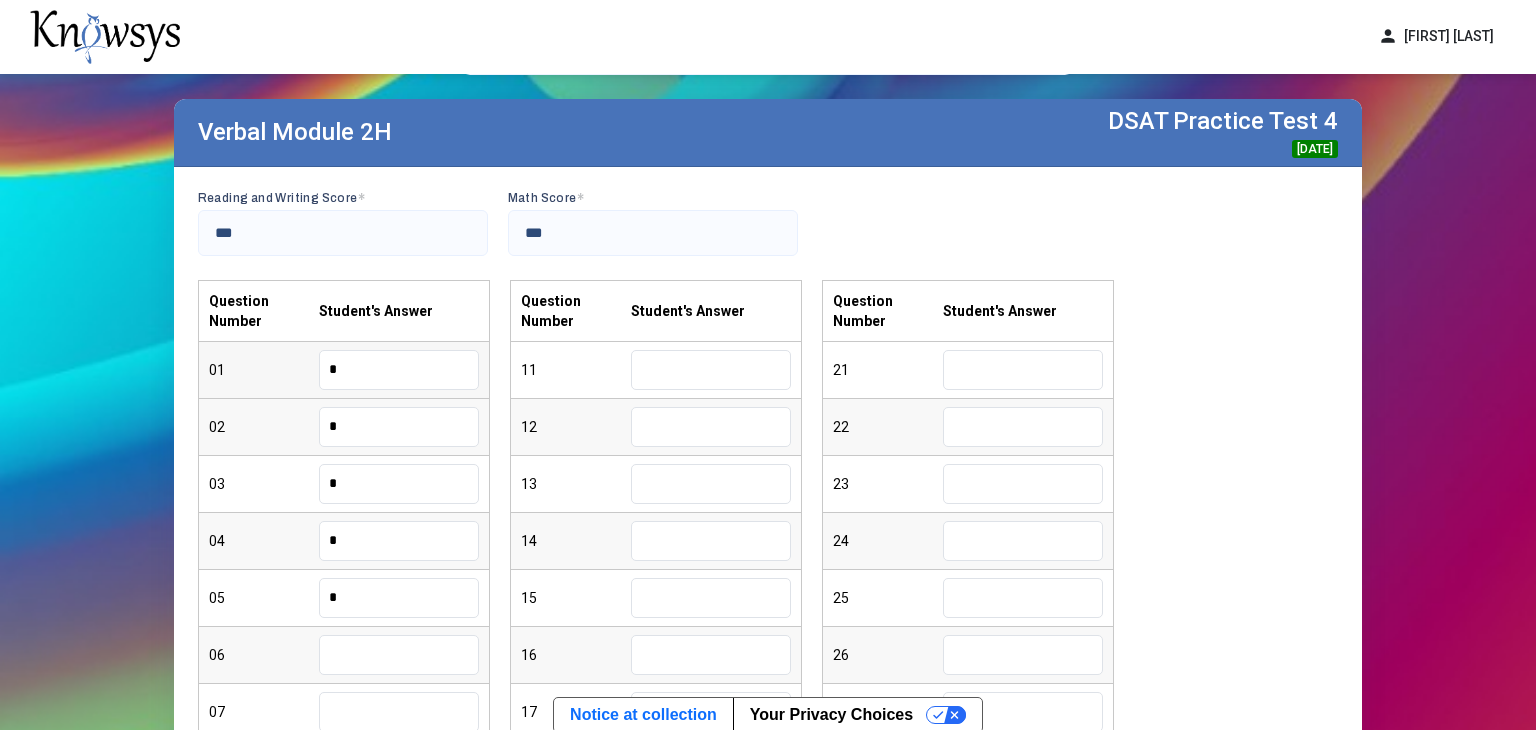 type on "*" 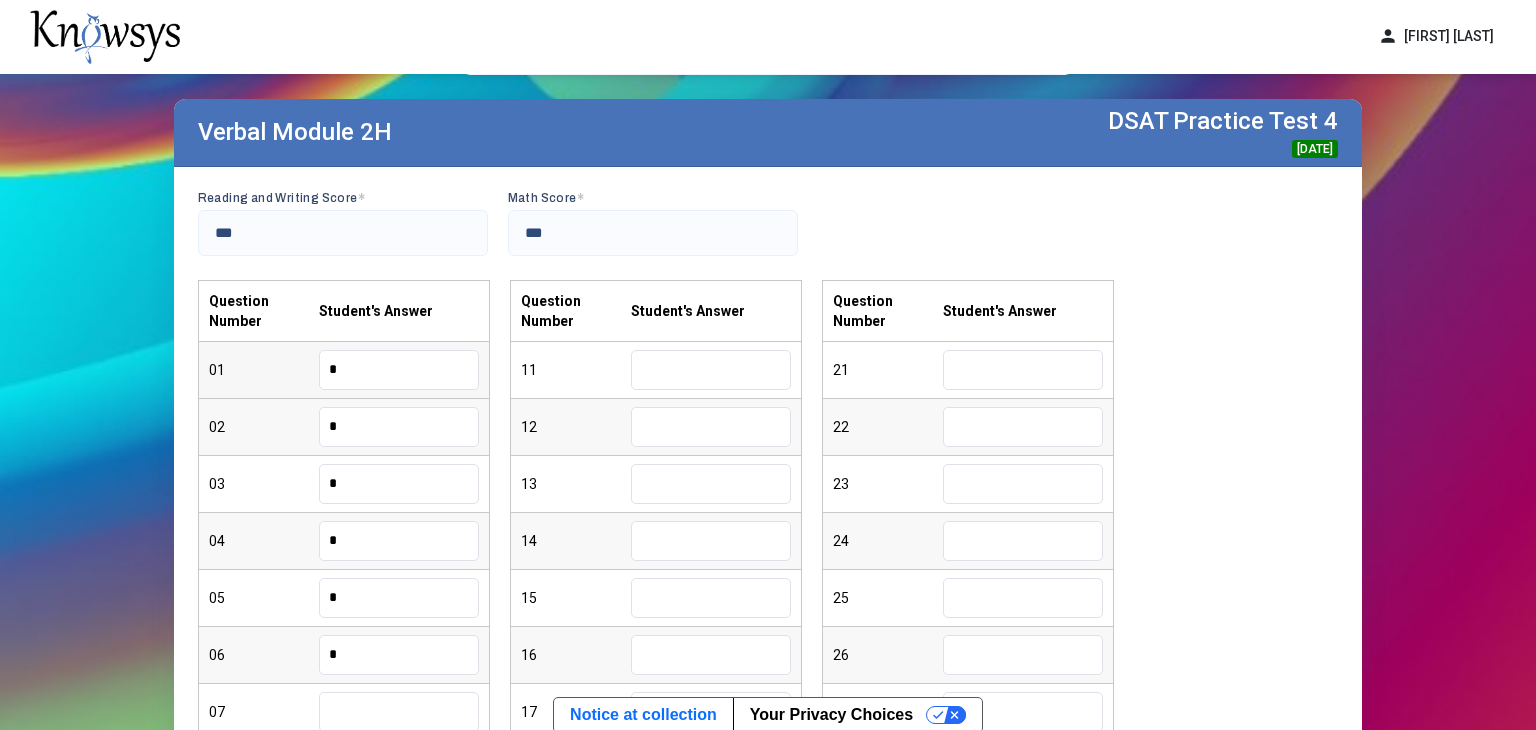 type on "*" 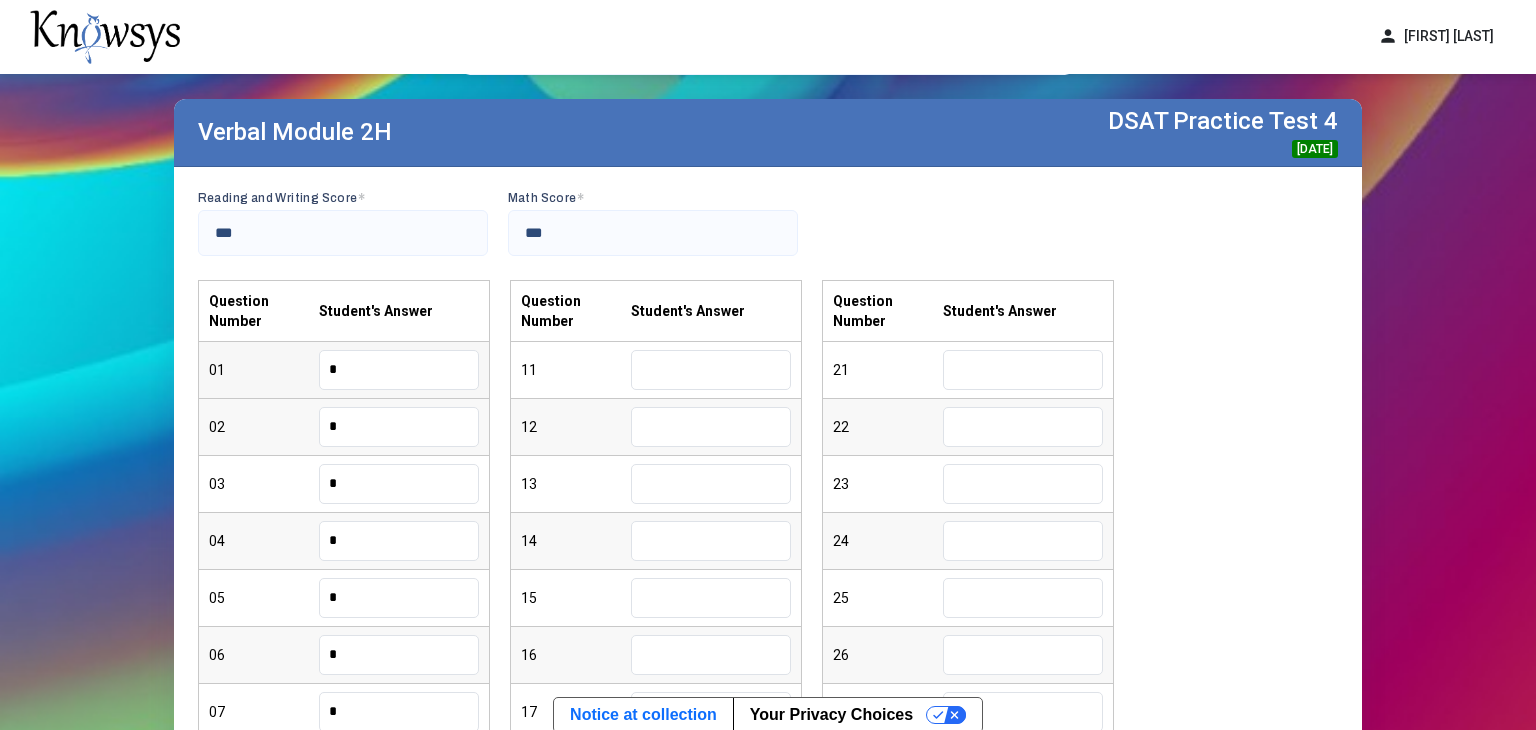 type on "*" 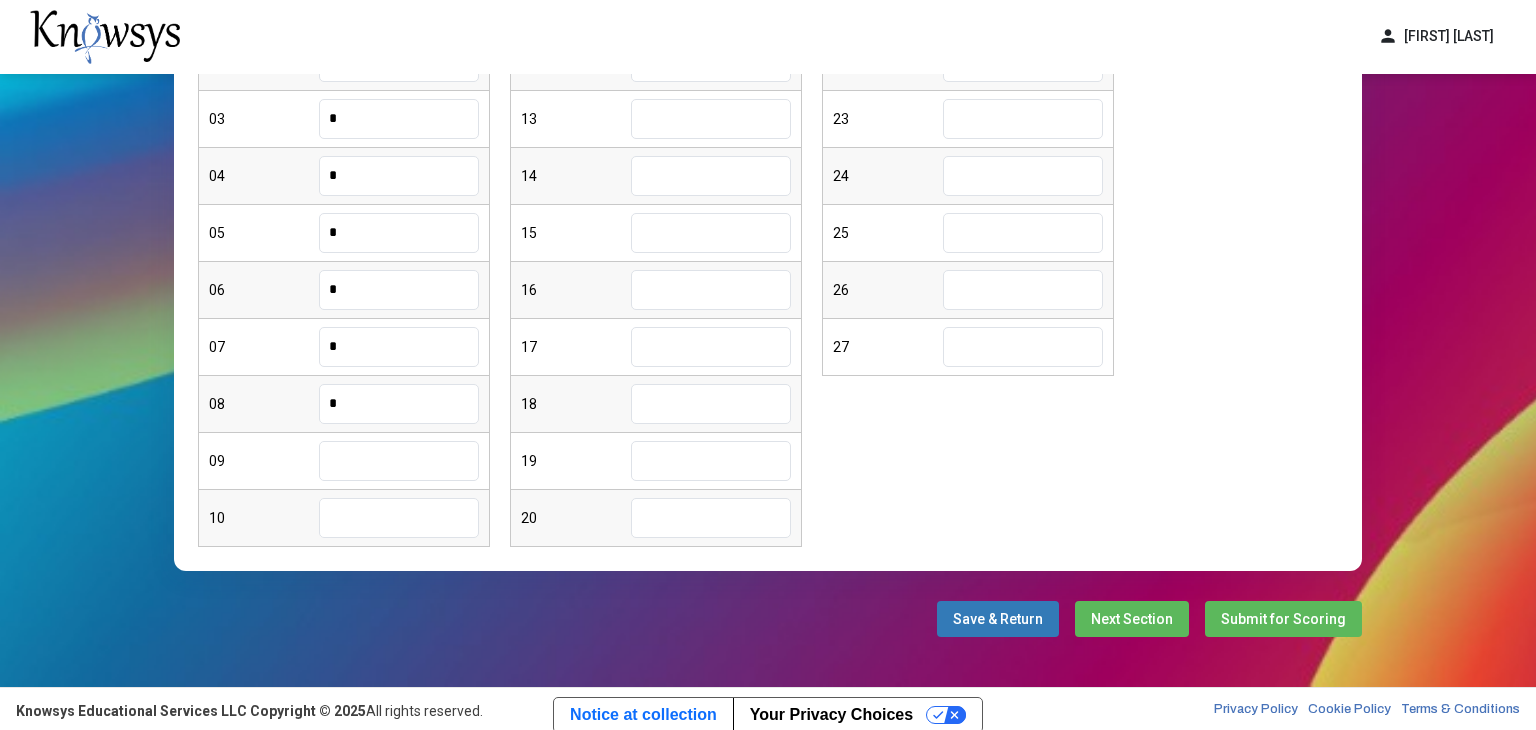 type on "*" 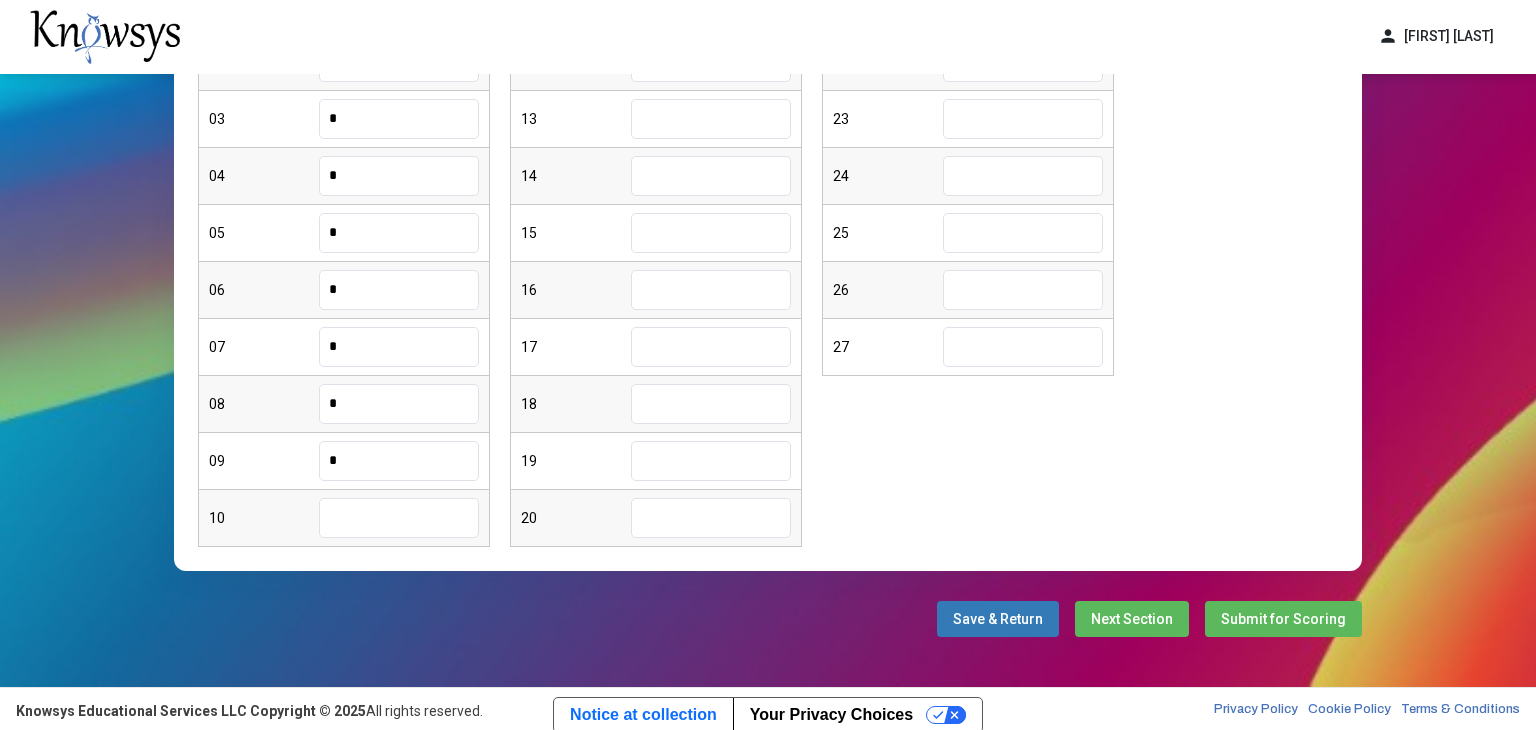 type on "*" 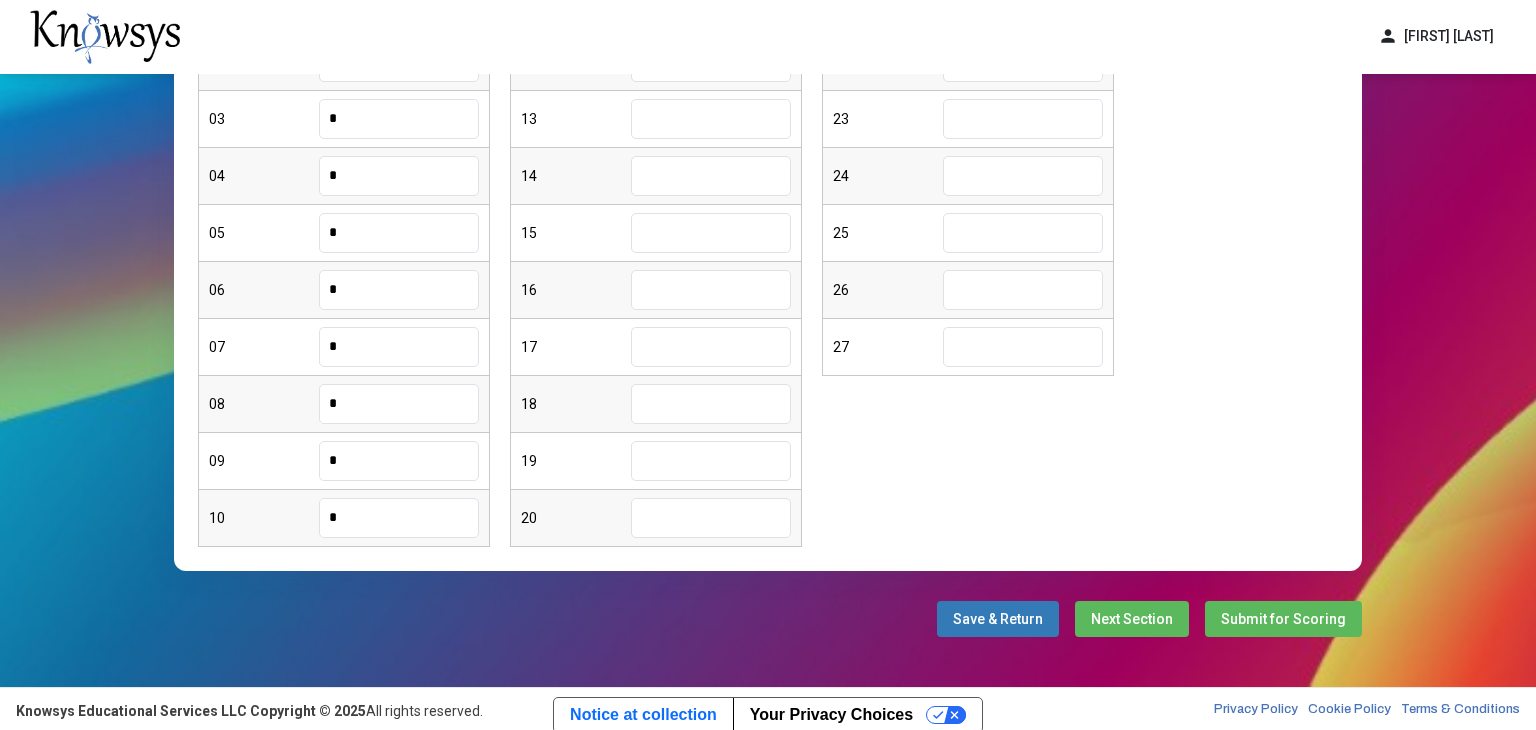type on "*" 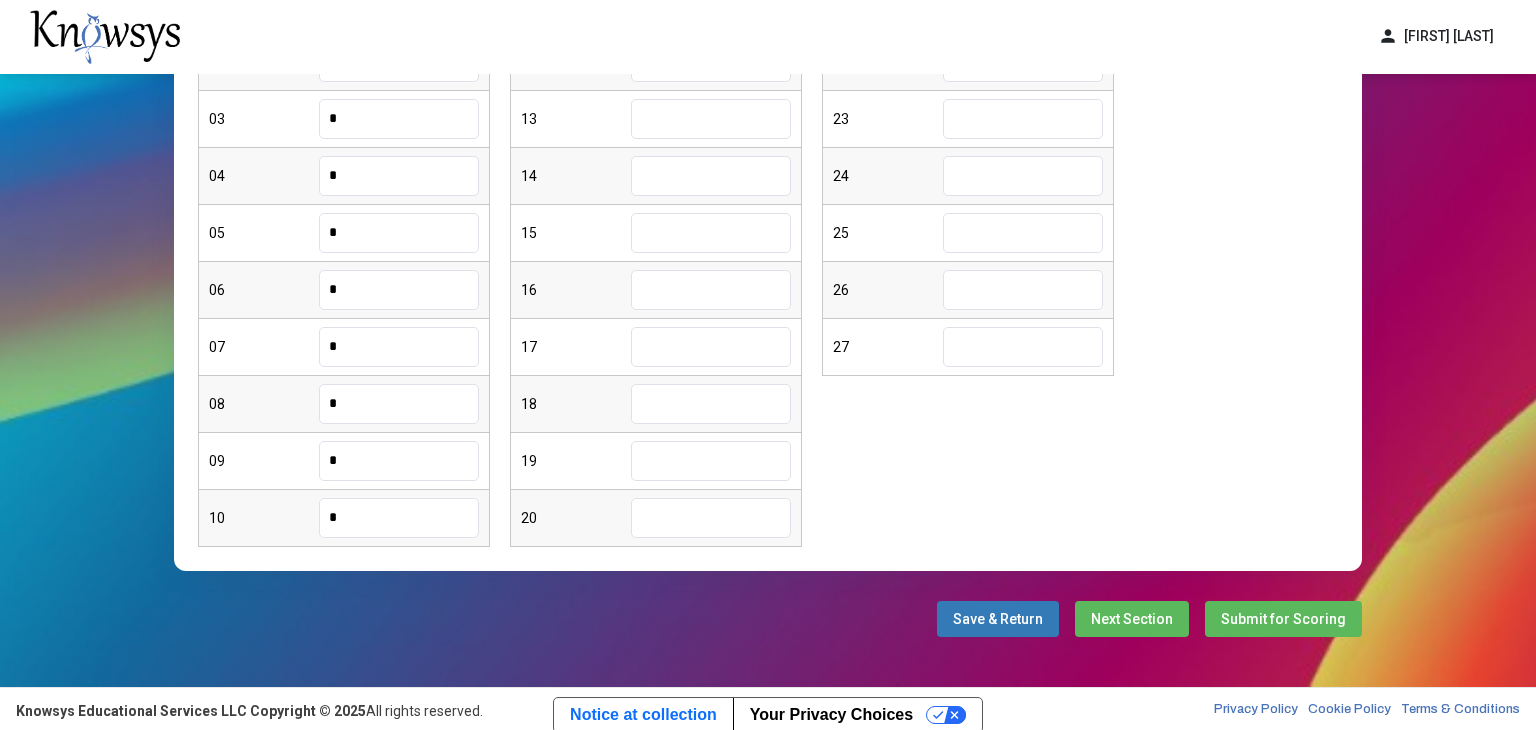 type on "*" 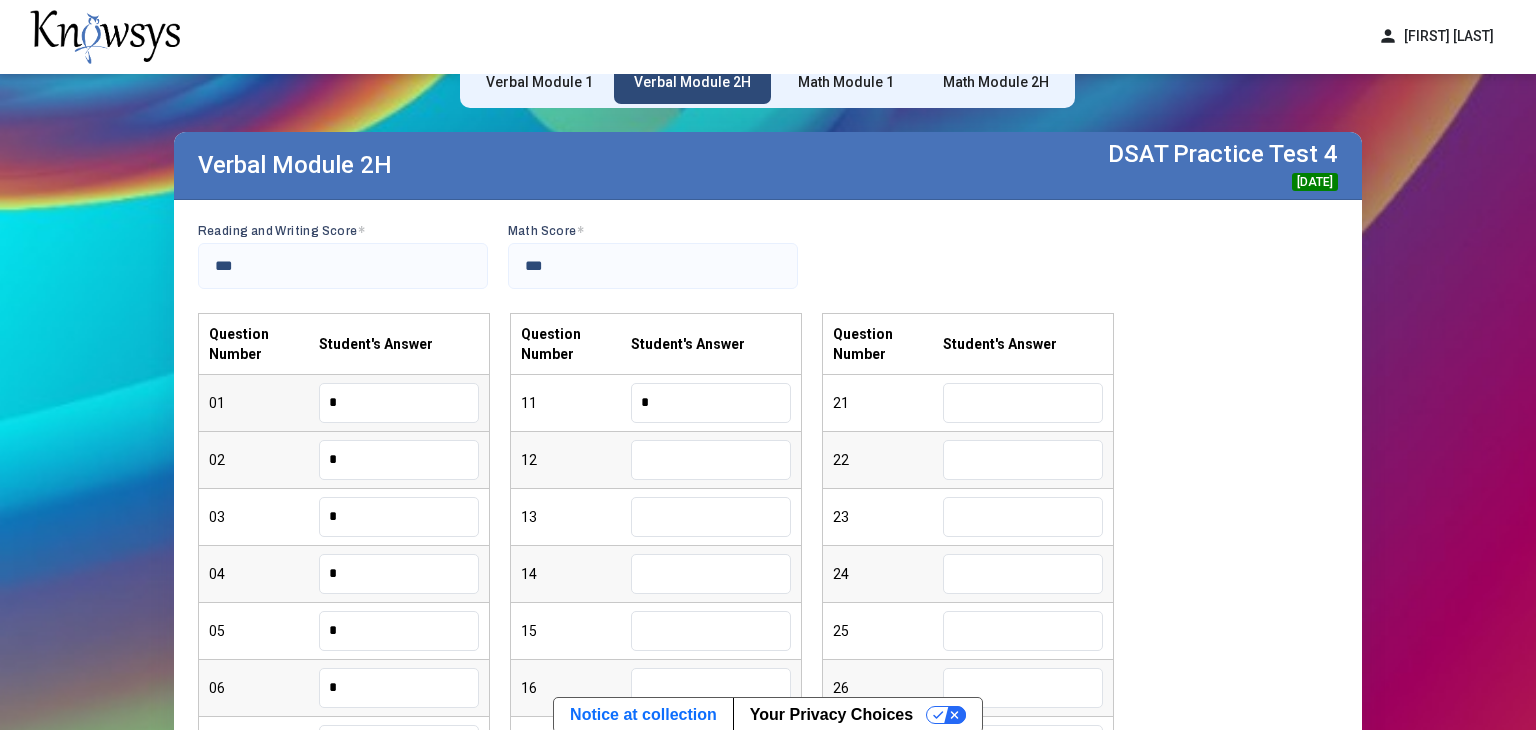 type on "*" 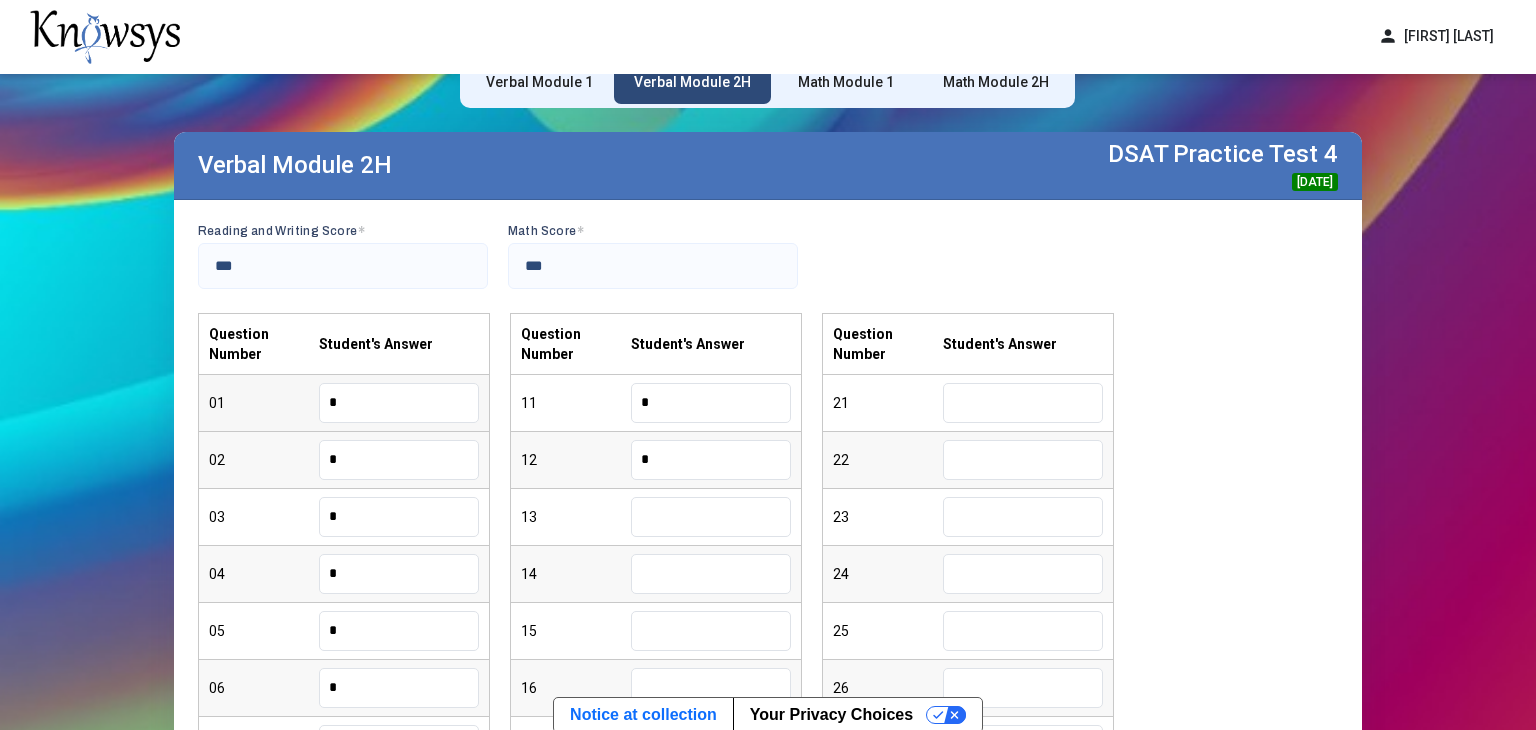 type on "*" 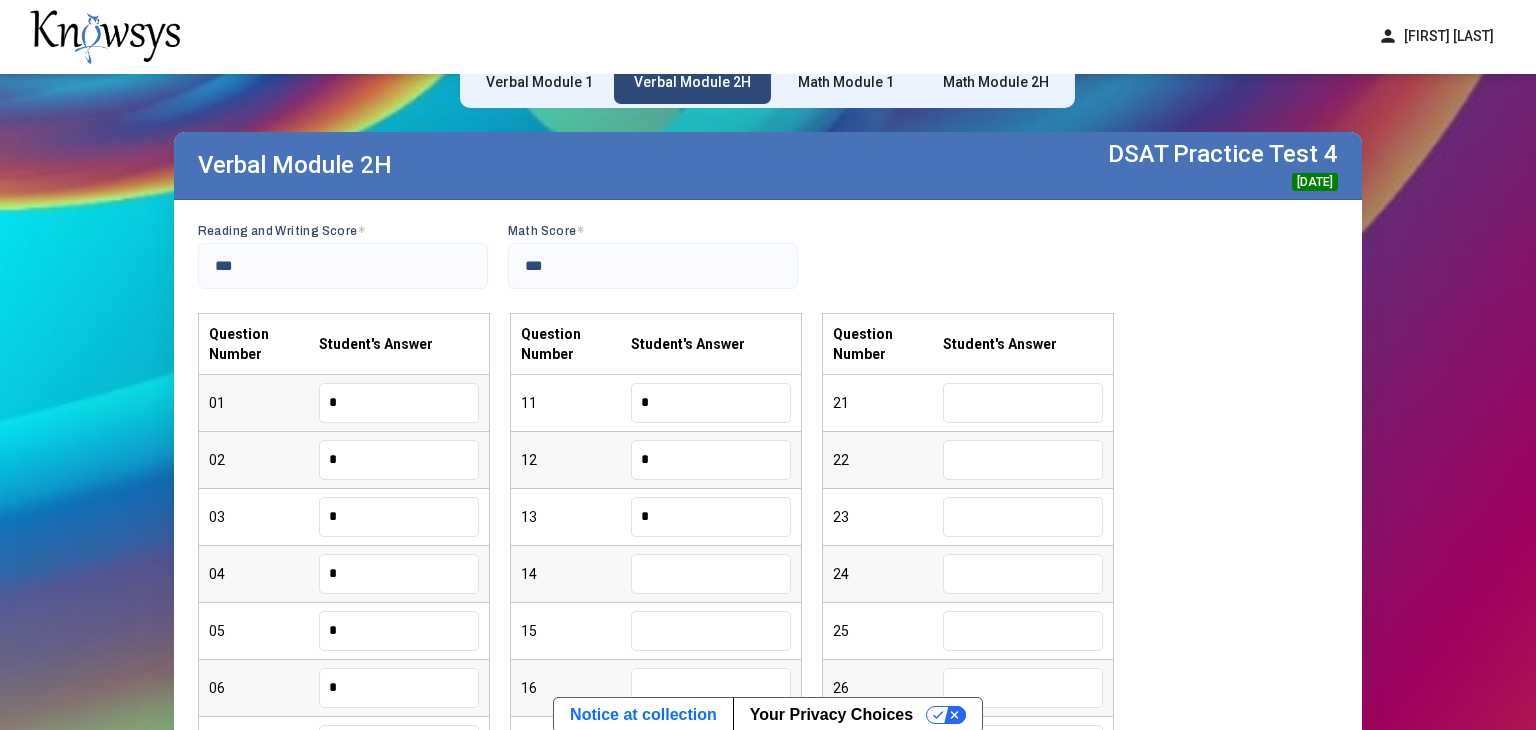 type on "*" 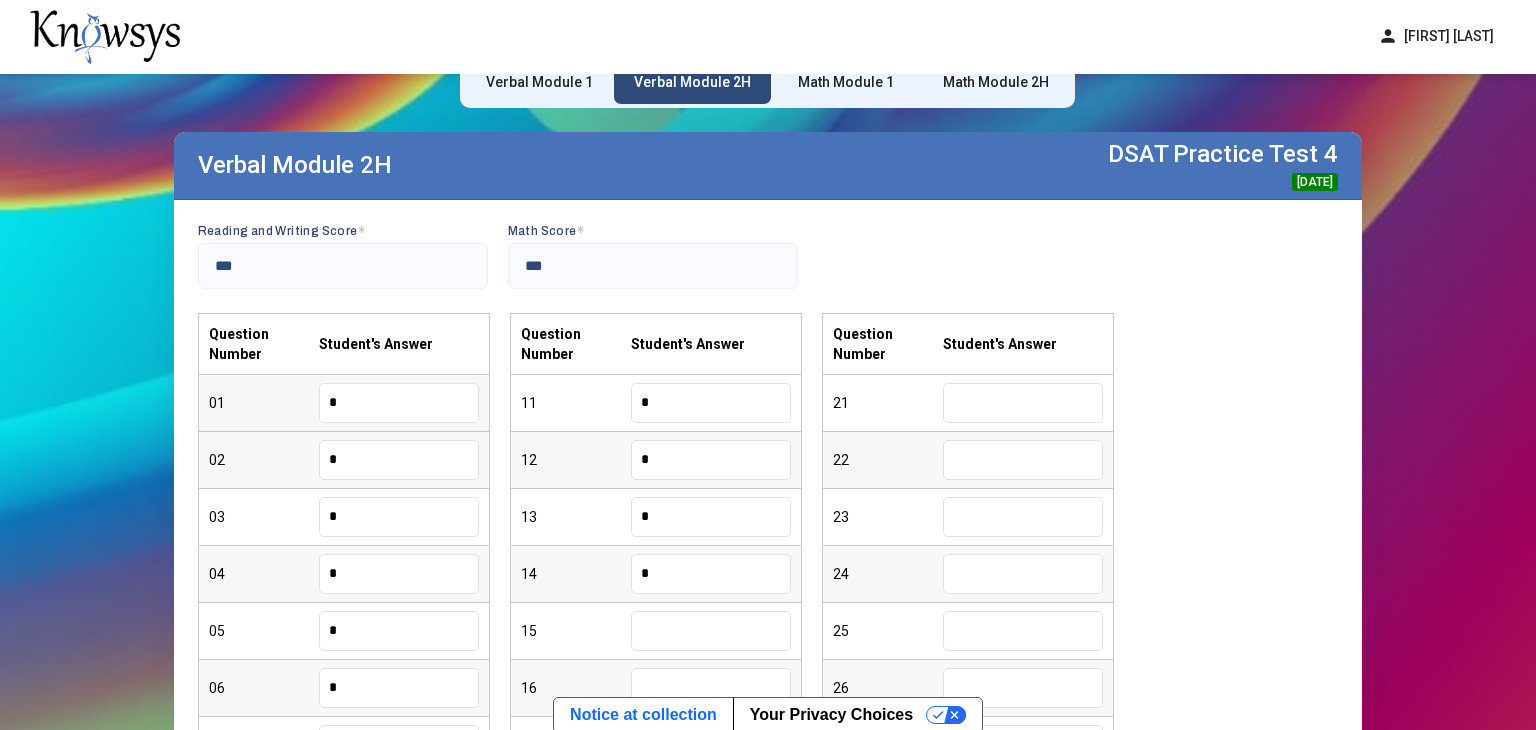 type on "*" 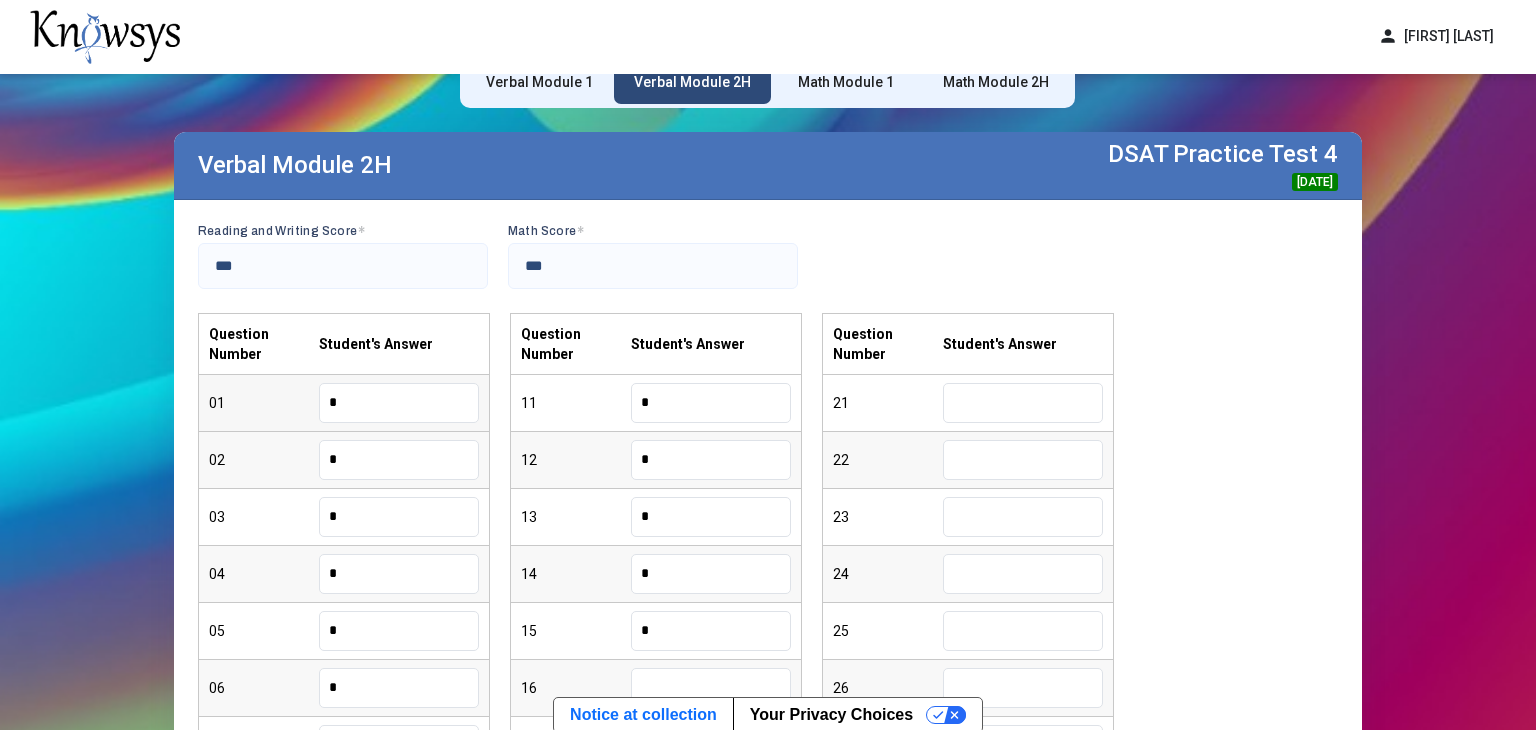 type on "*" 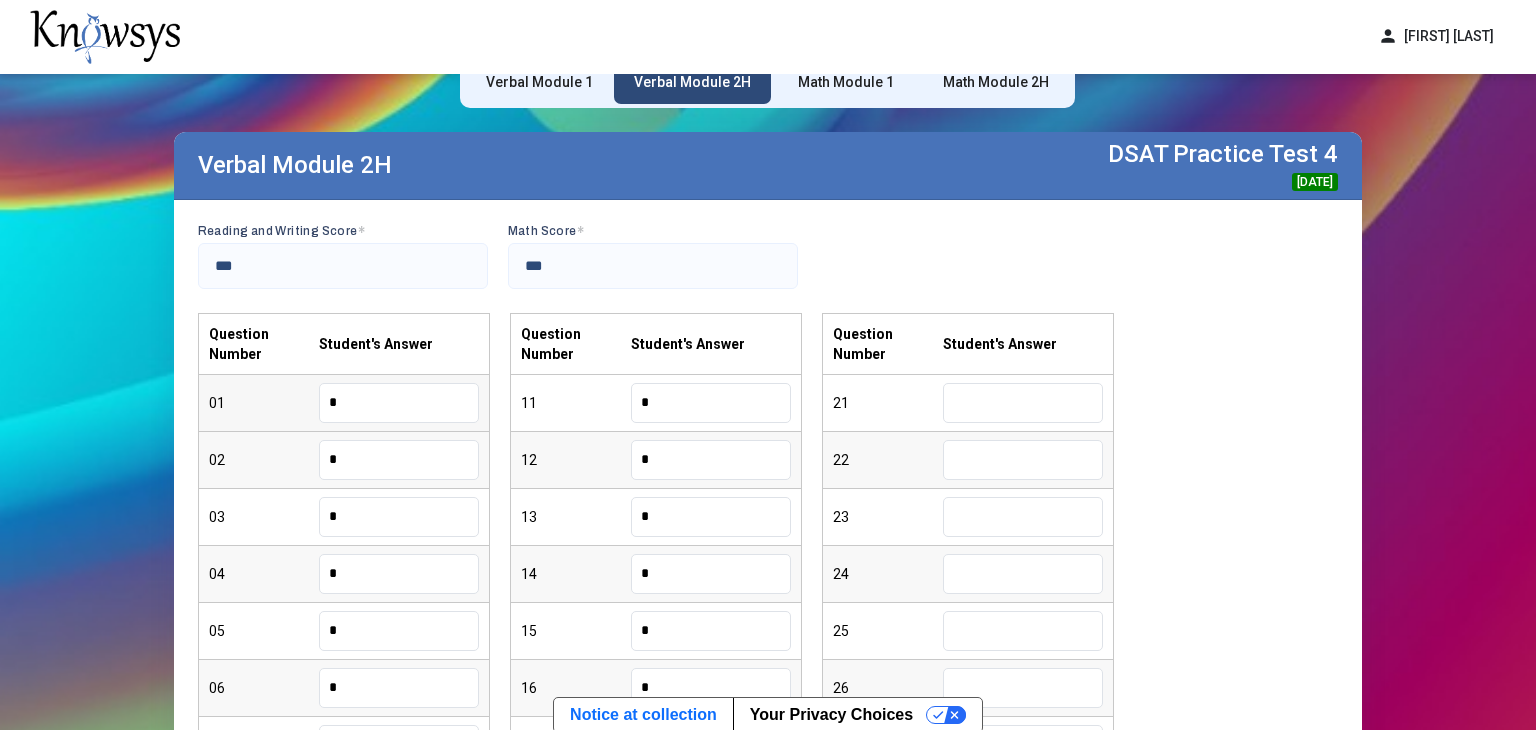 type on "*" 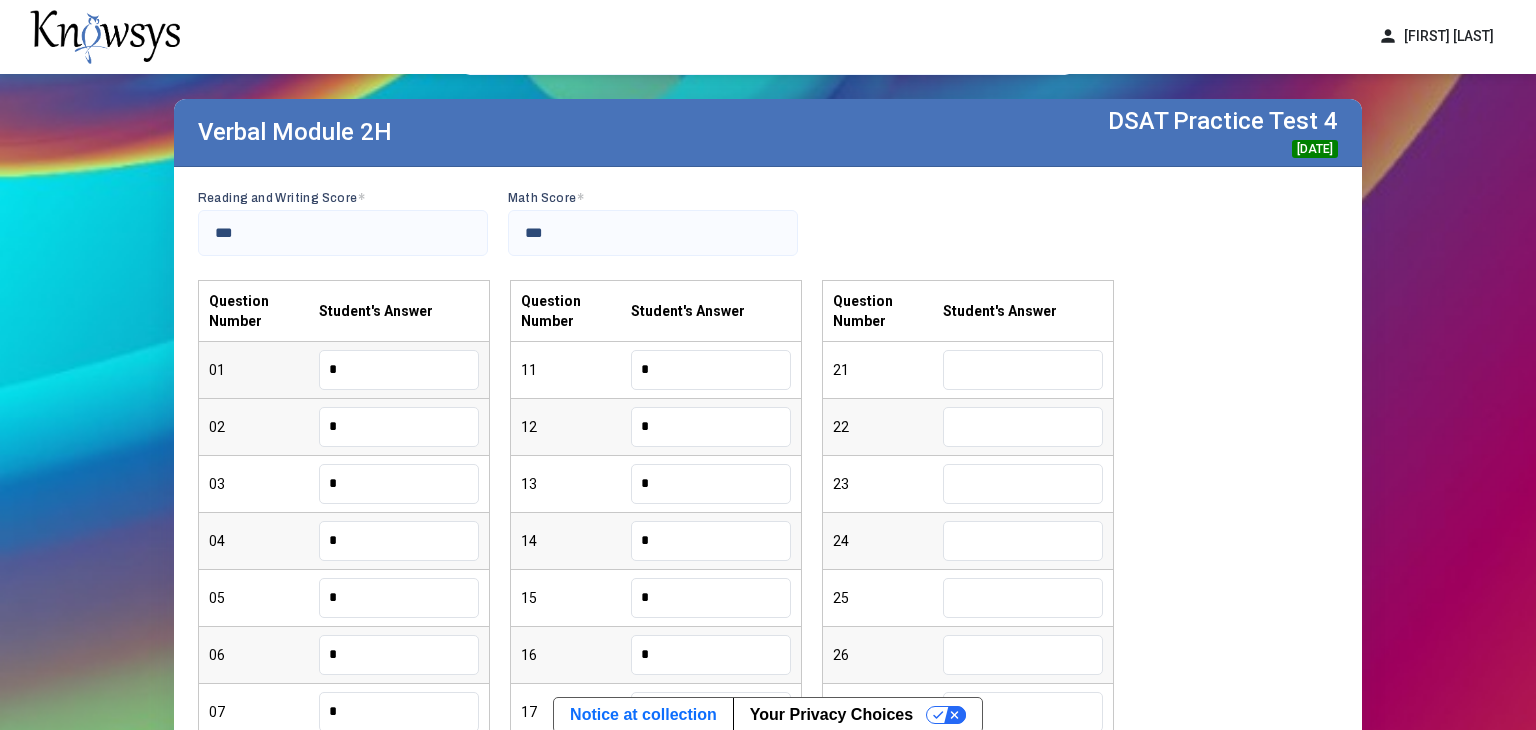 type on "*" 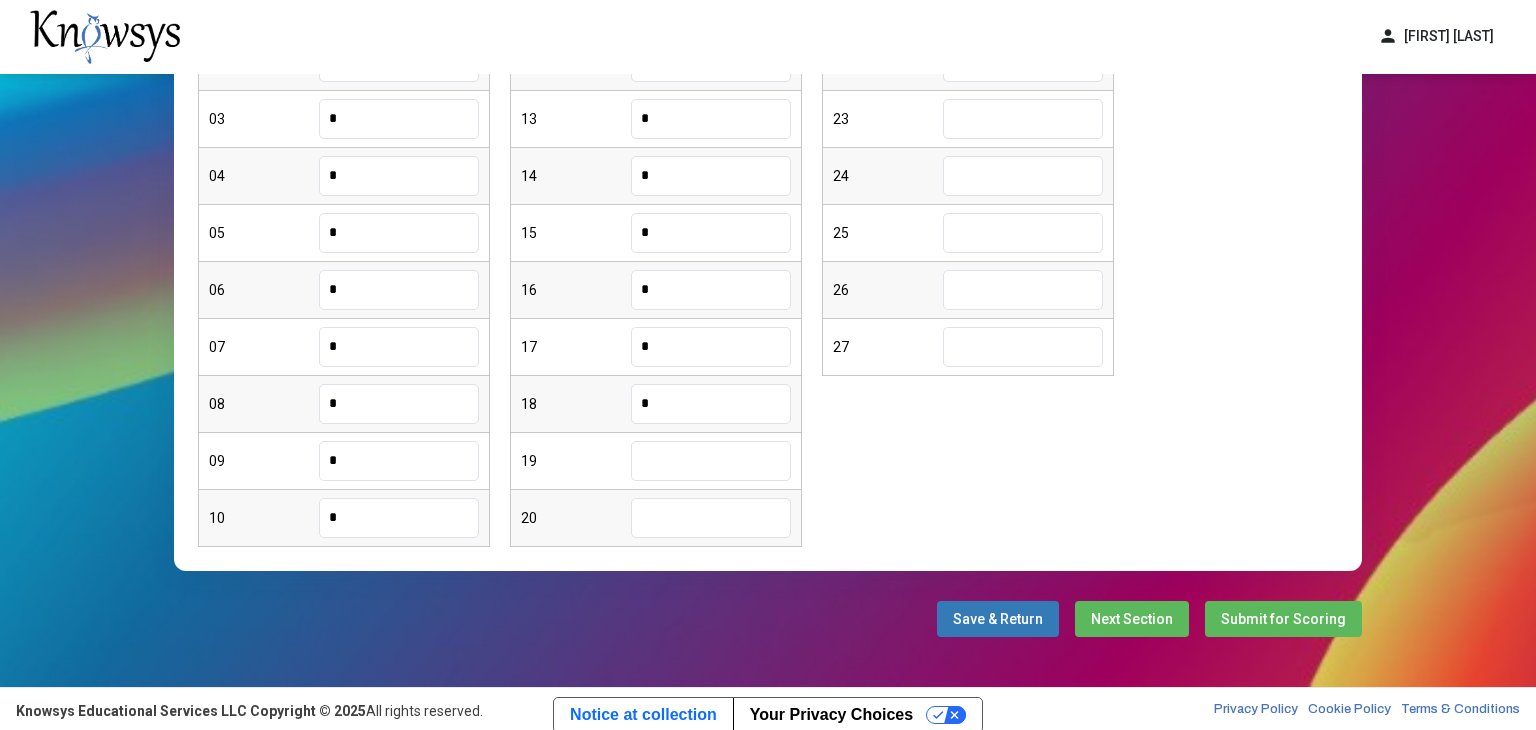 type on "*" 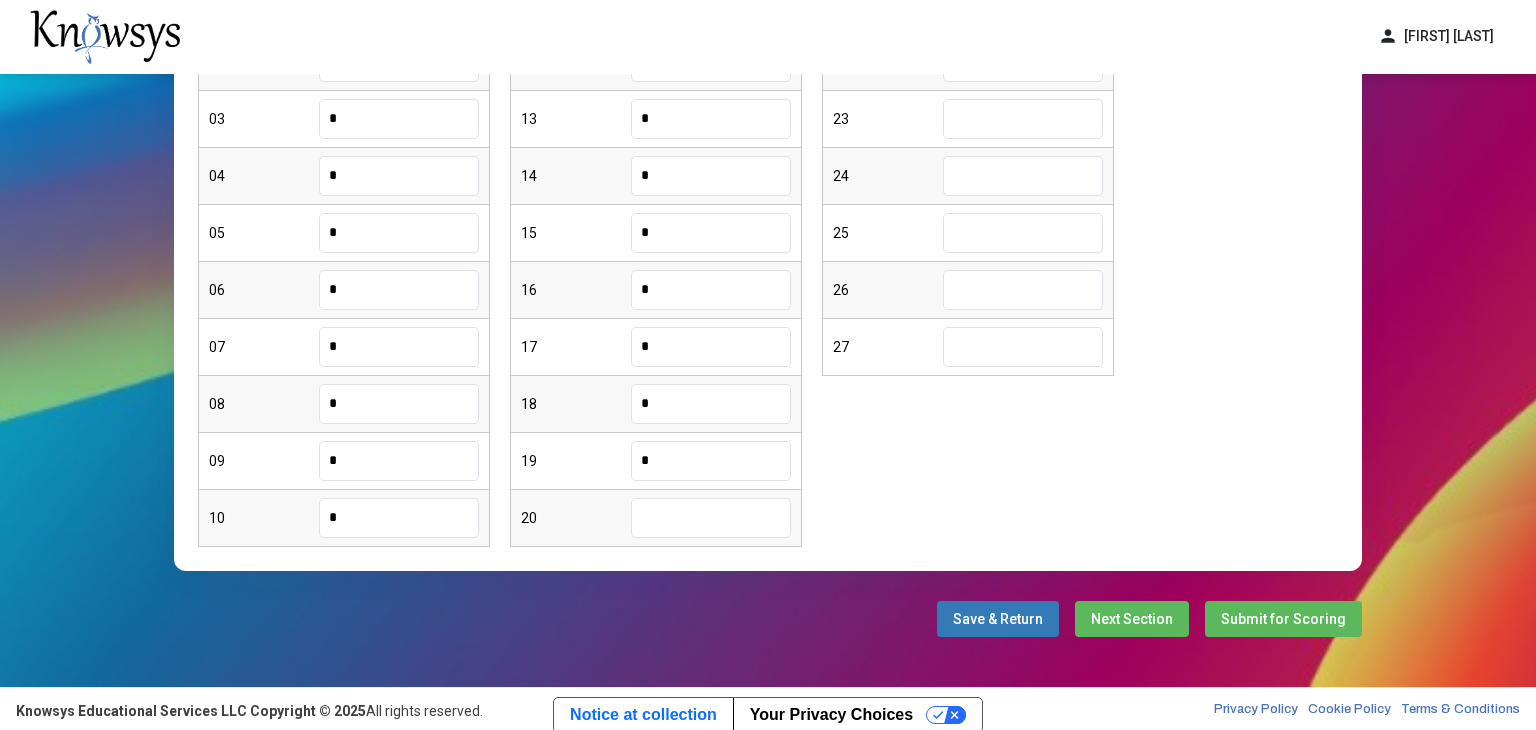 type on "*" 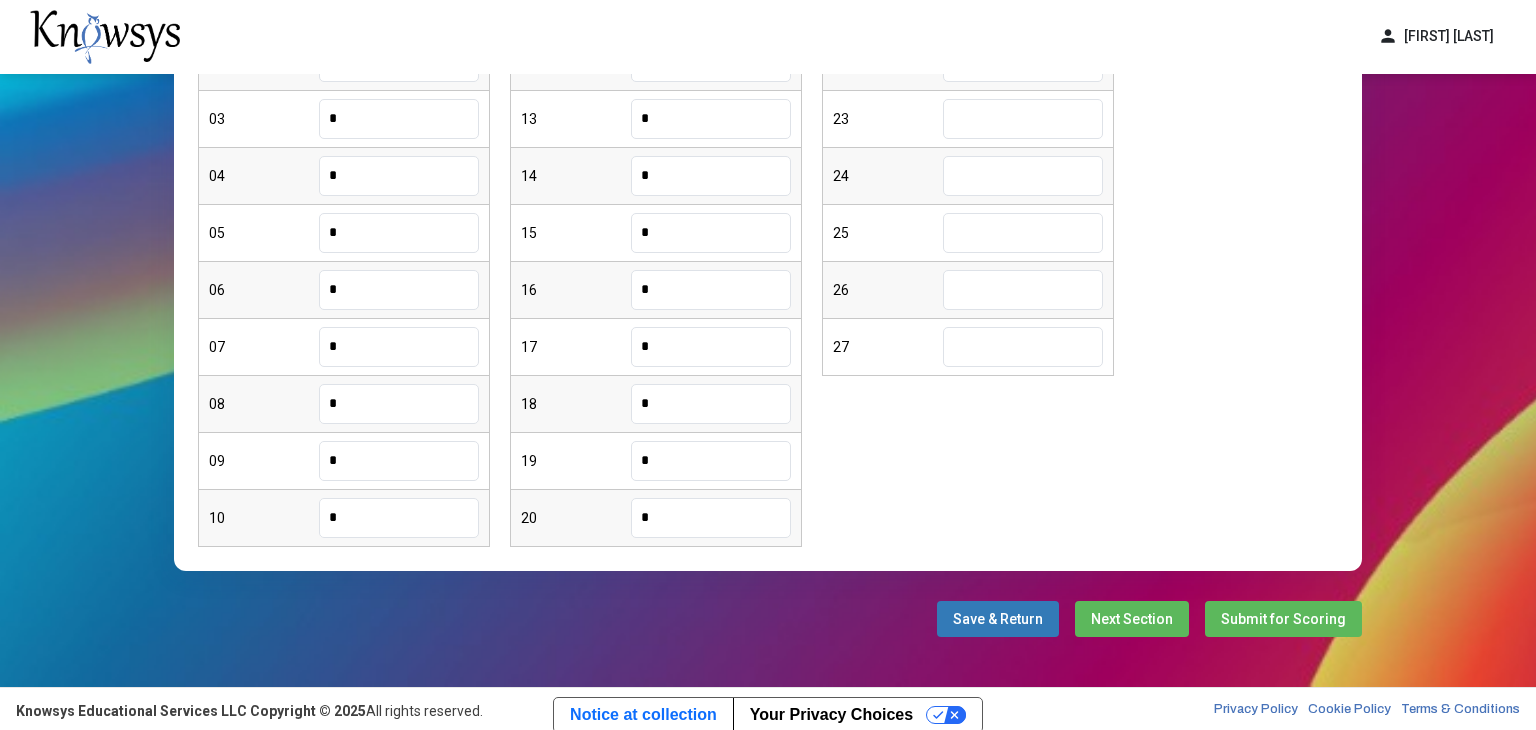 type on "*" 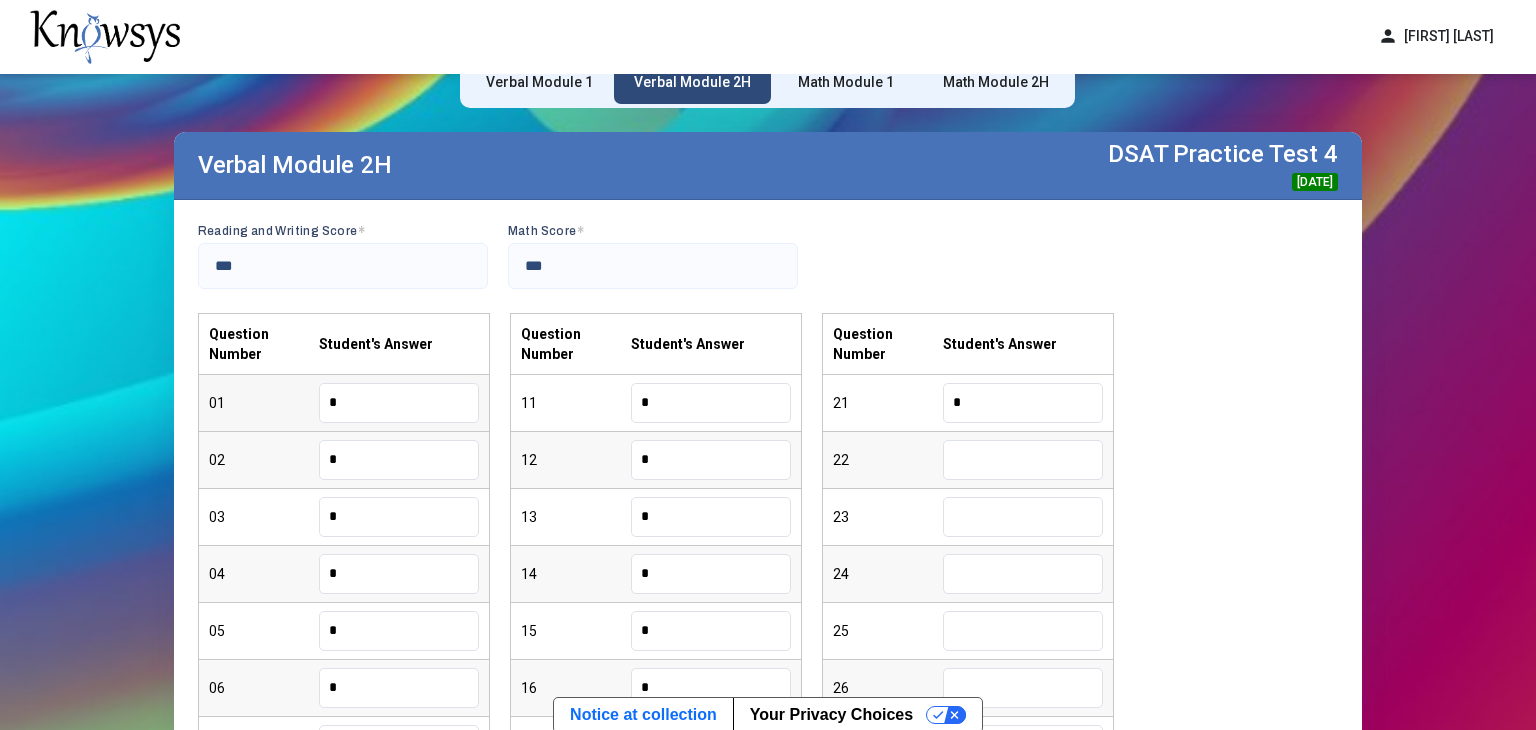 type on "*" 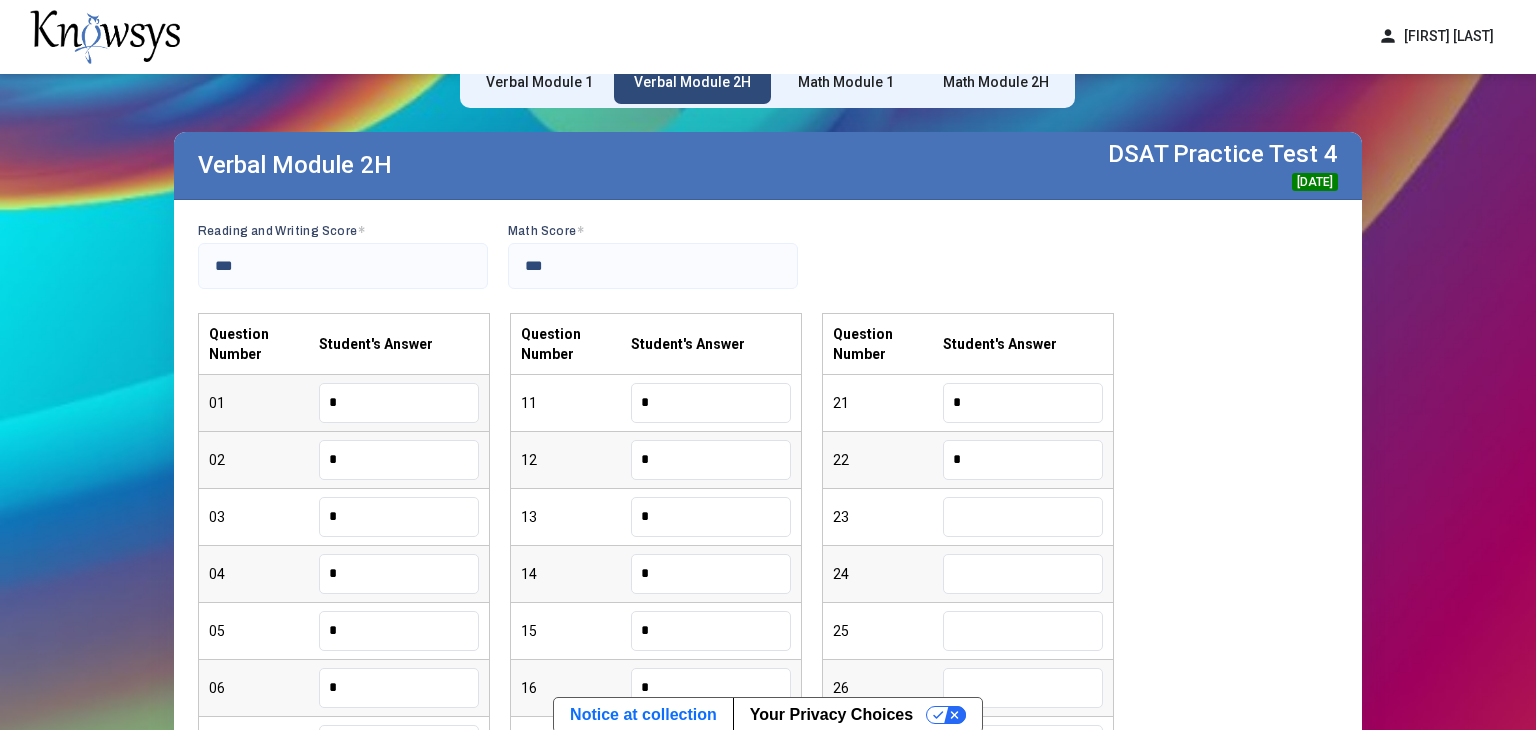 type on "*" 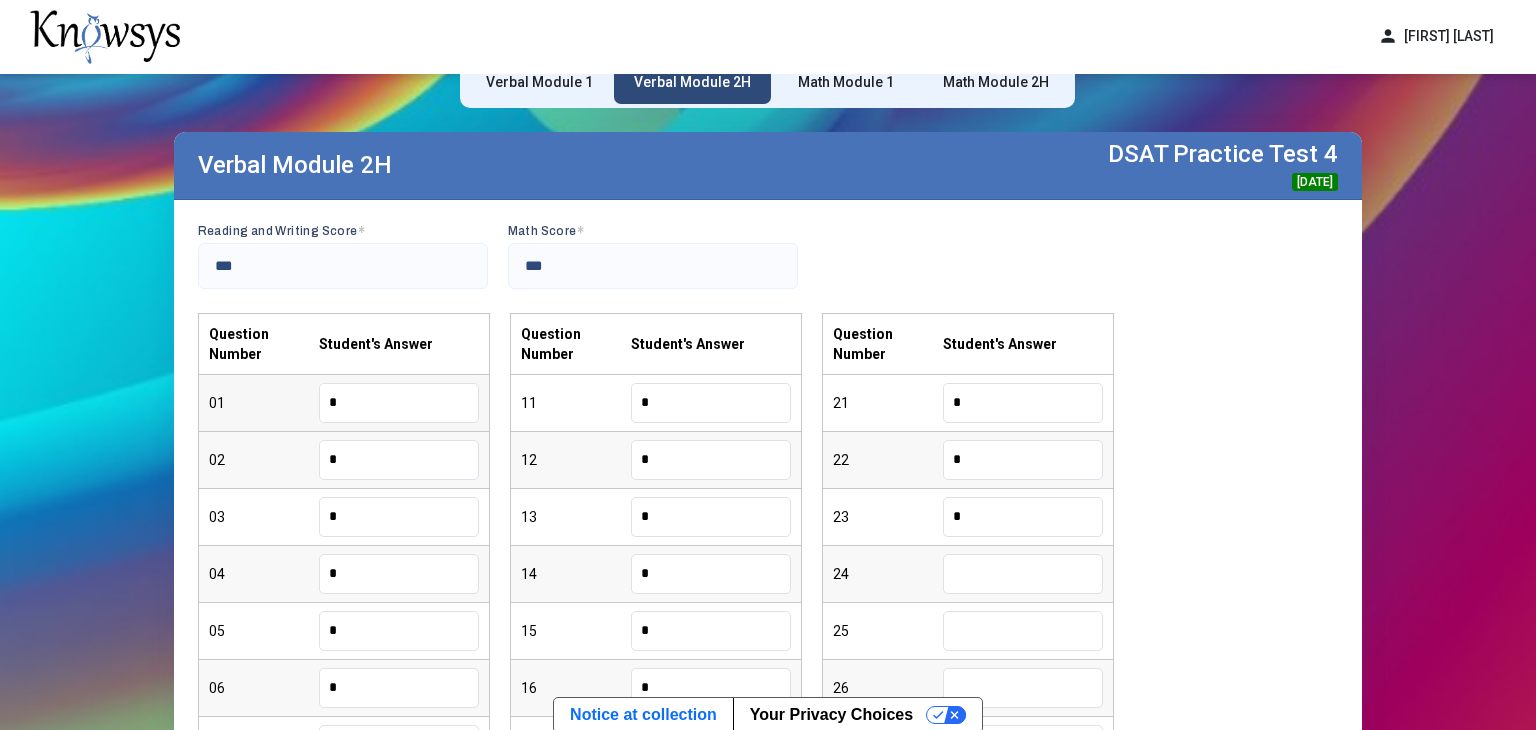 type on "*" 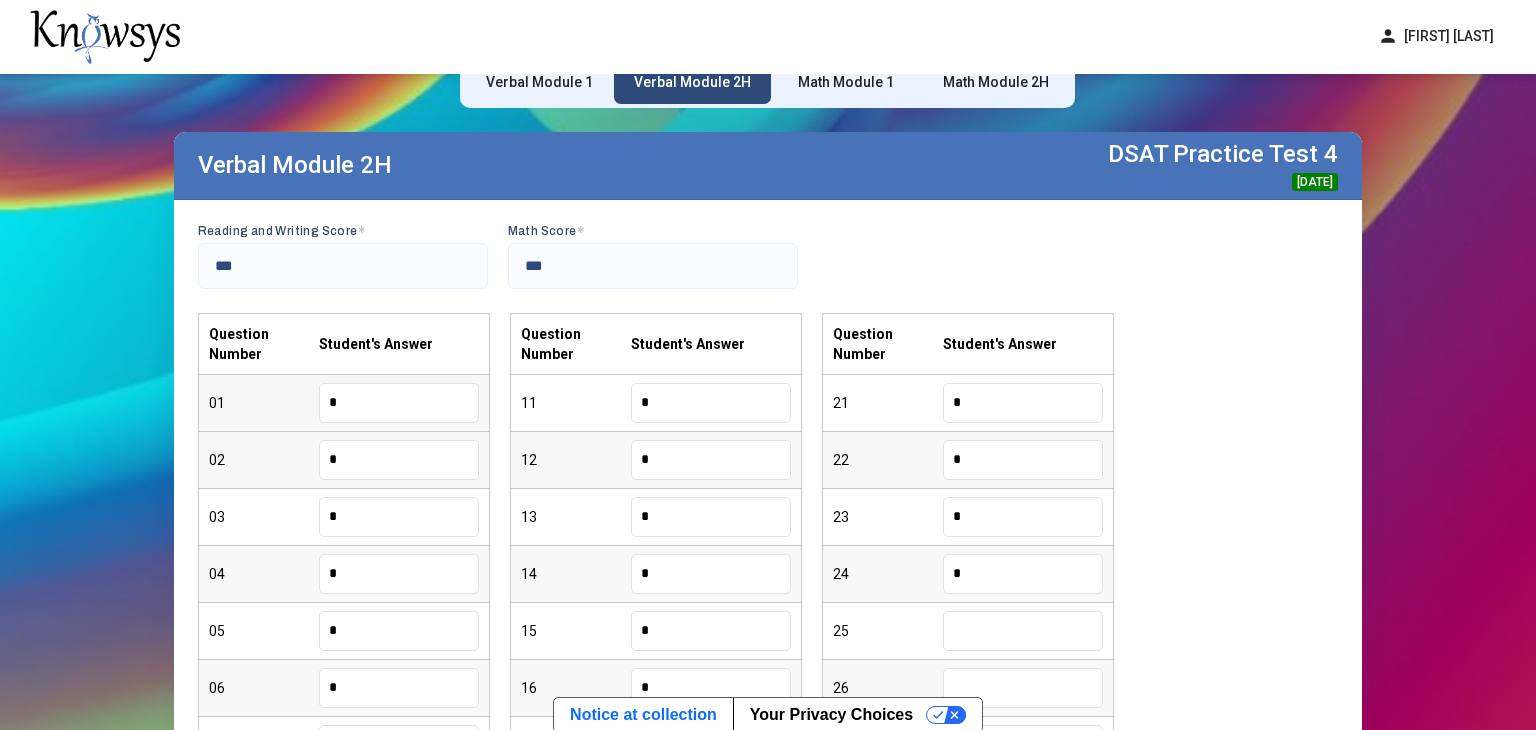 type on "*" 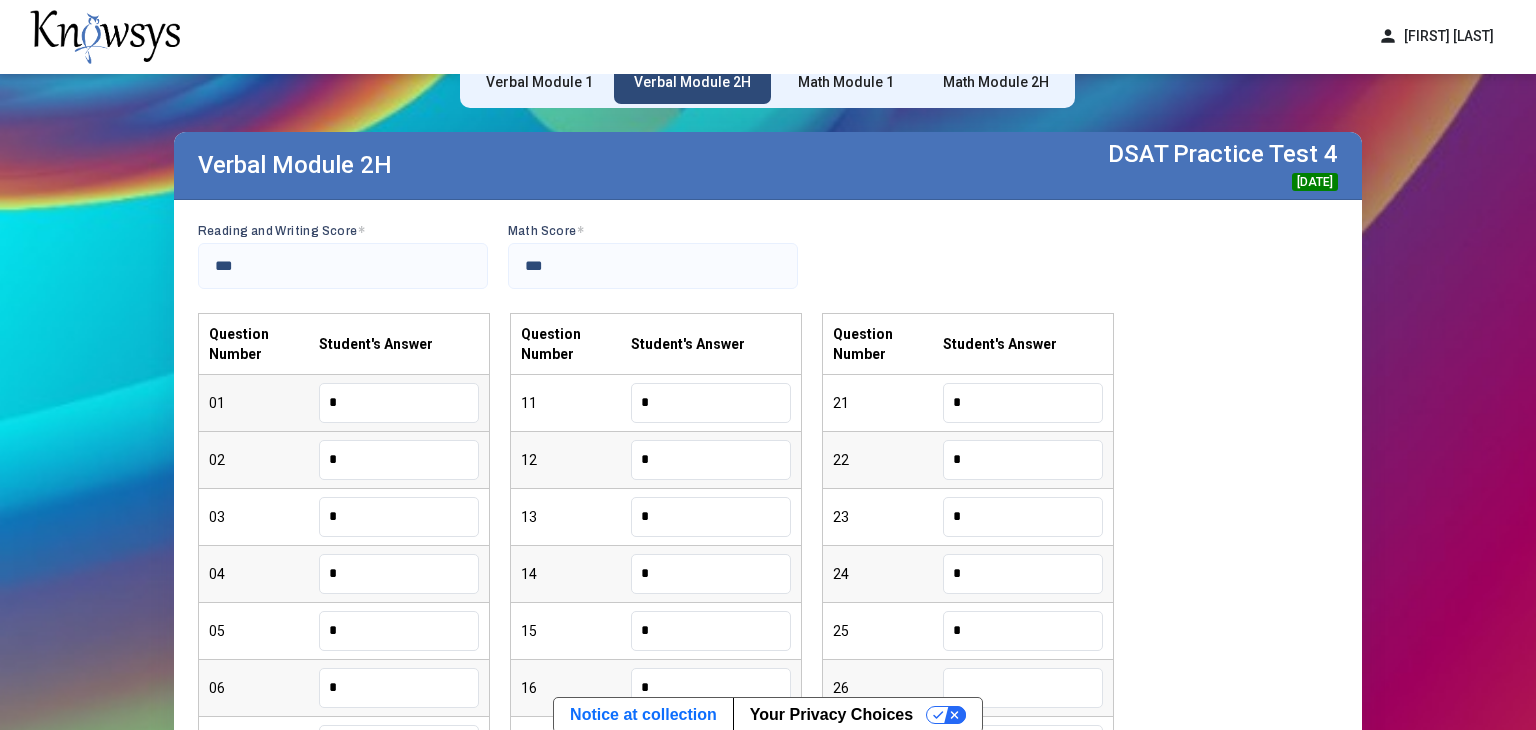 type on "*" 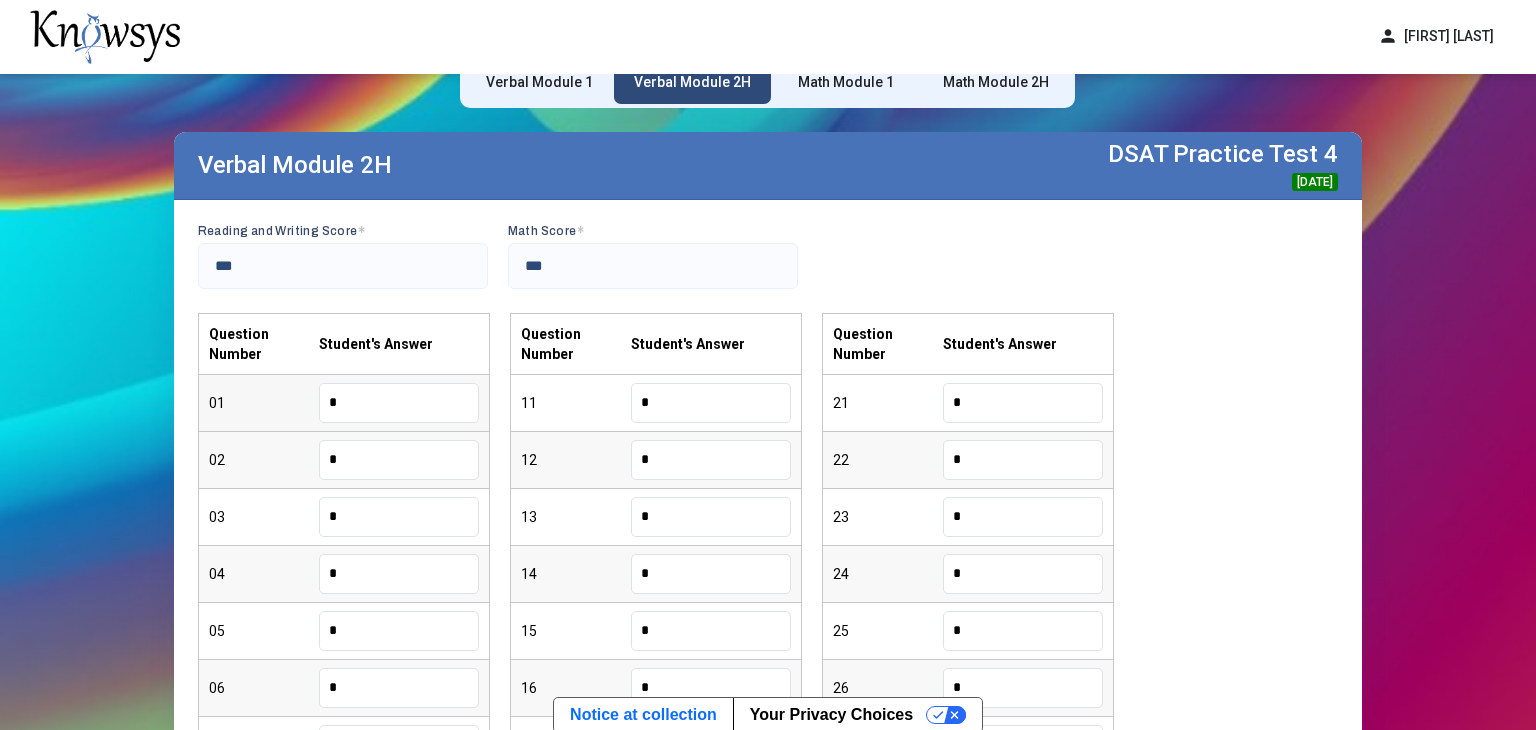 type on "*" 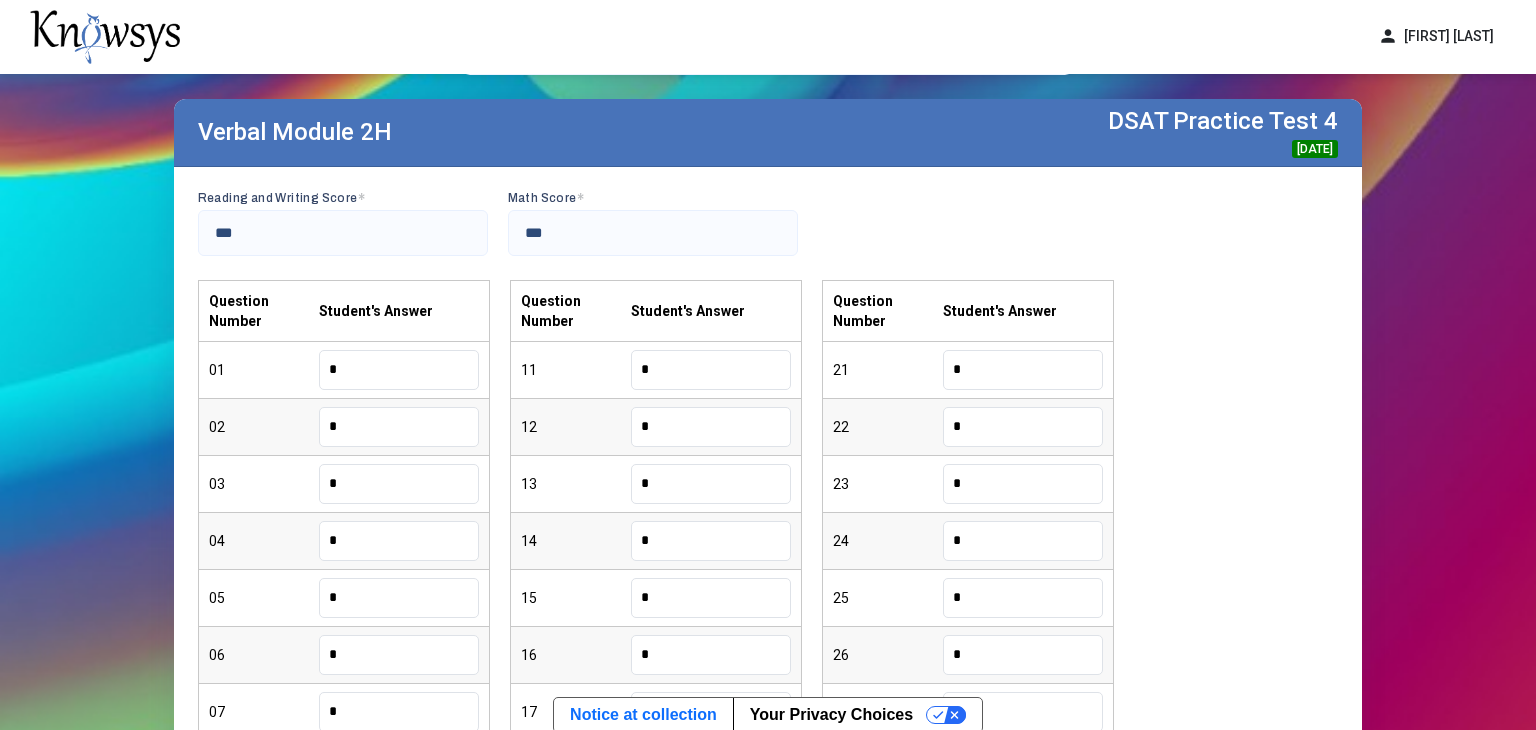 scroll, scrollTop: 467, scrollLeft: 0, axis: vertical 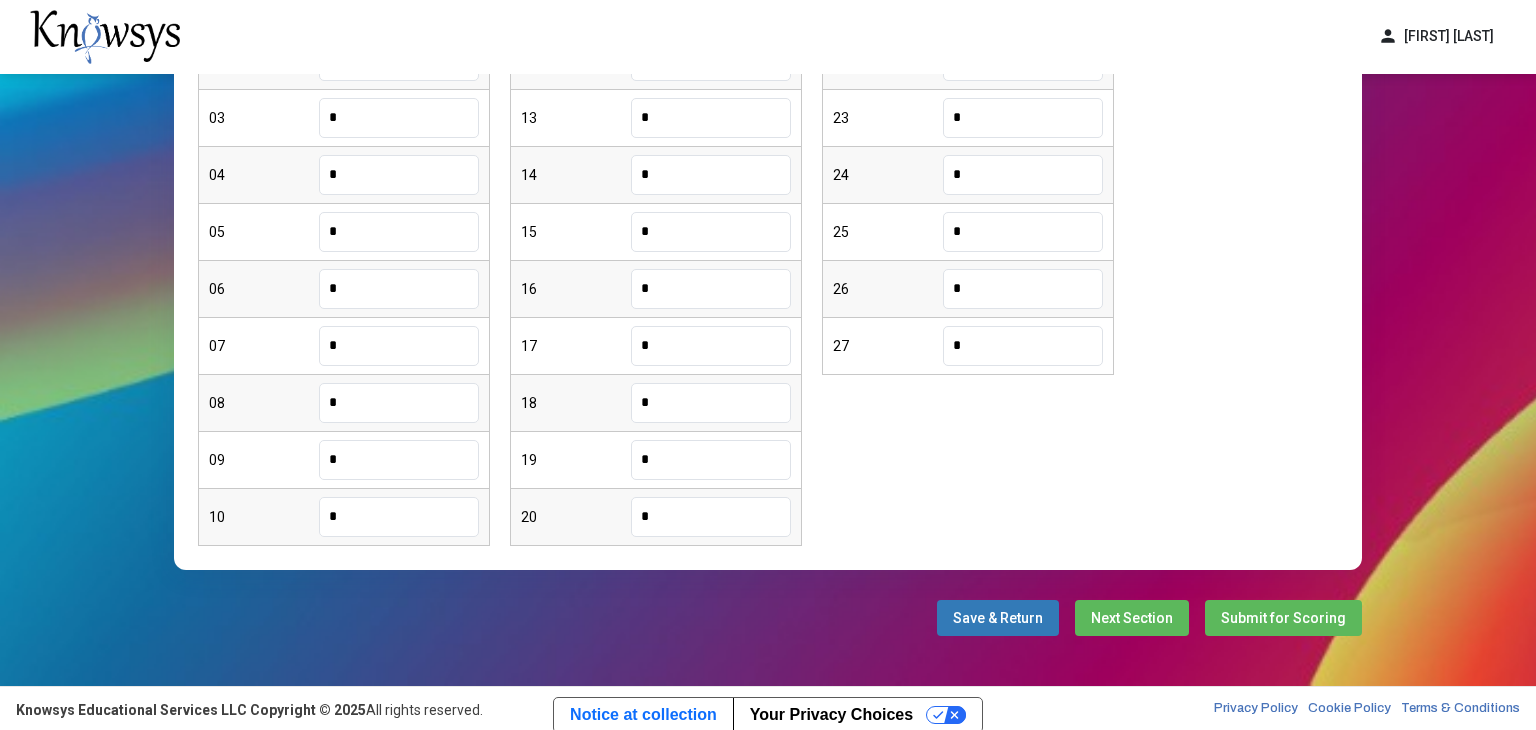 type on "*" 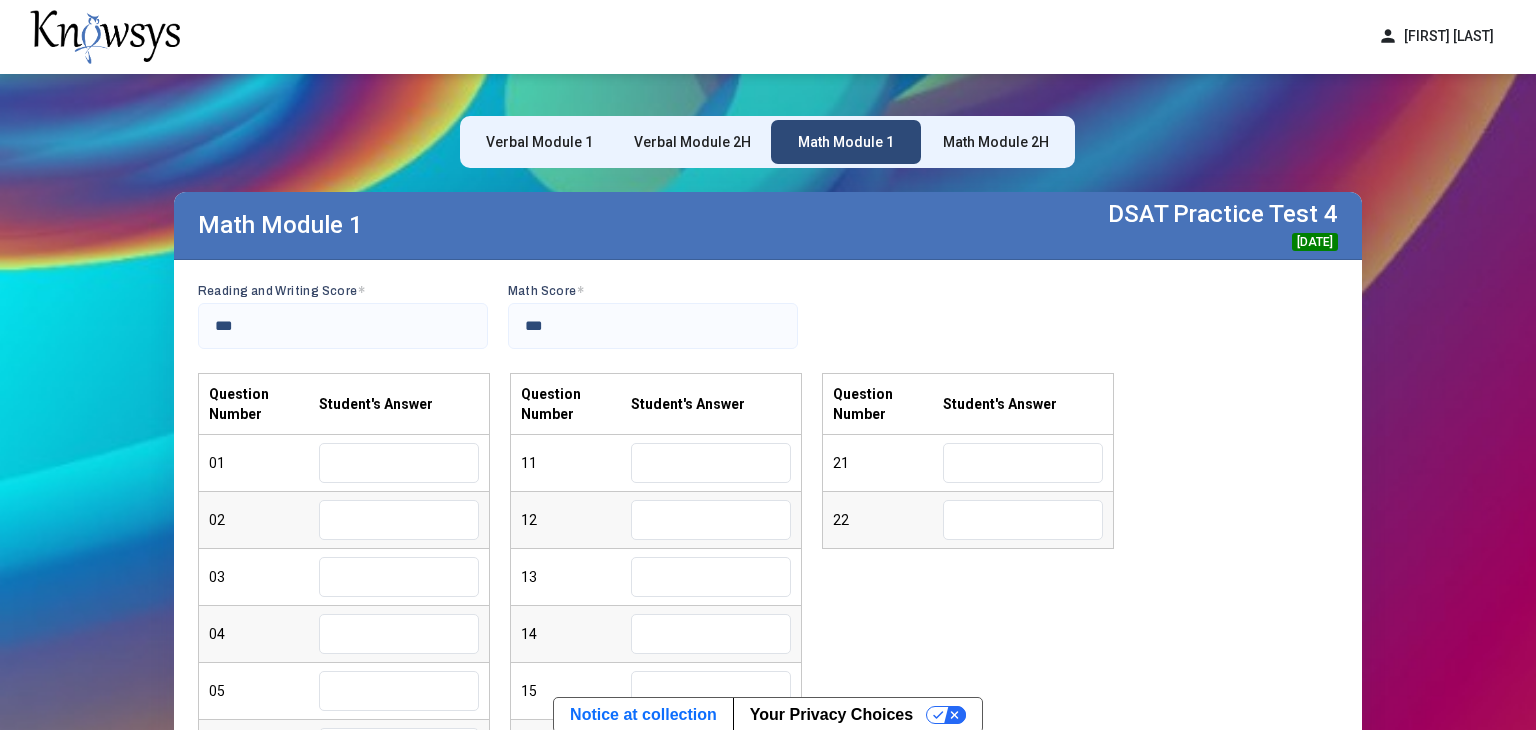scroll, scrollTop: 0, scrollLeft: 0, axis: both 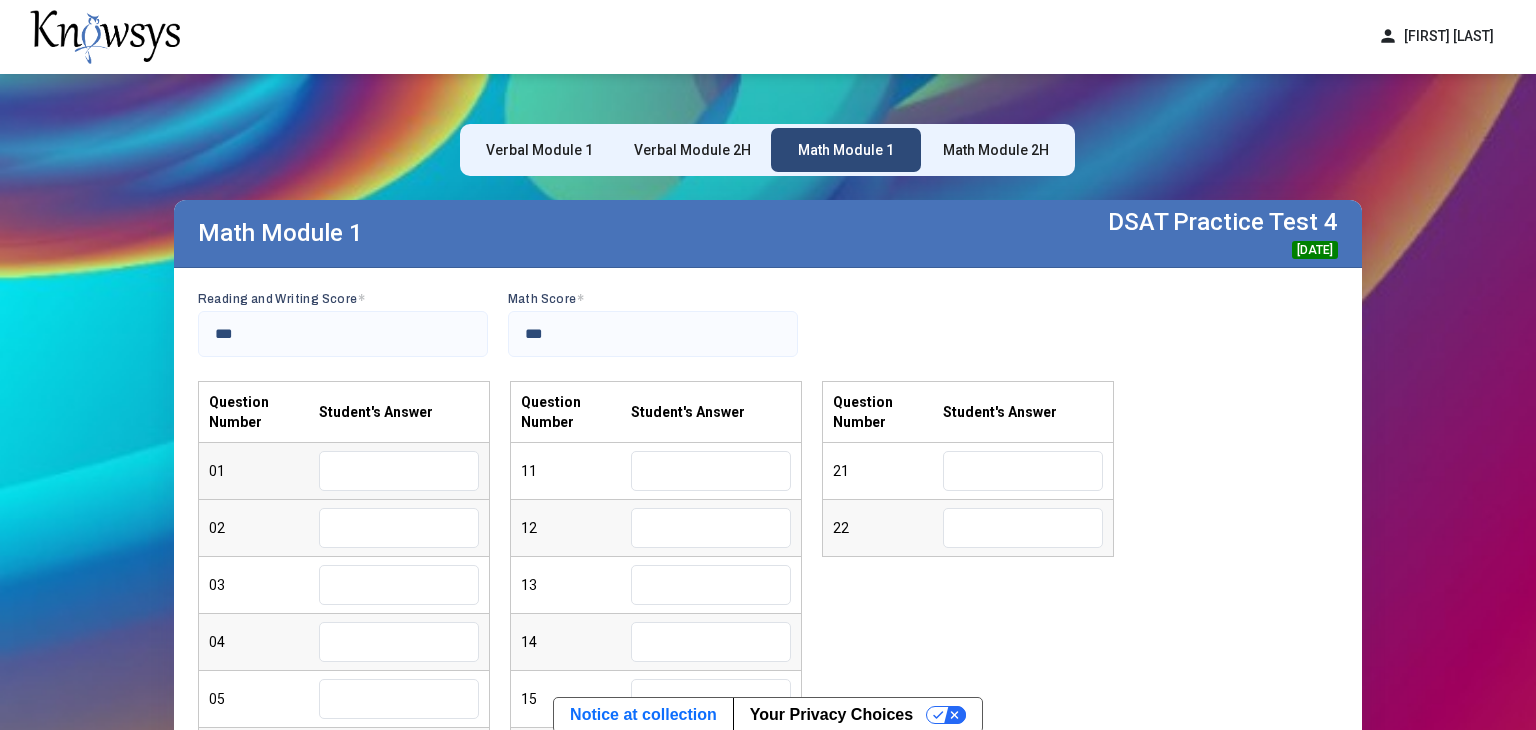 click at bounding box center [399, 471] 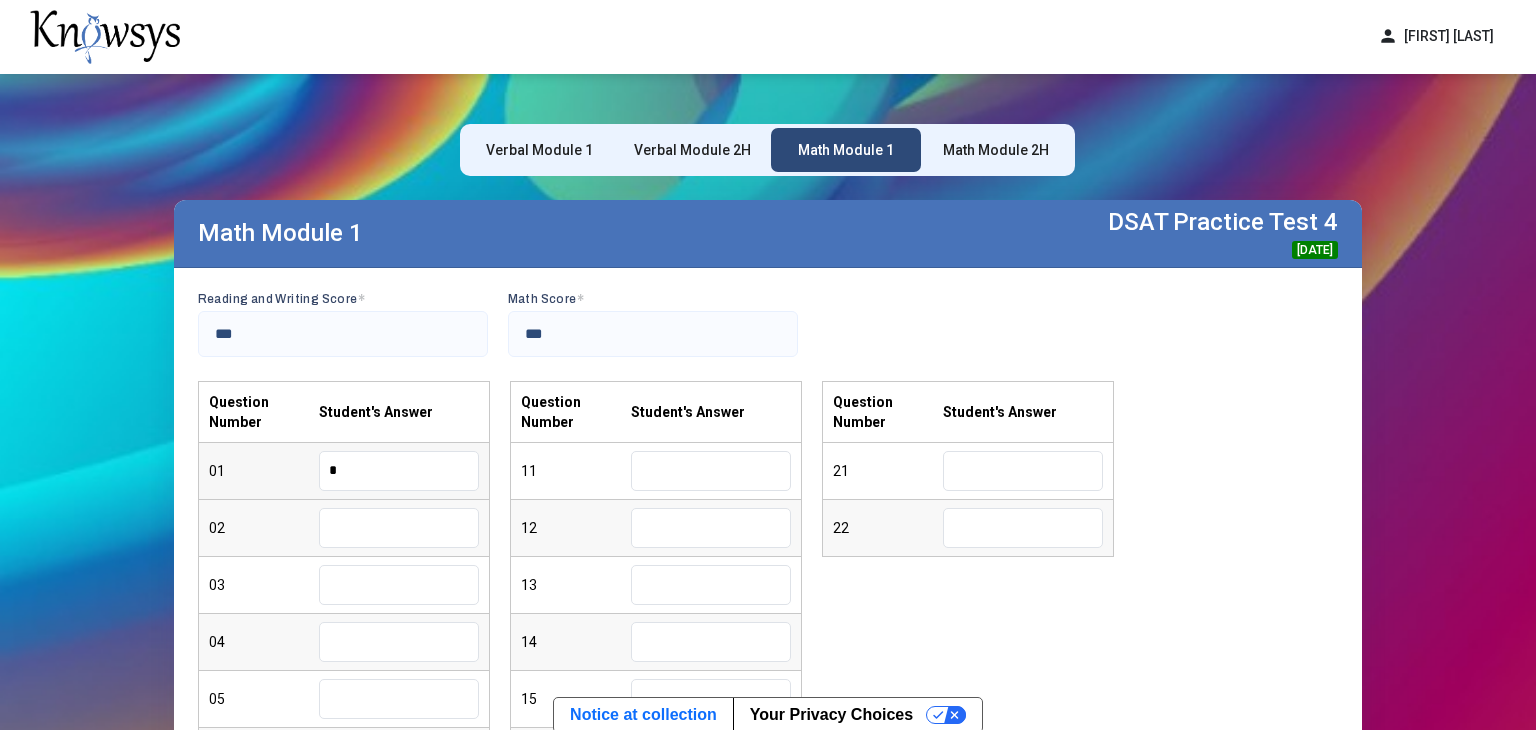 type on "*" 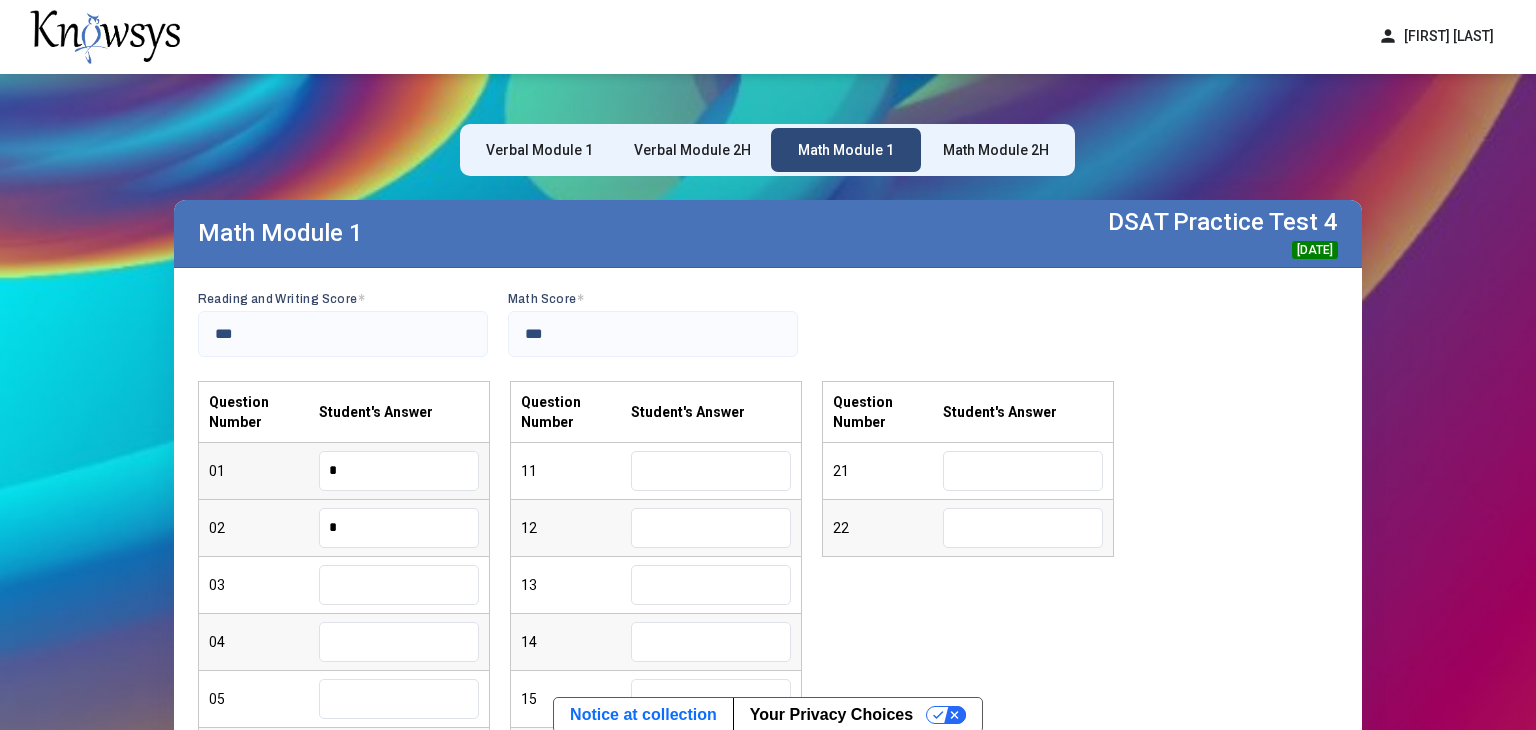 type on "*" 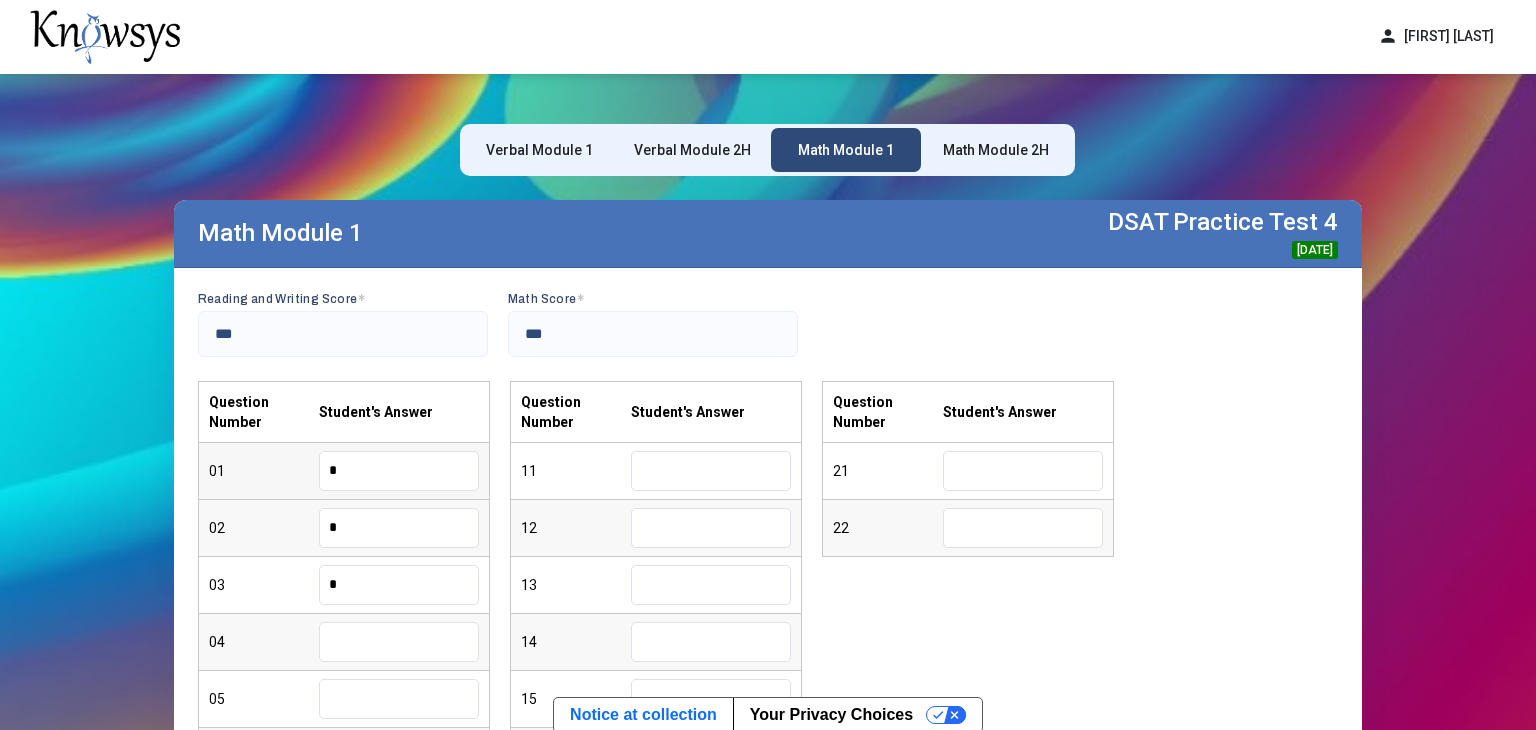type on "*" 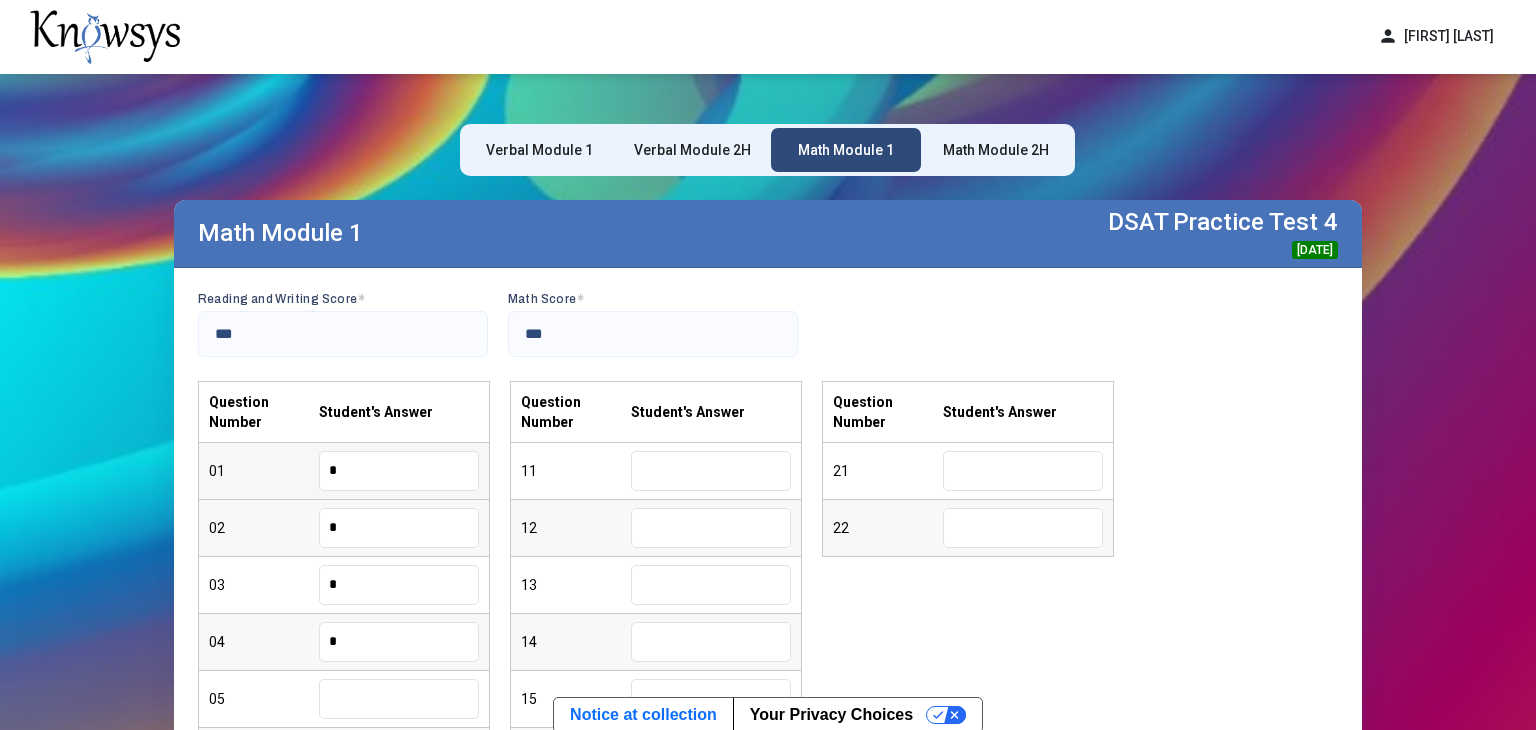 type on "*" 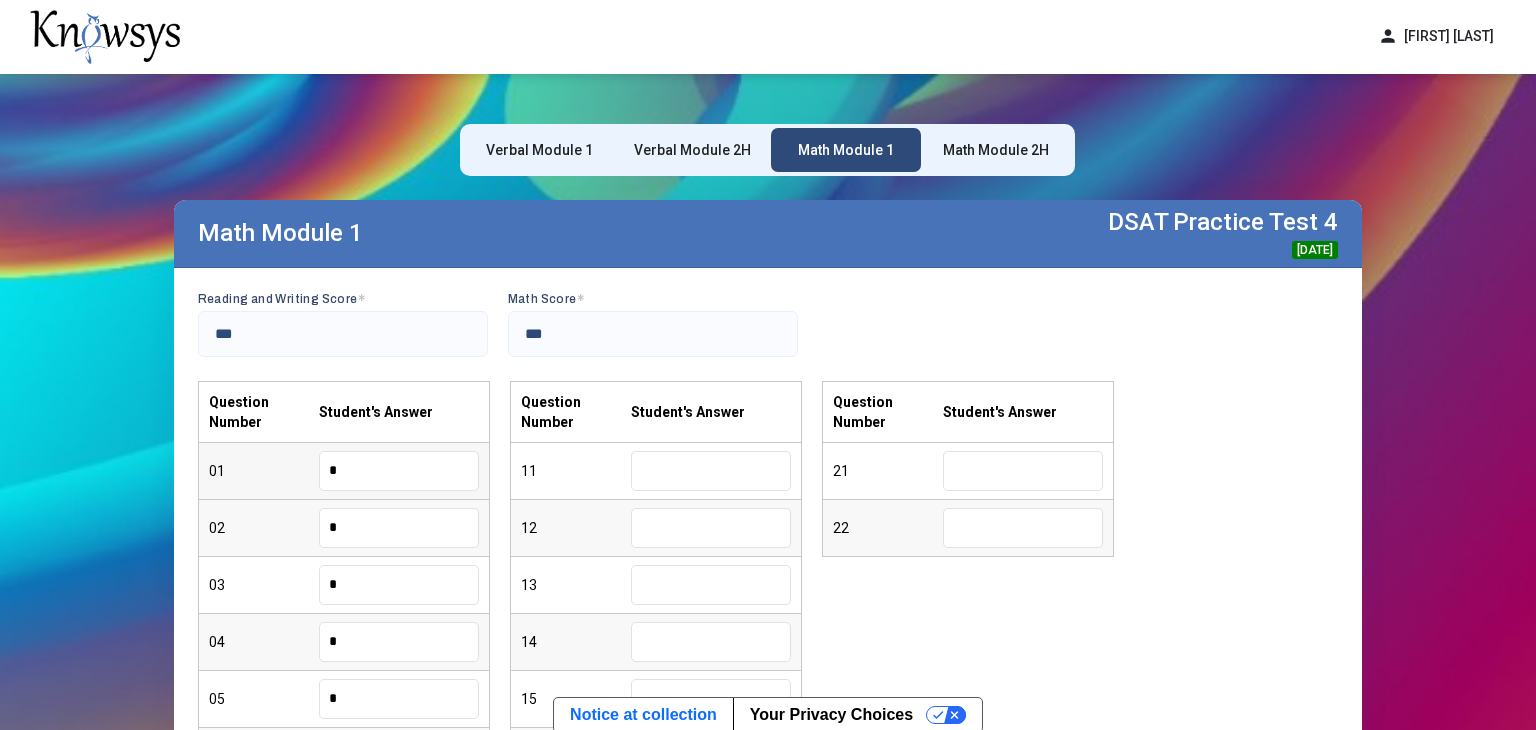 type on "*" 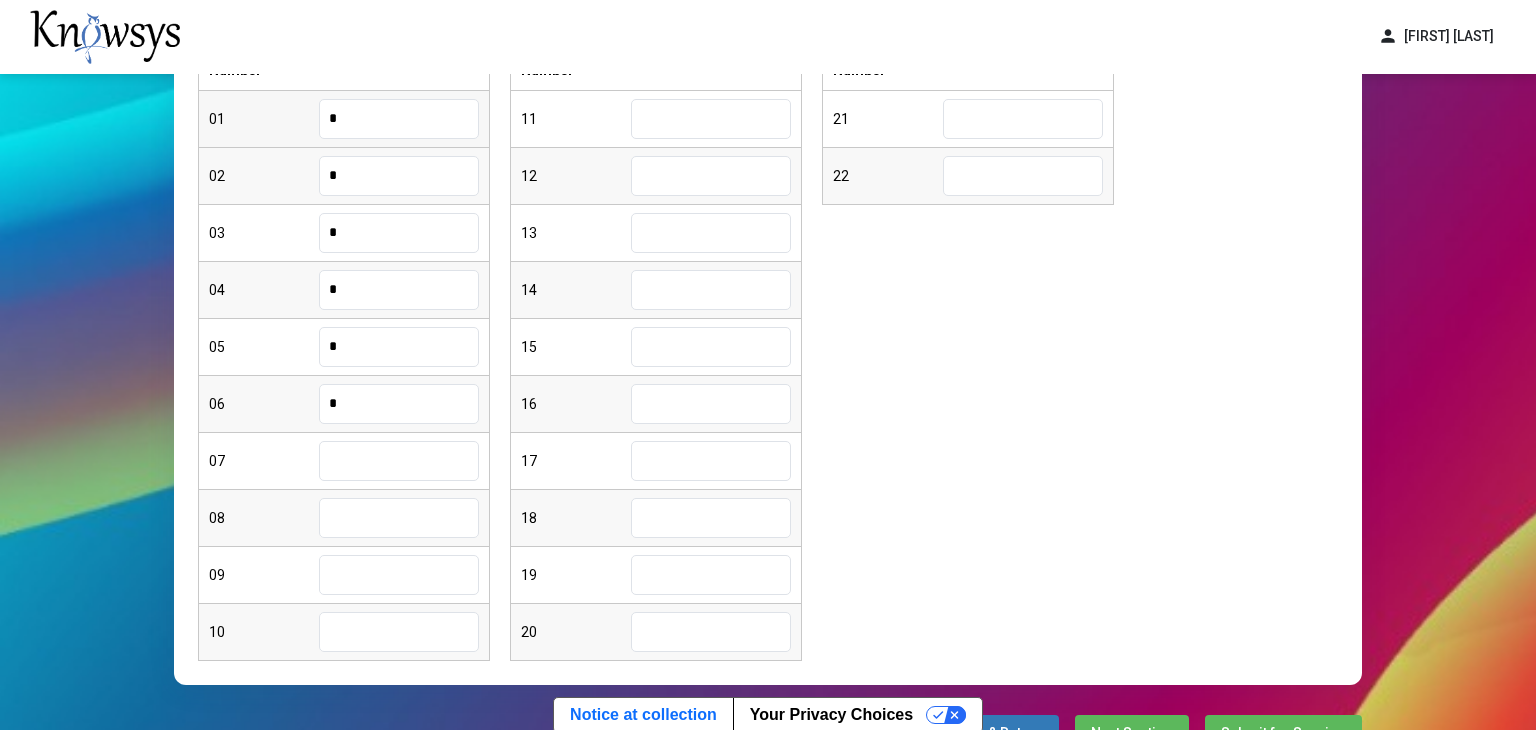 type on "*" 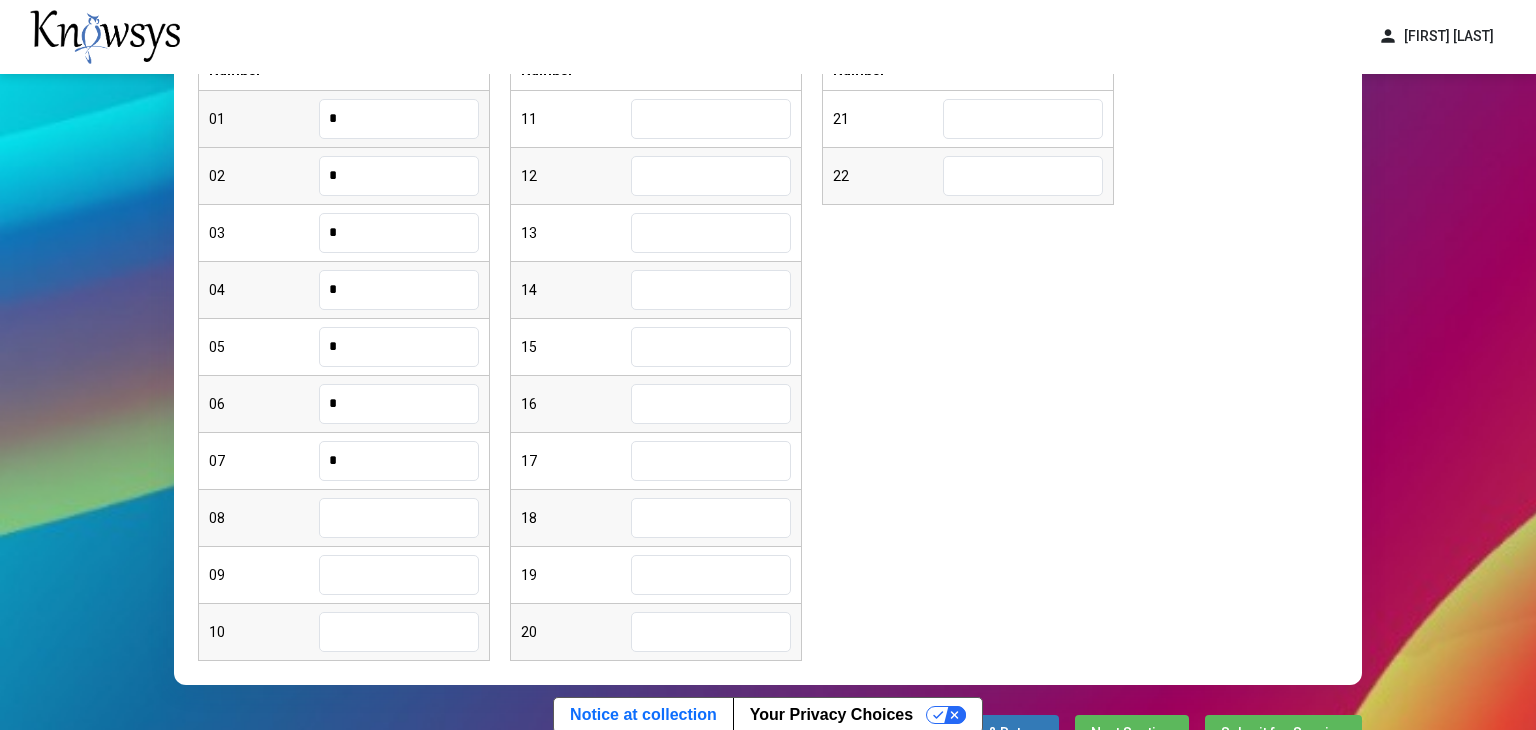 type on "*" 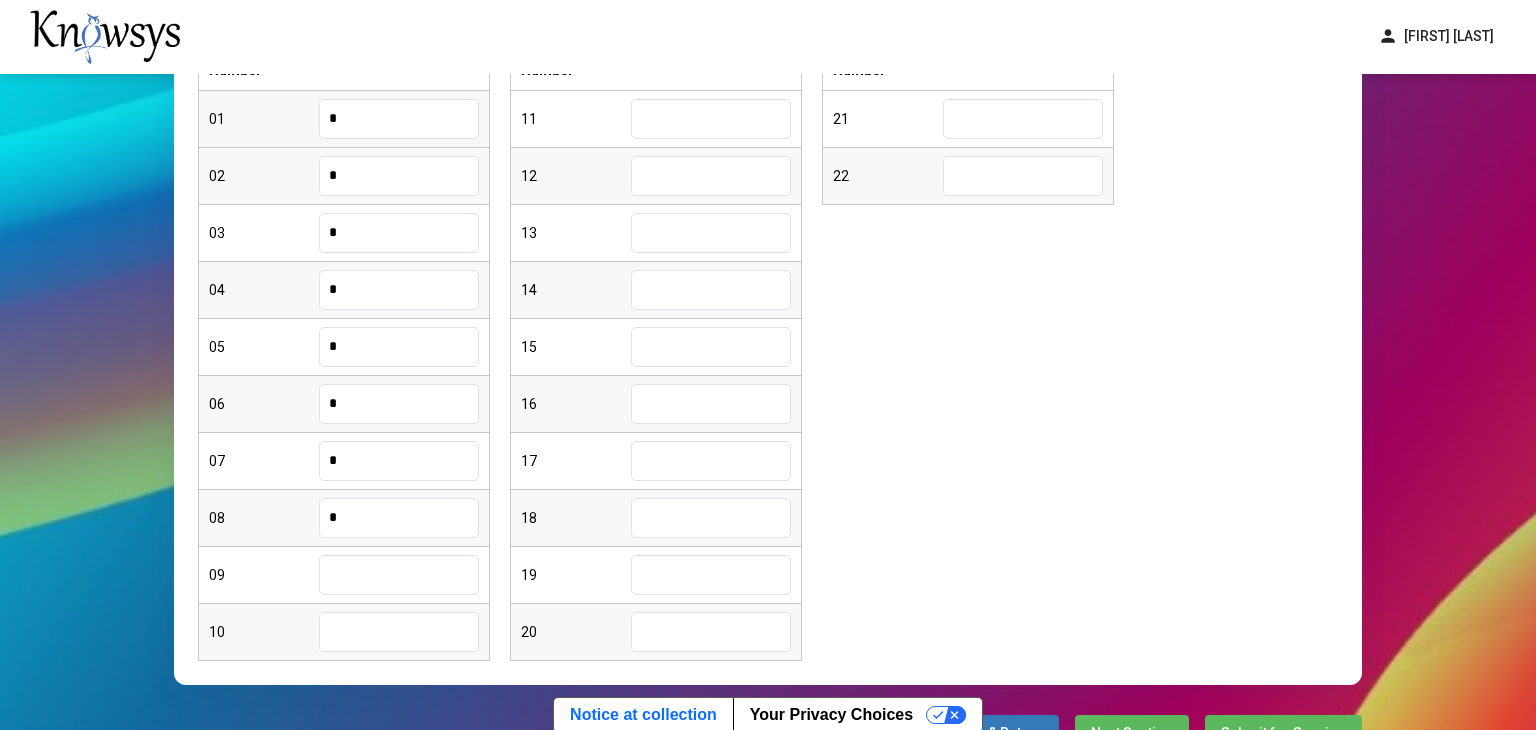 type on "*" 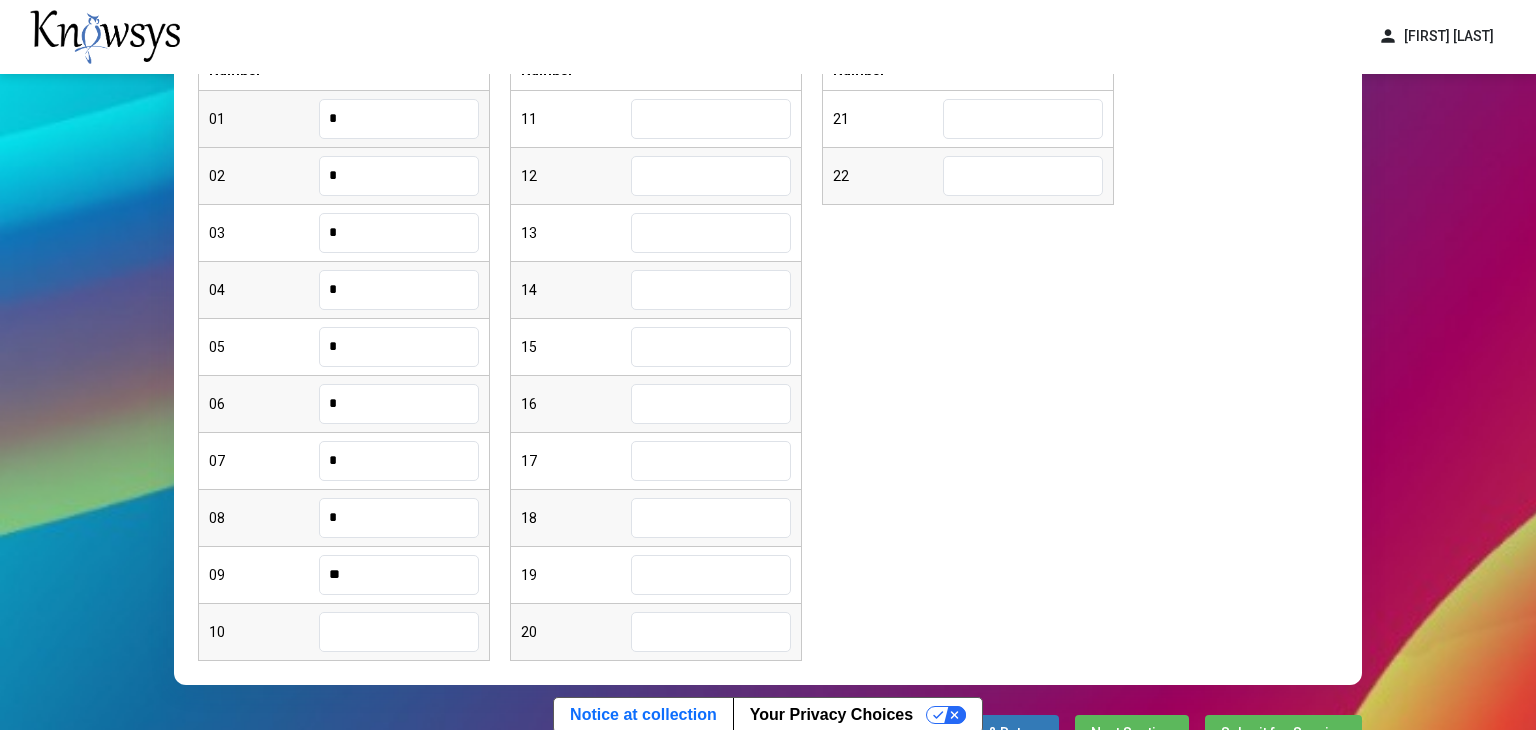 type on "**" 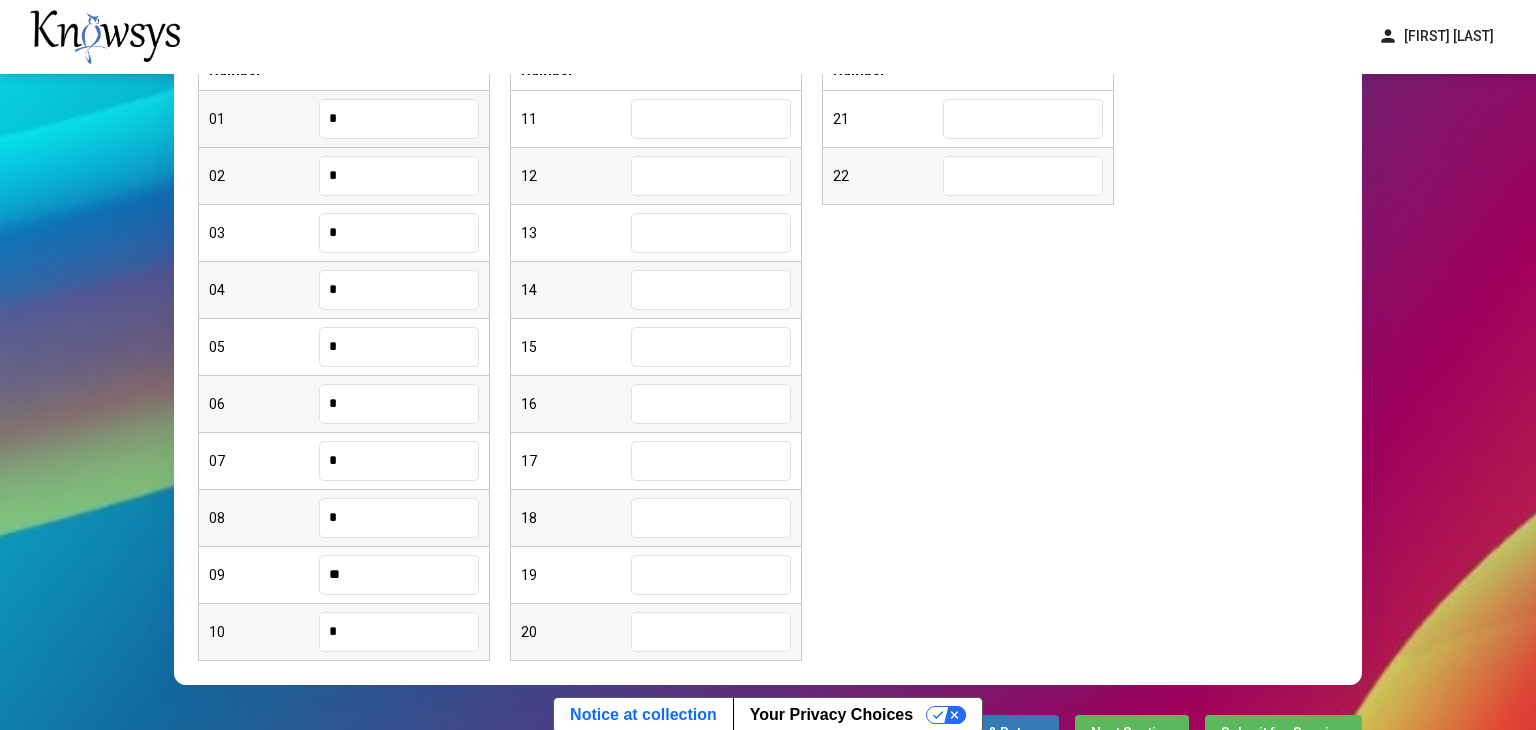 type on "*" 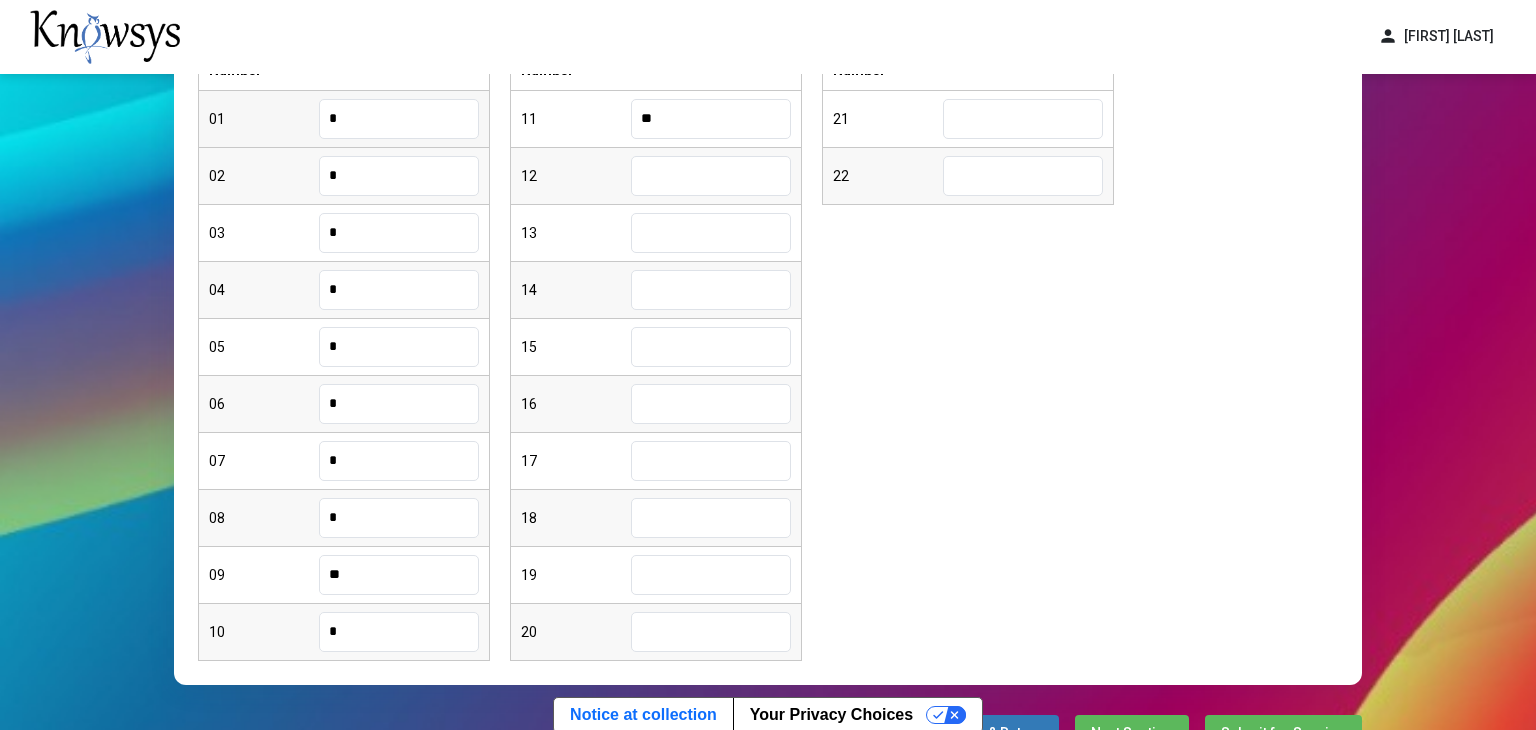 type on "**" 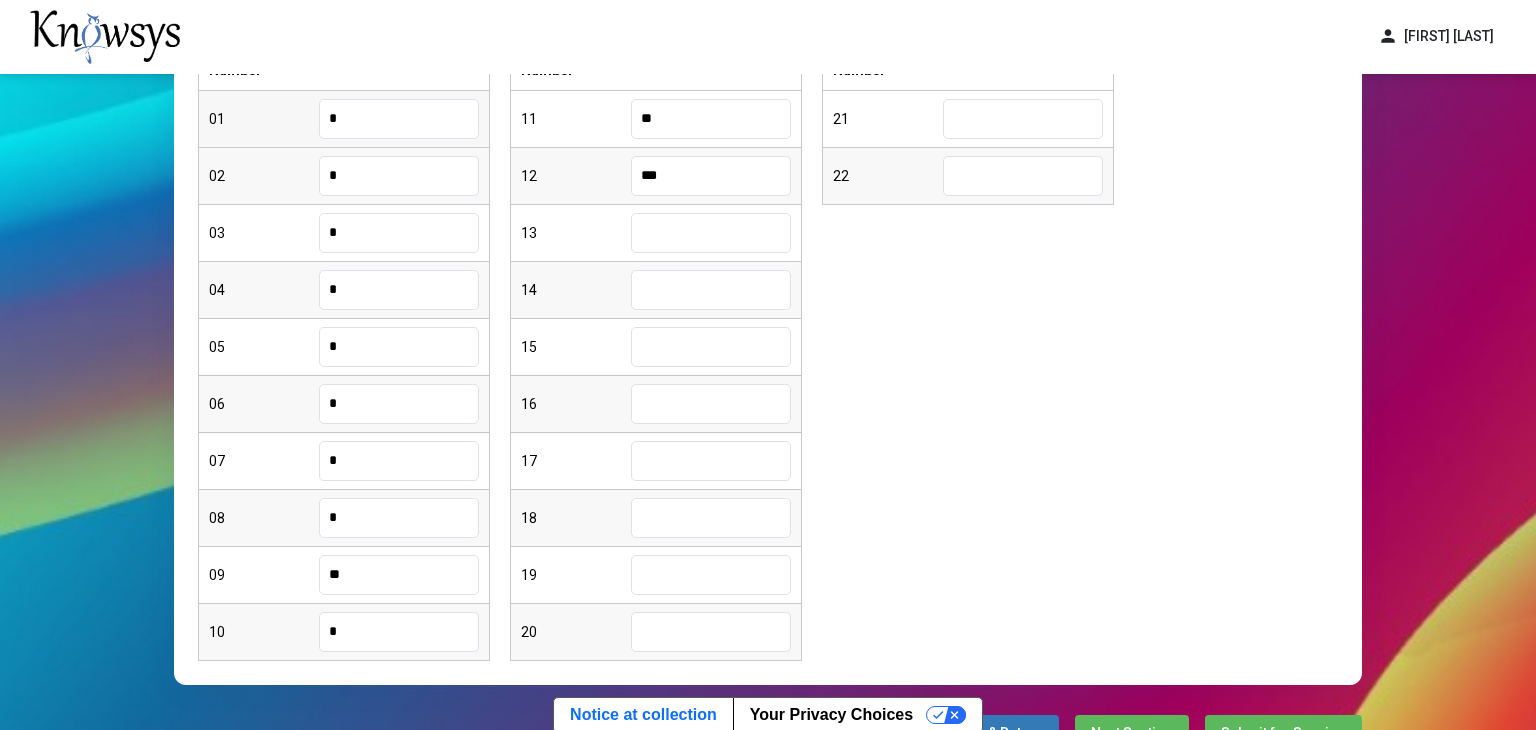 type on "***" 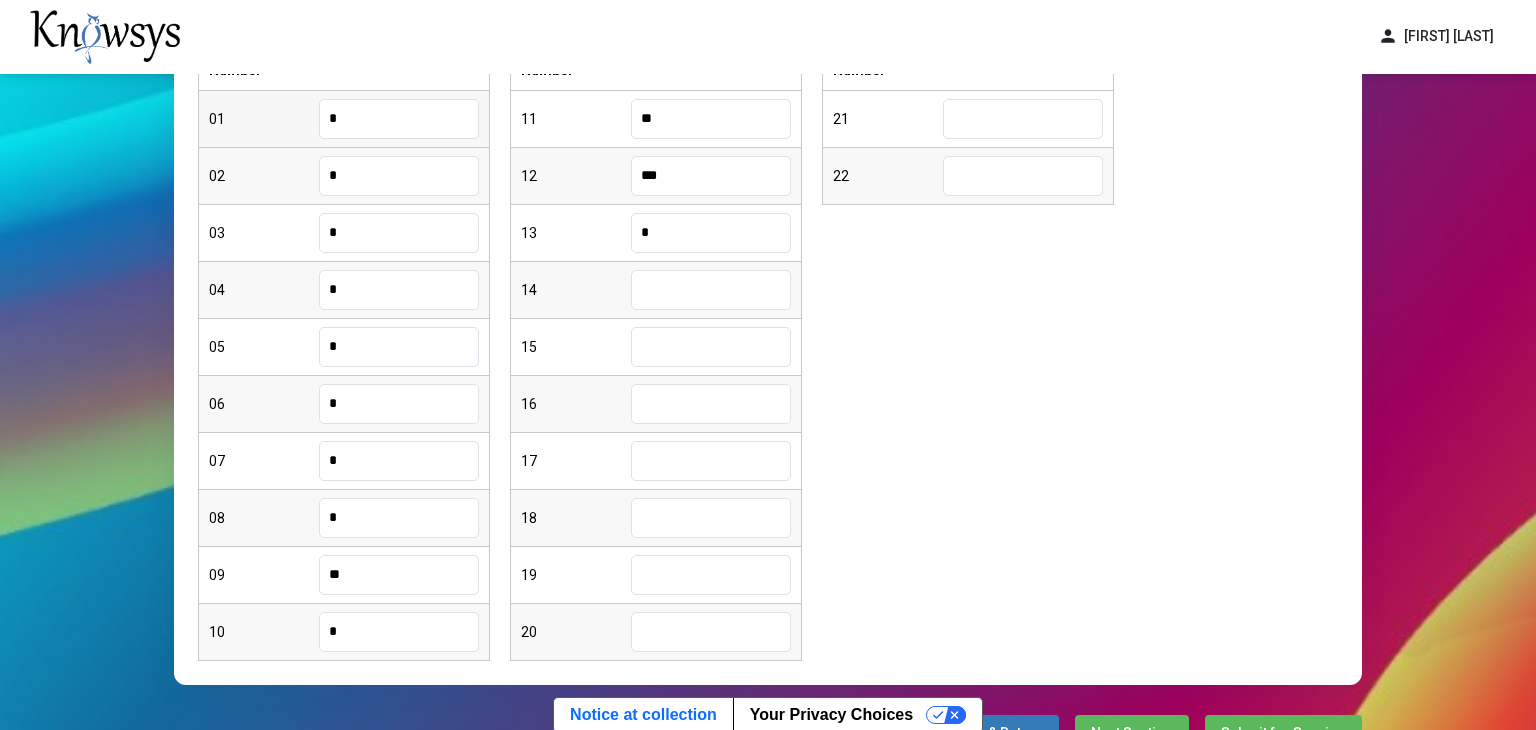 type on "*" 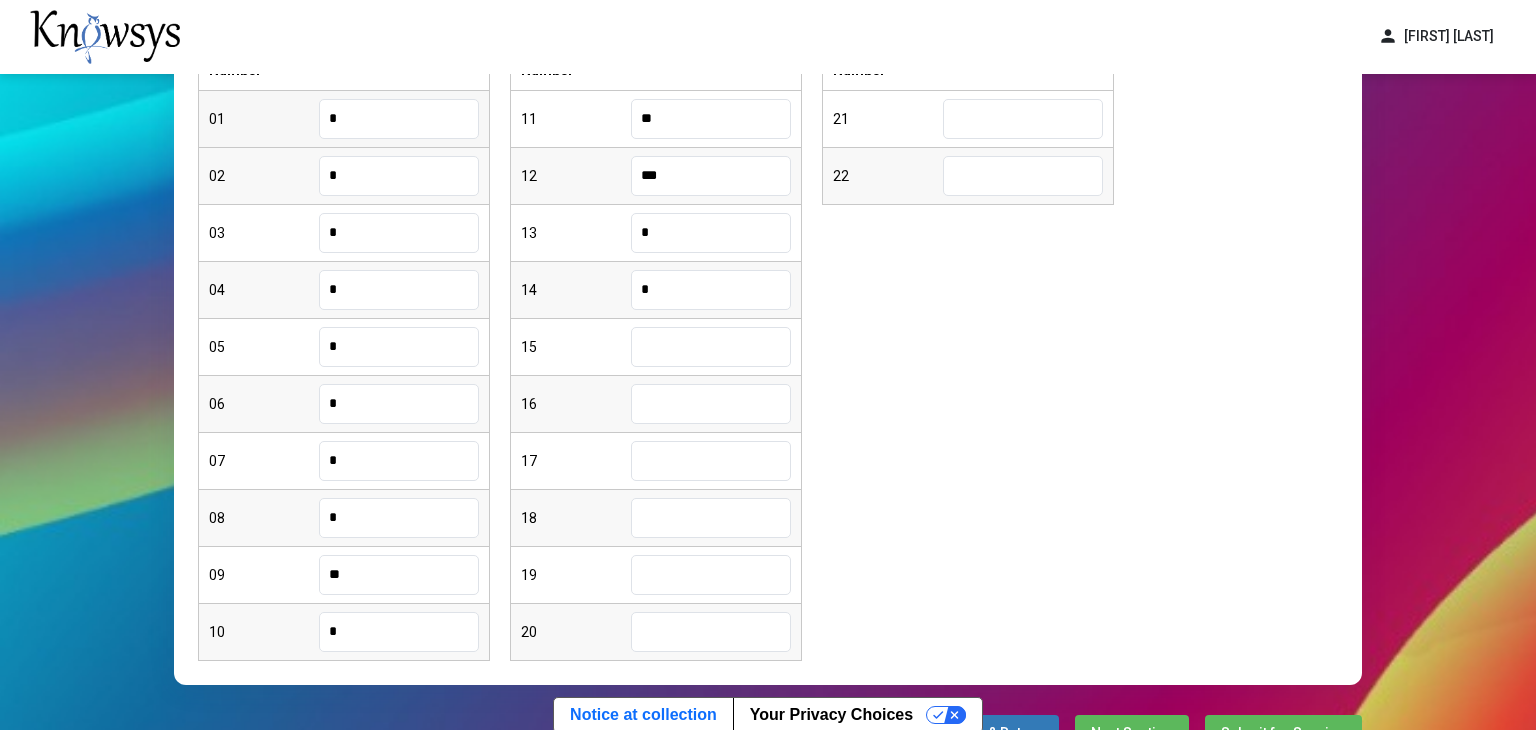 type on "*" 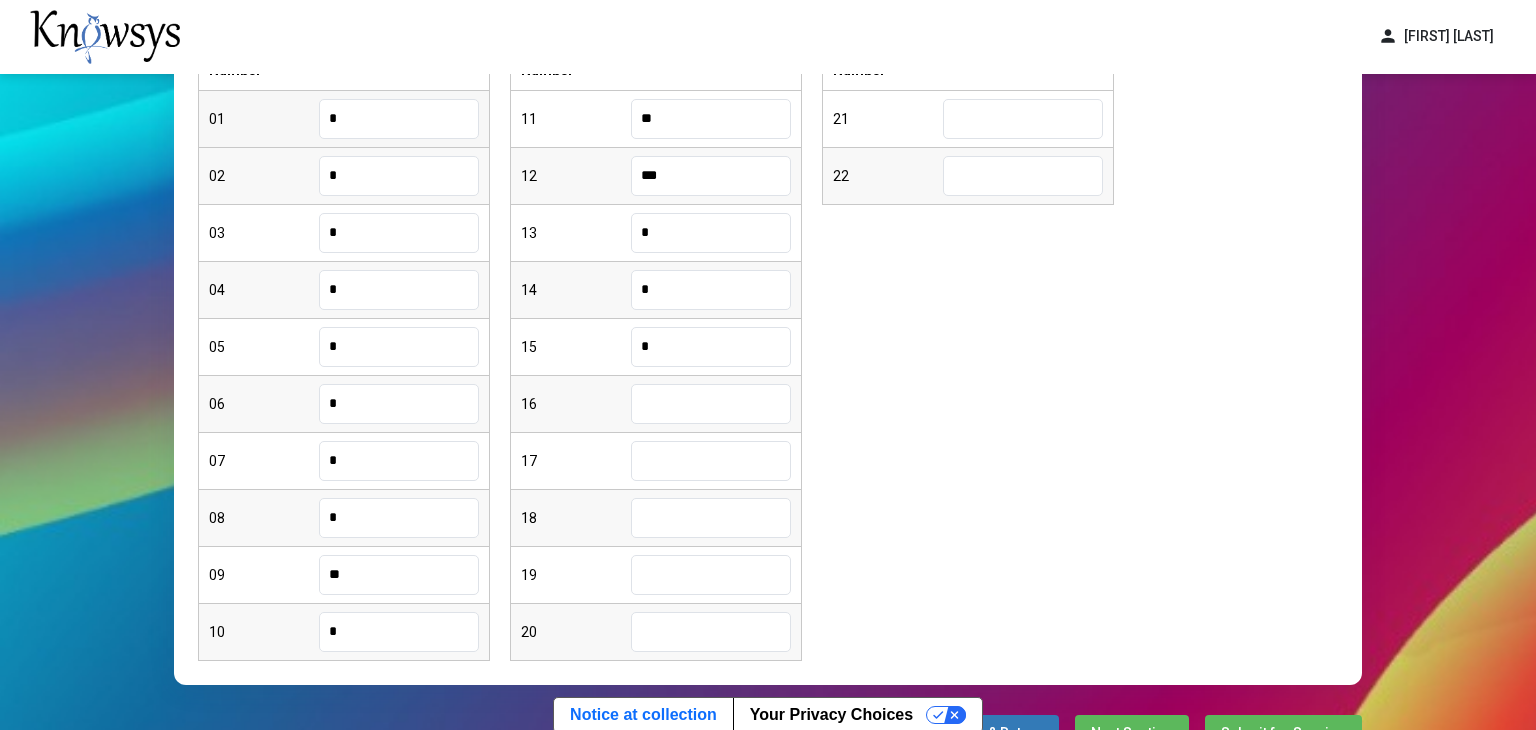 type on "*" 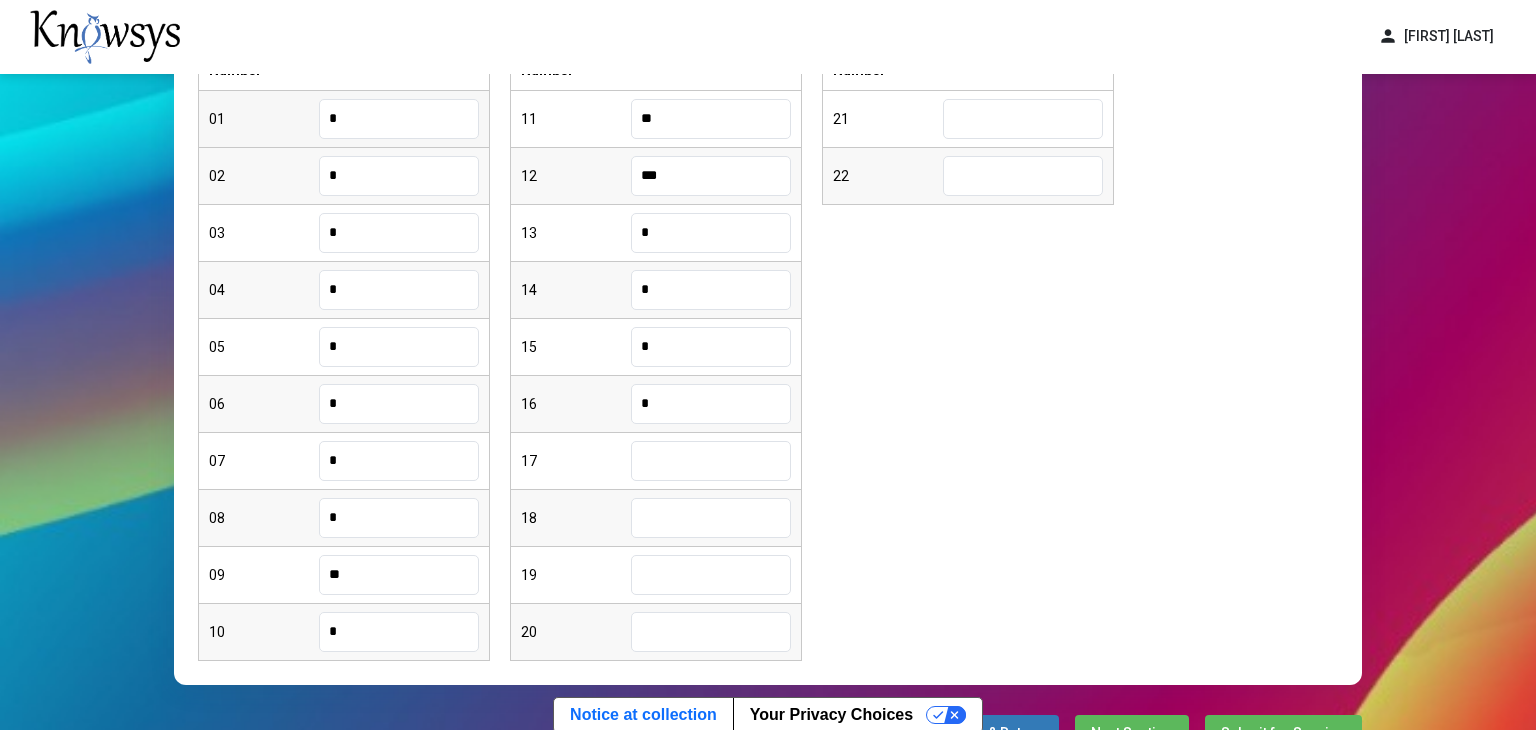 type on "*" 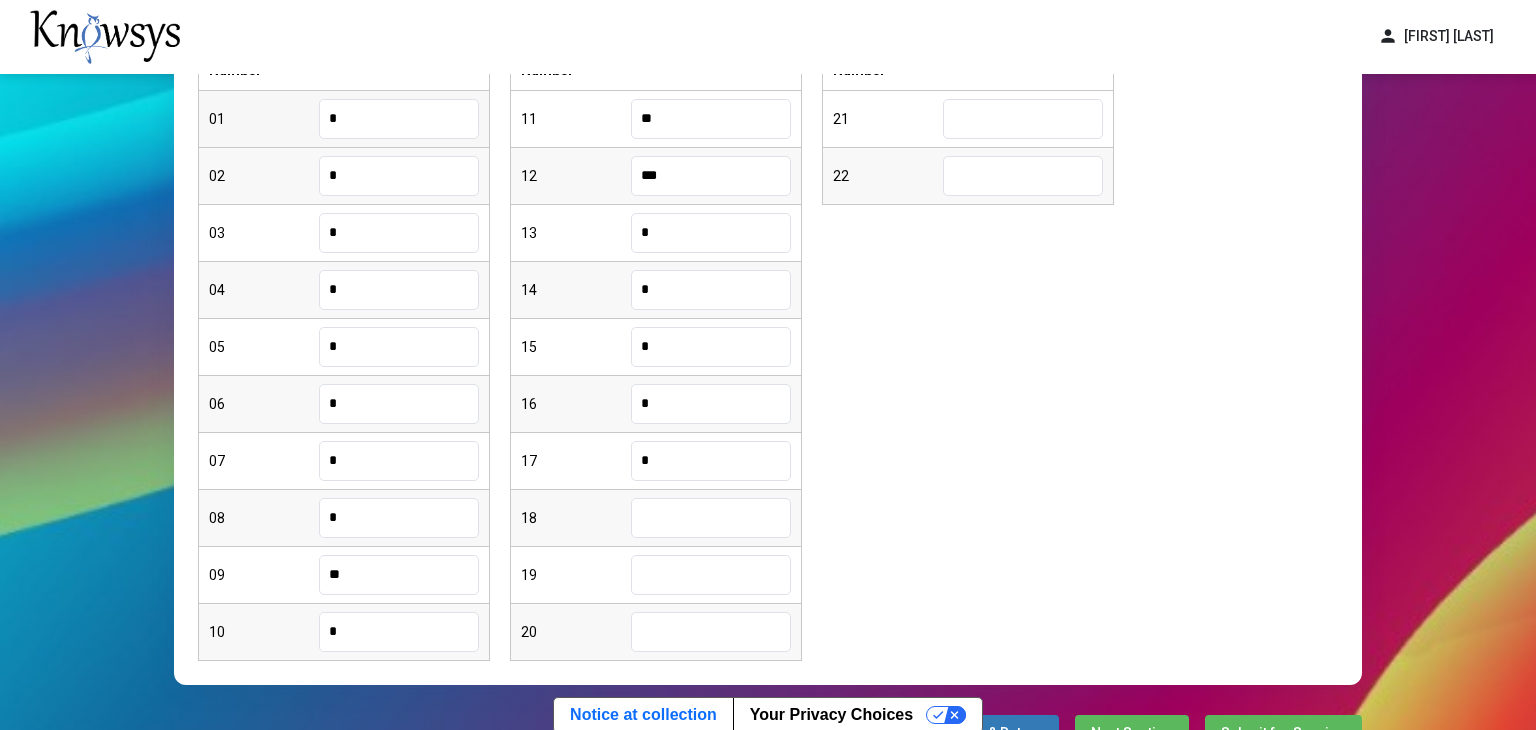 type on "*" 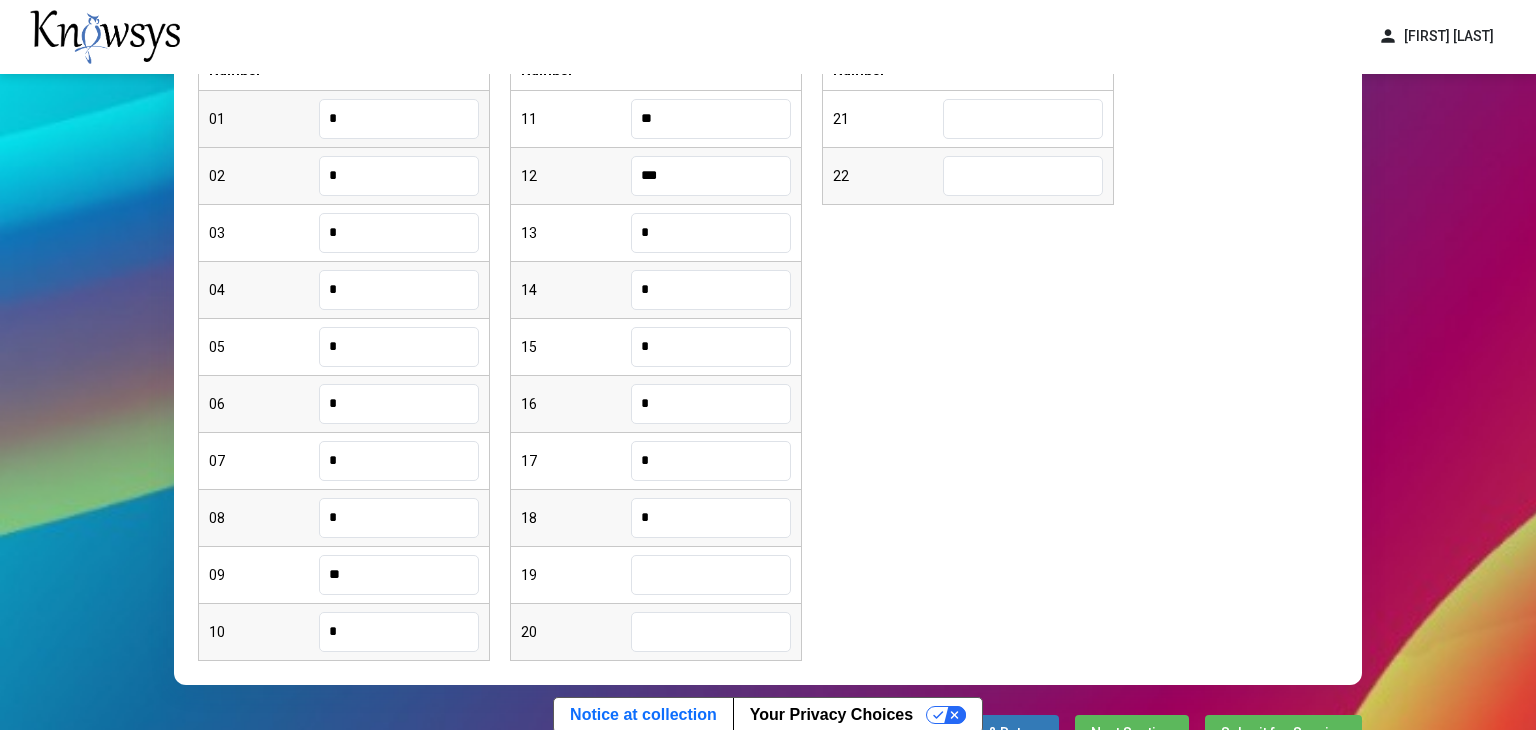 type on "*" 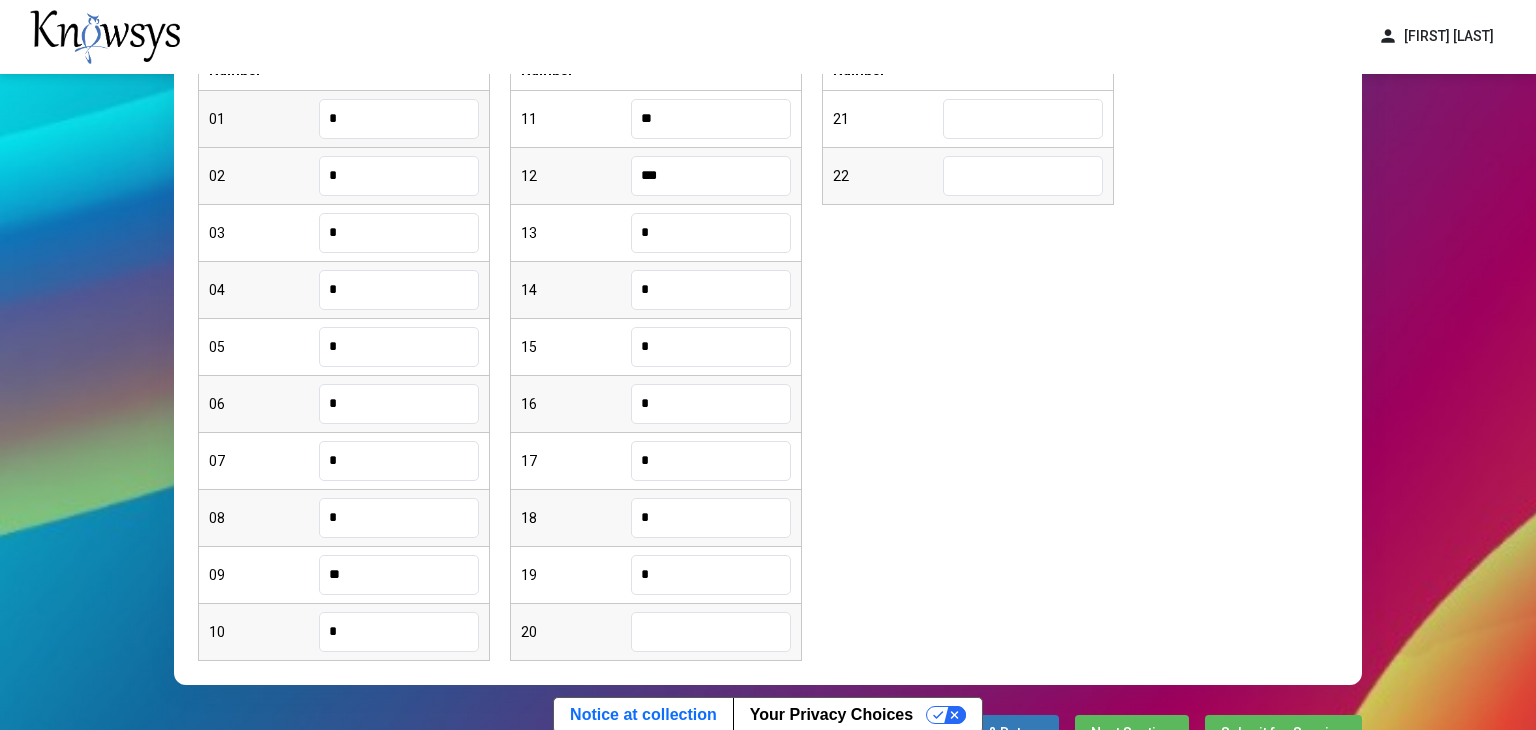 type on "*" 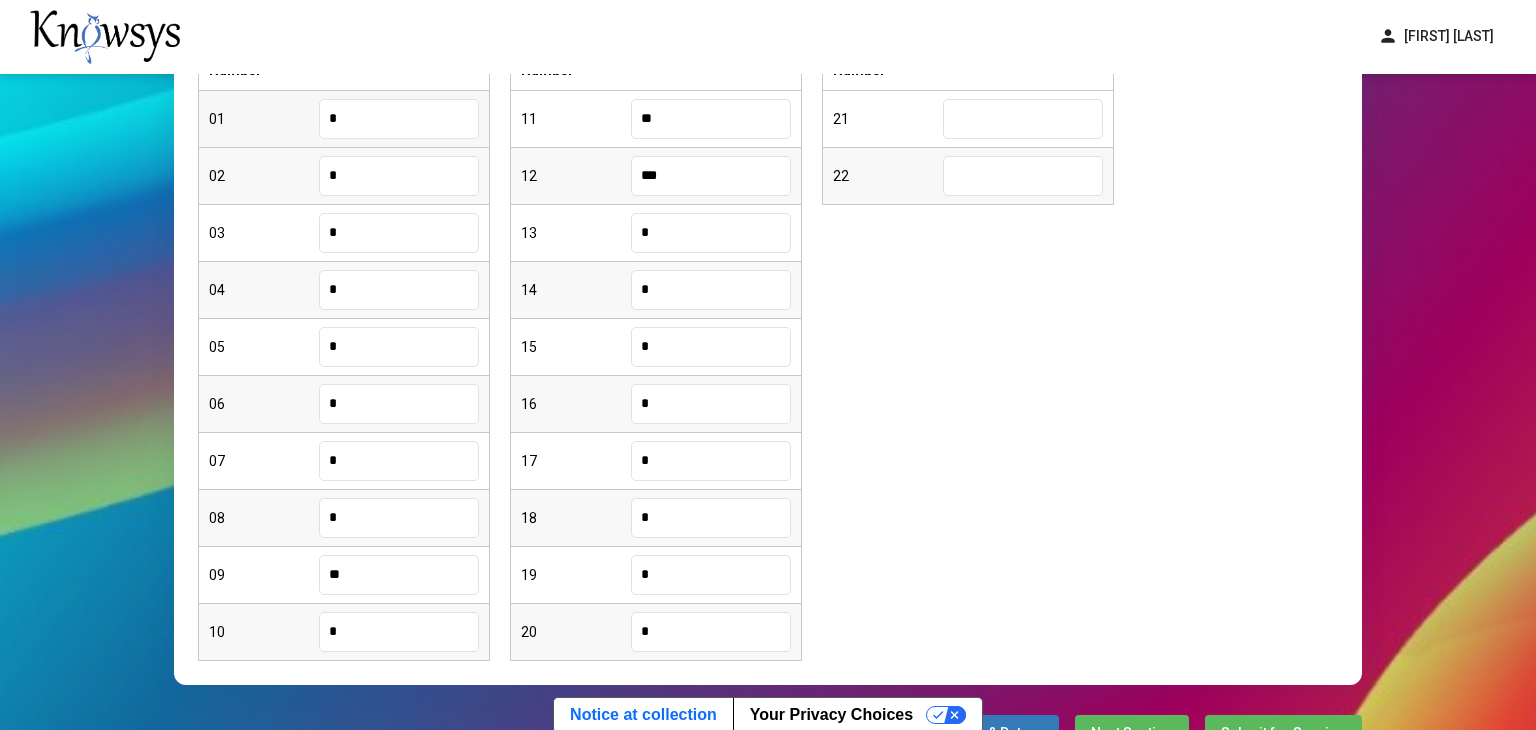 type on "*" 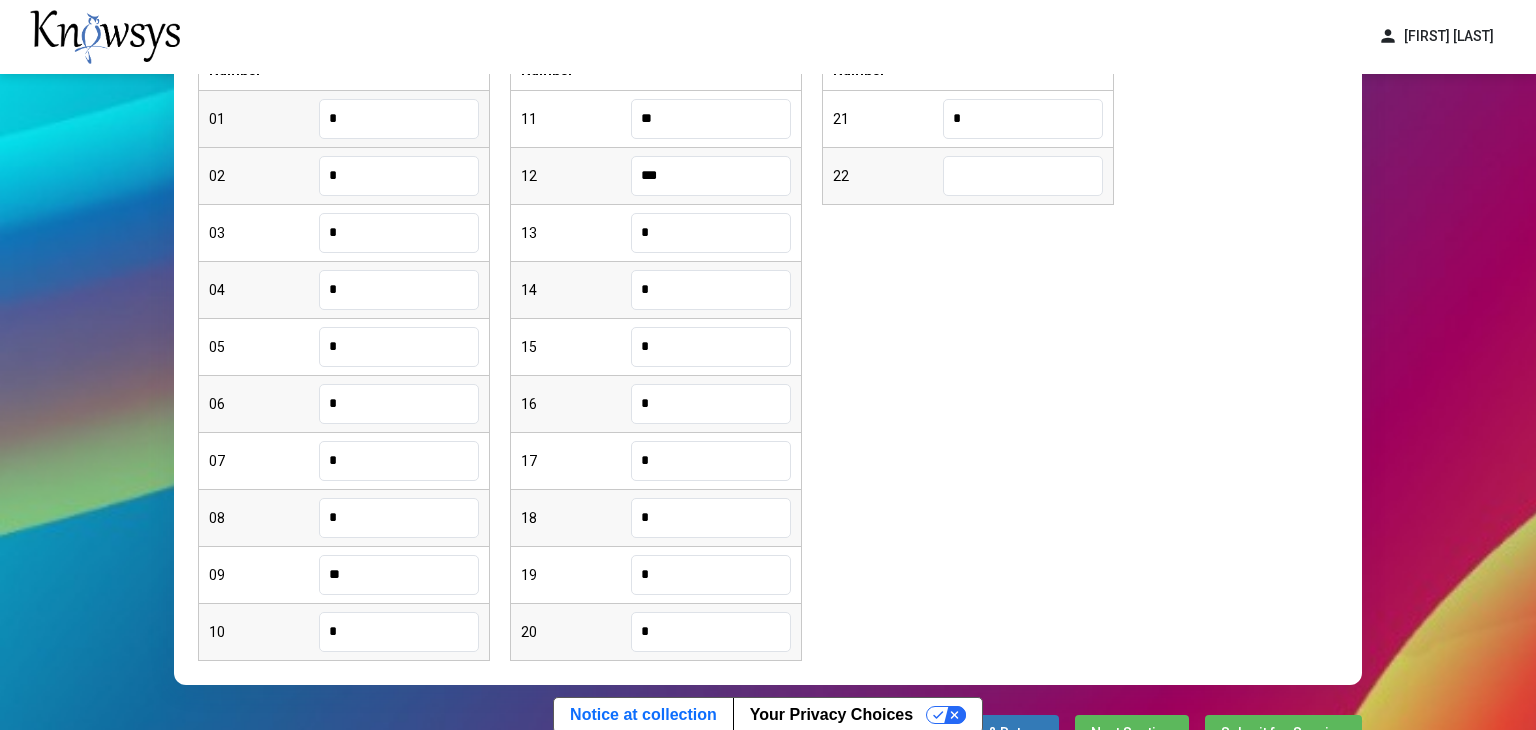 type on "*" 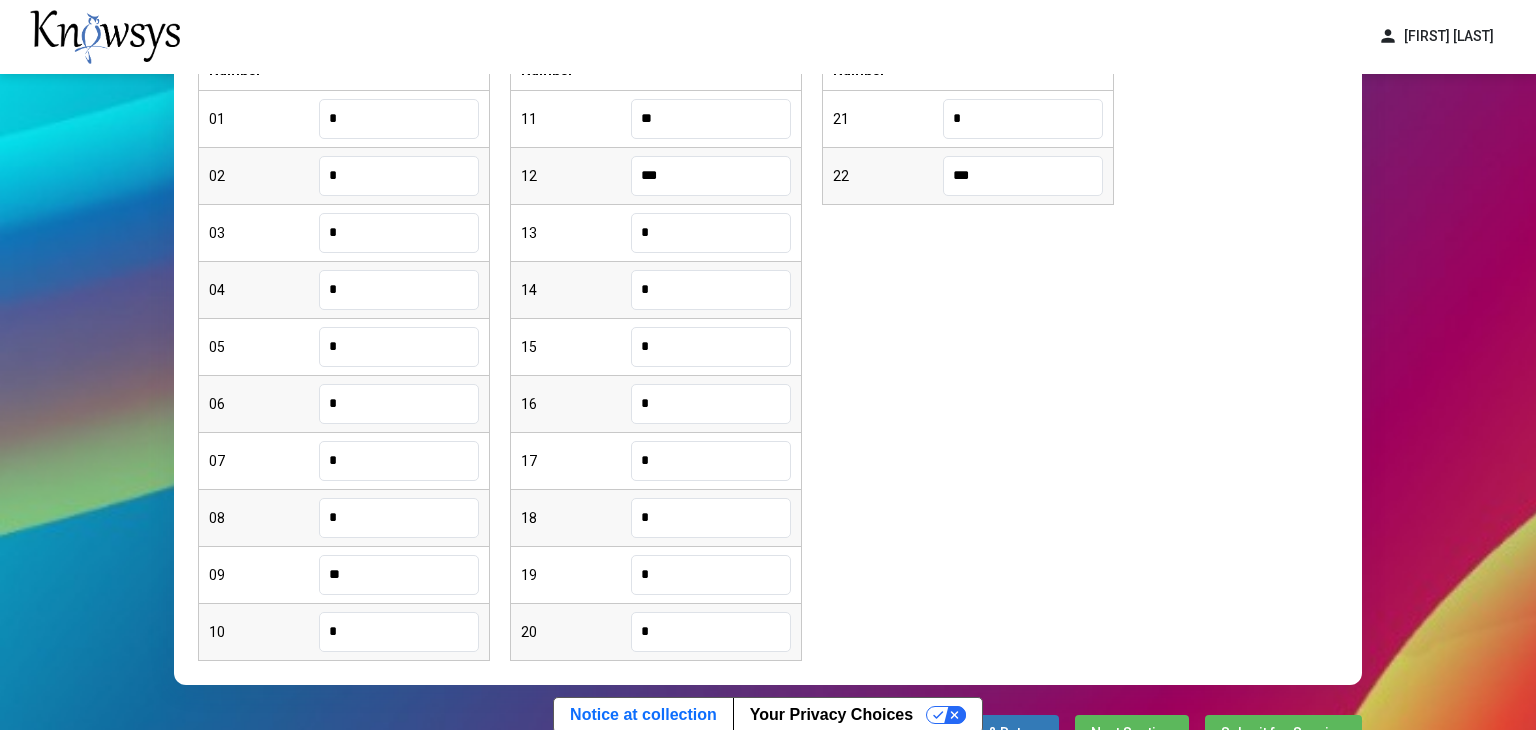 scroll, scrollTop: 467, scrollLeft: 0, axis: vertical 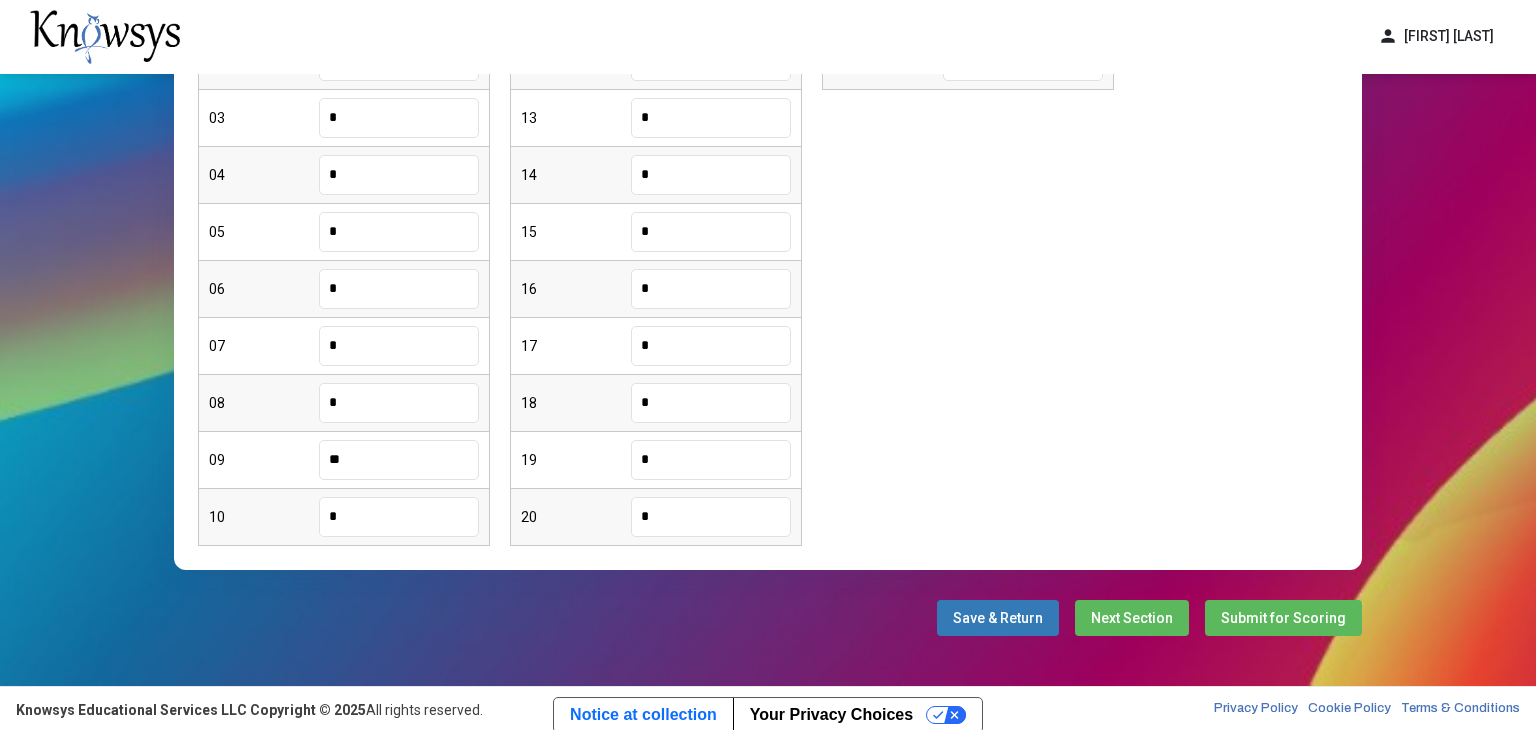 type on "***" 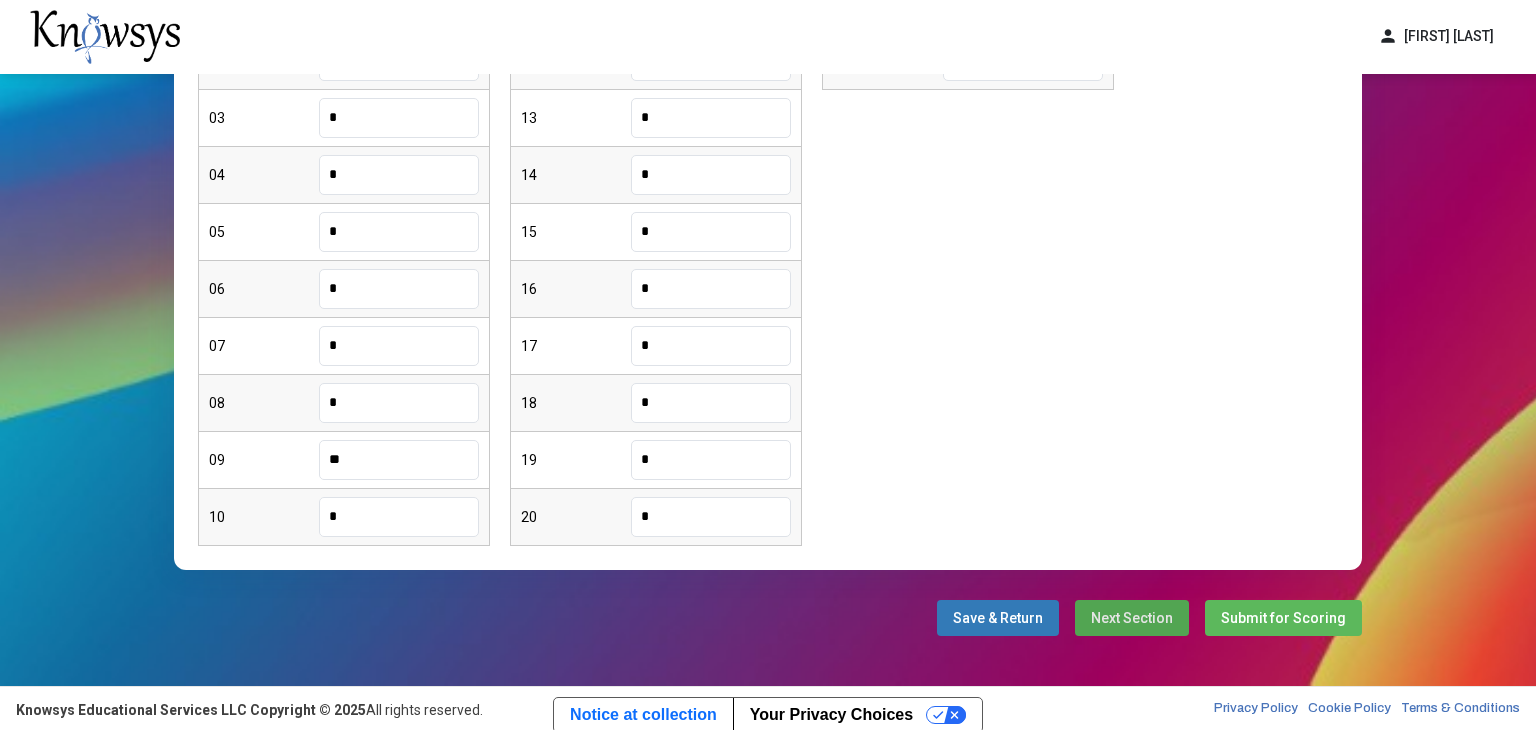 click on "Next Section" at bounding box center [1132, 618] 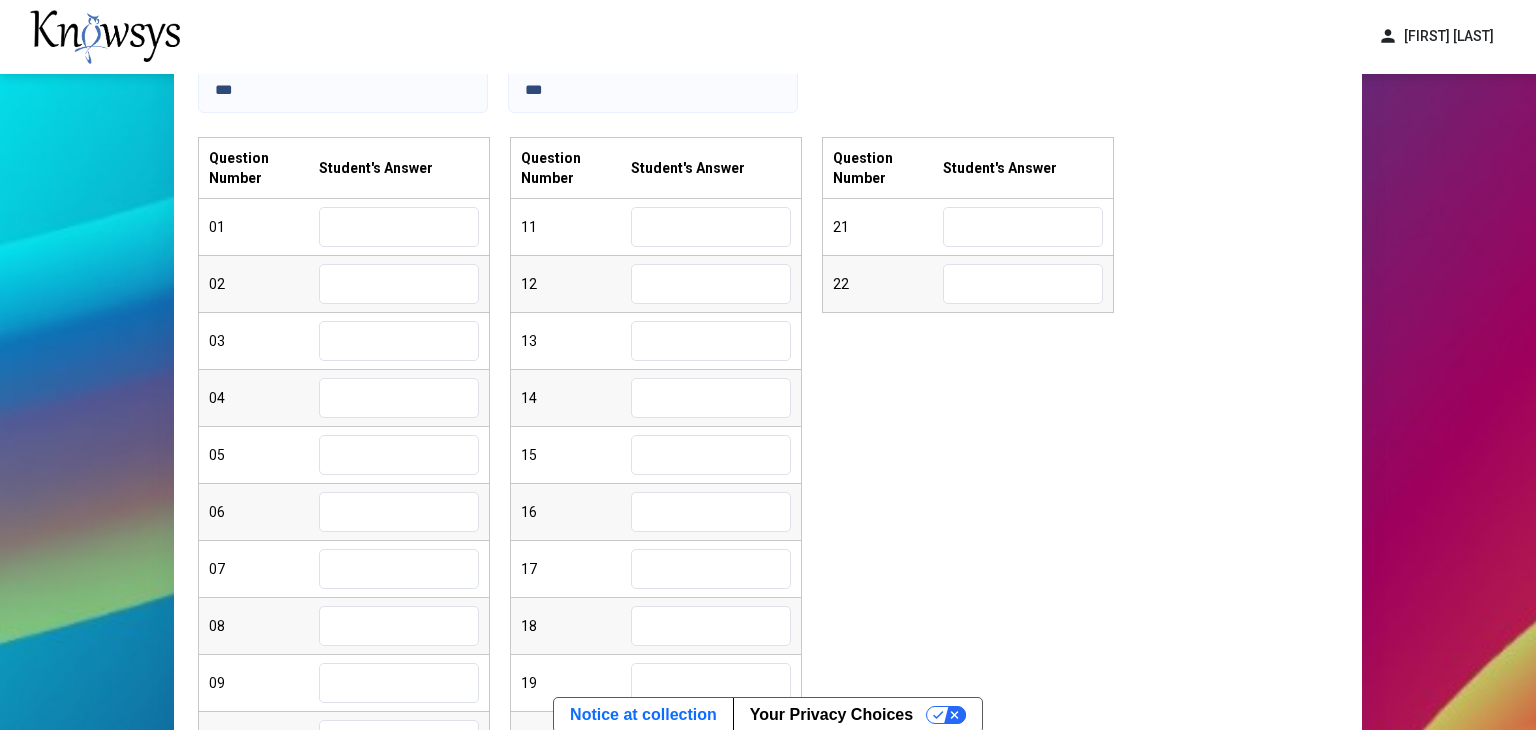 scroll, scrollTop: 205, scrollLeft: 0, axis: vertical 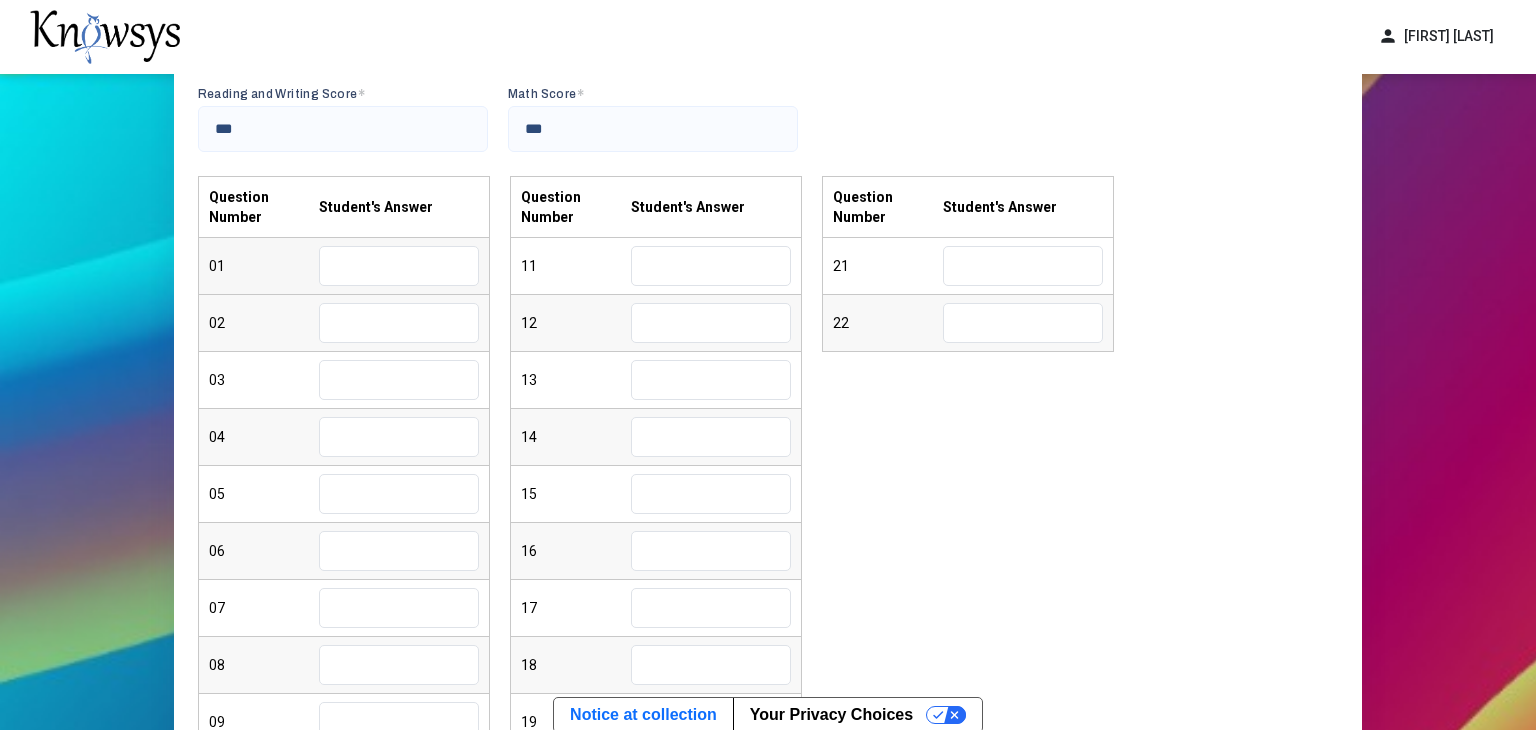 click at bounding box center (399, 266) 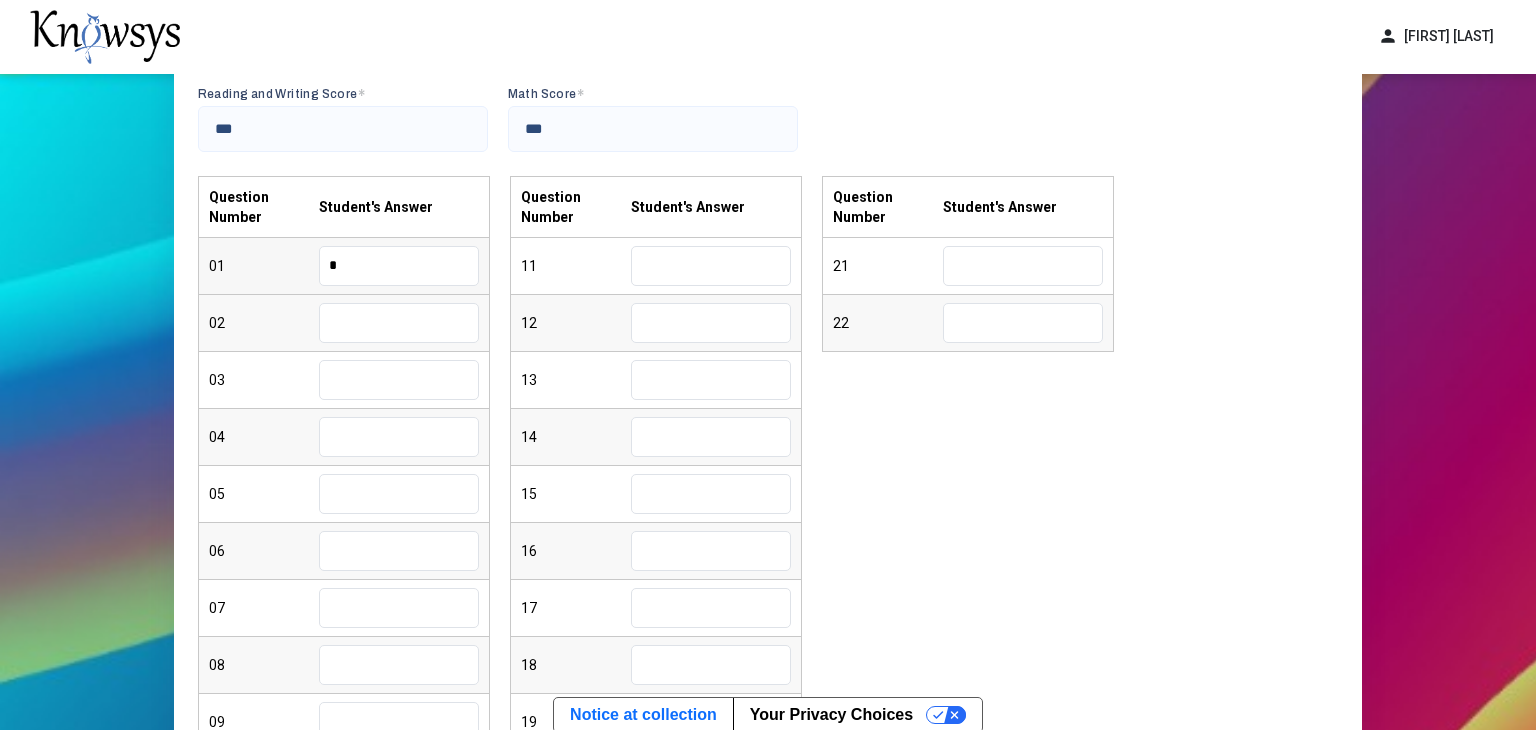 type on "*" 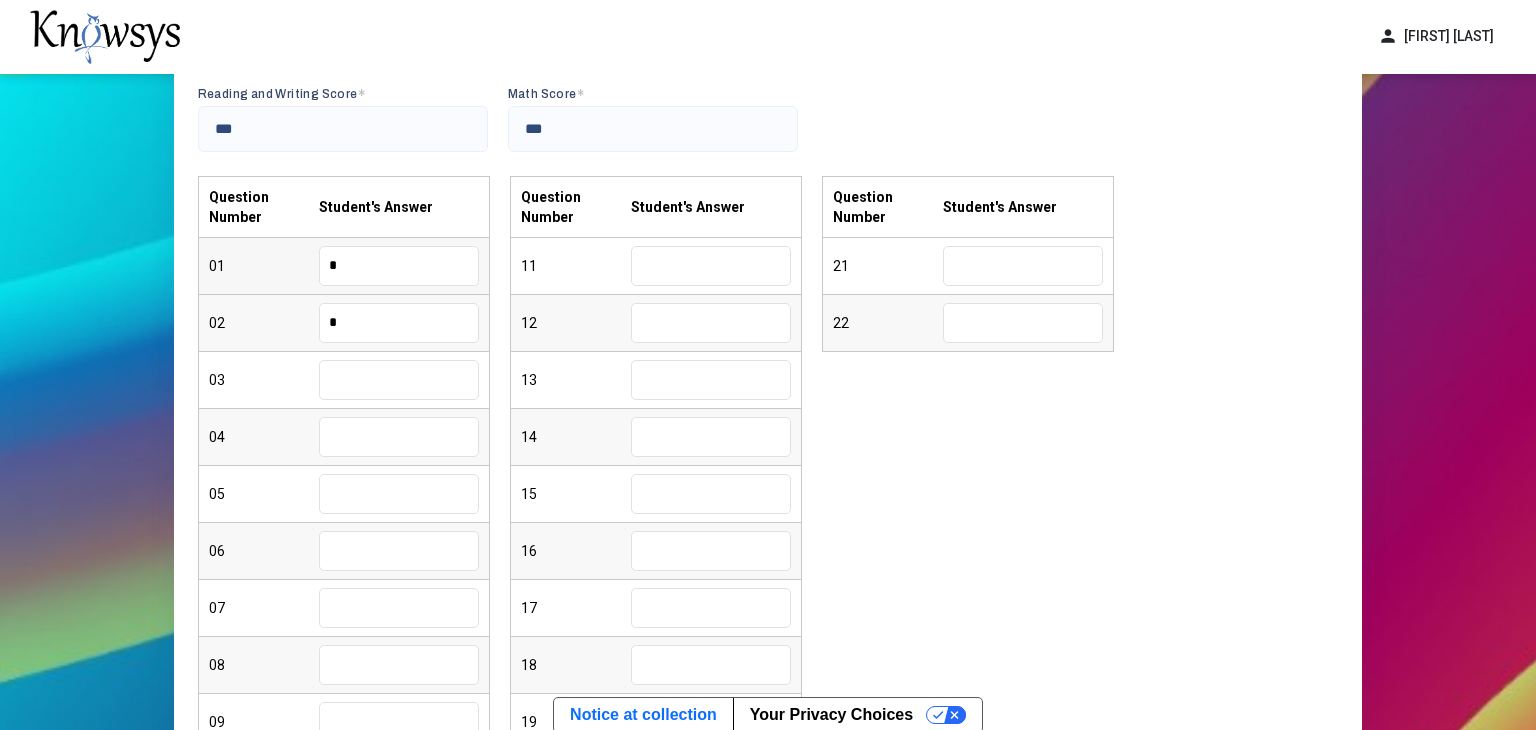 type on "*" 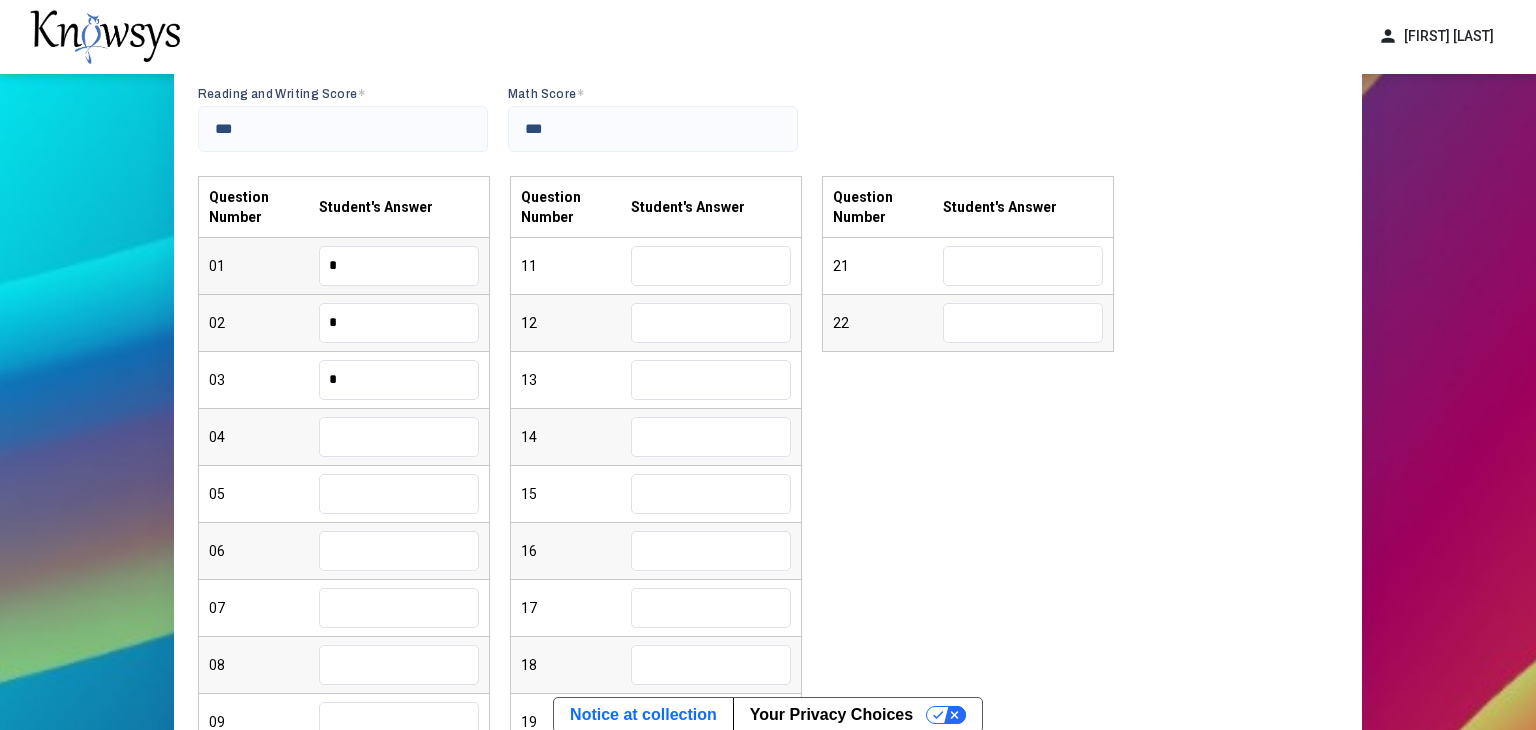 type on "*" 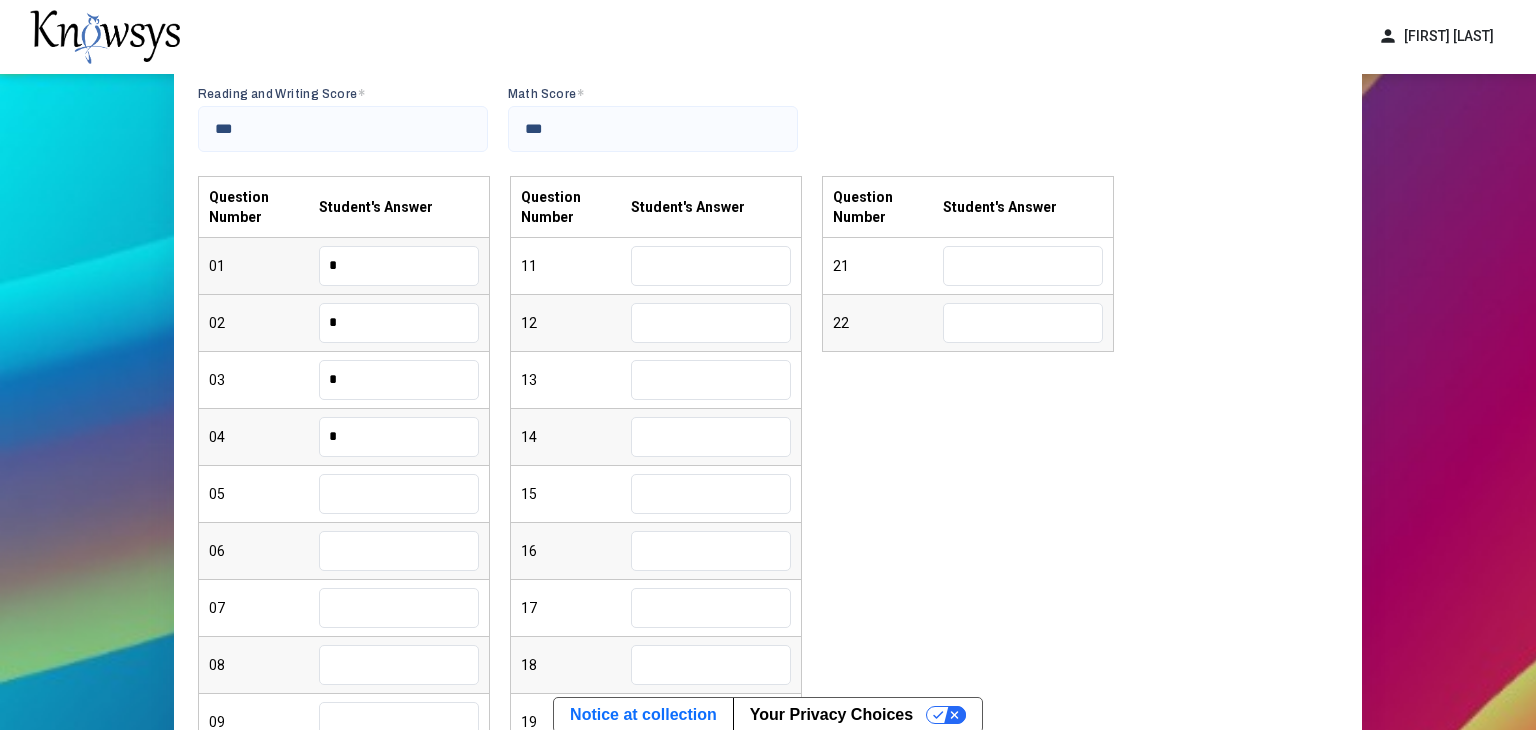 type on "*" 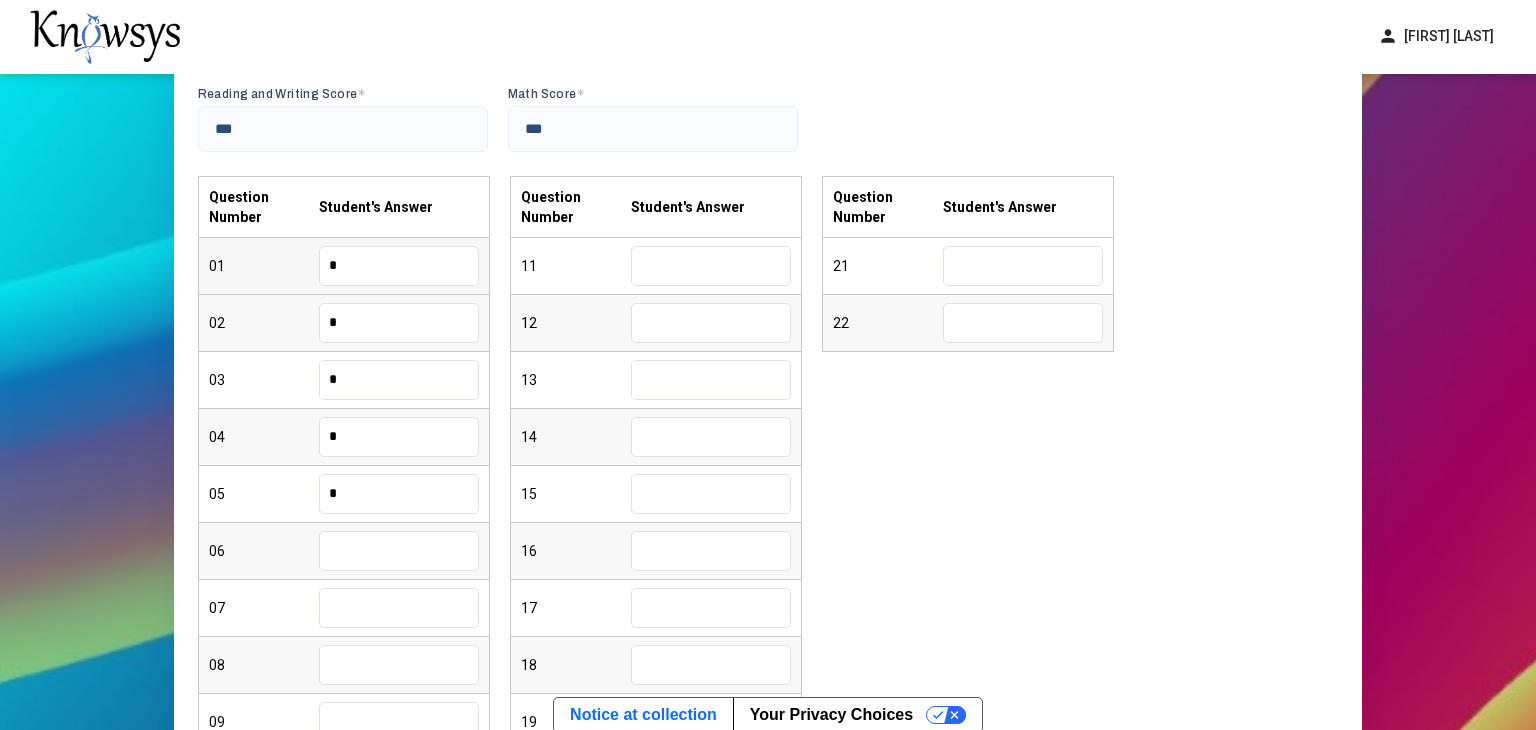 type on "*" 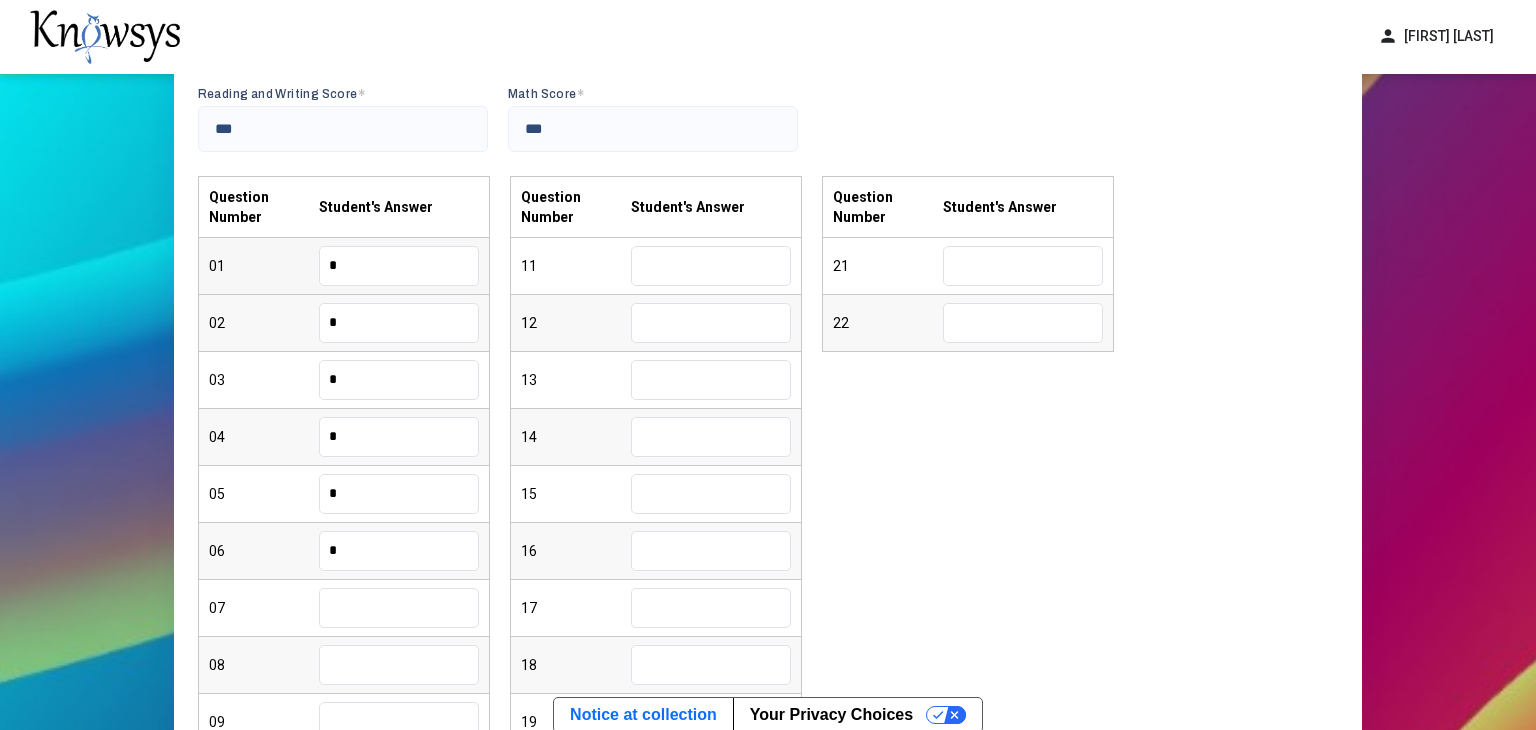 type on "*" 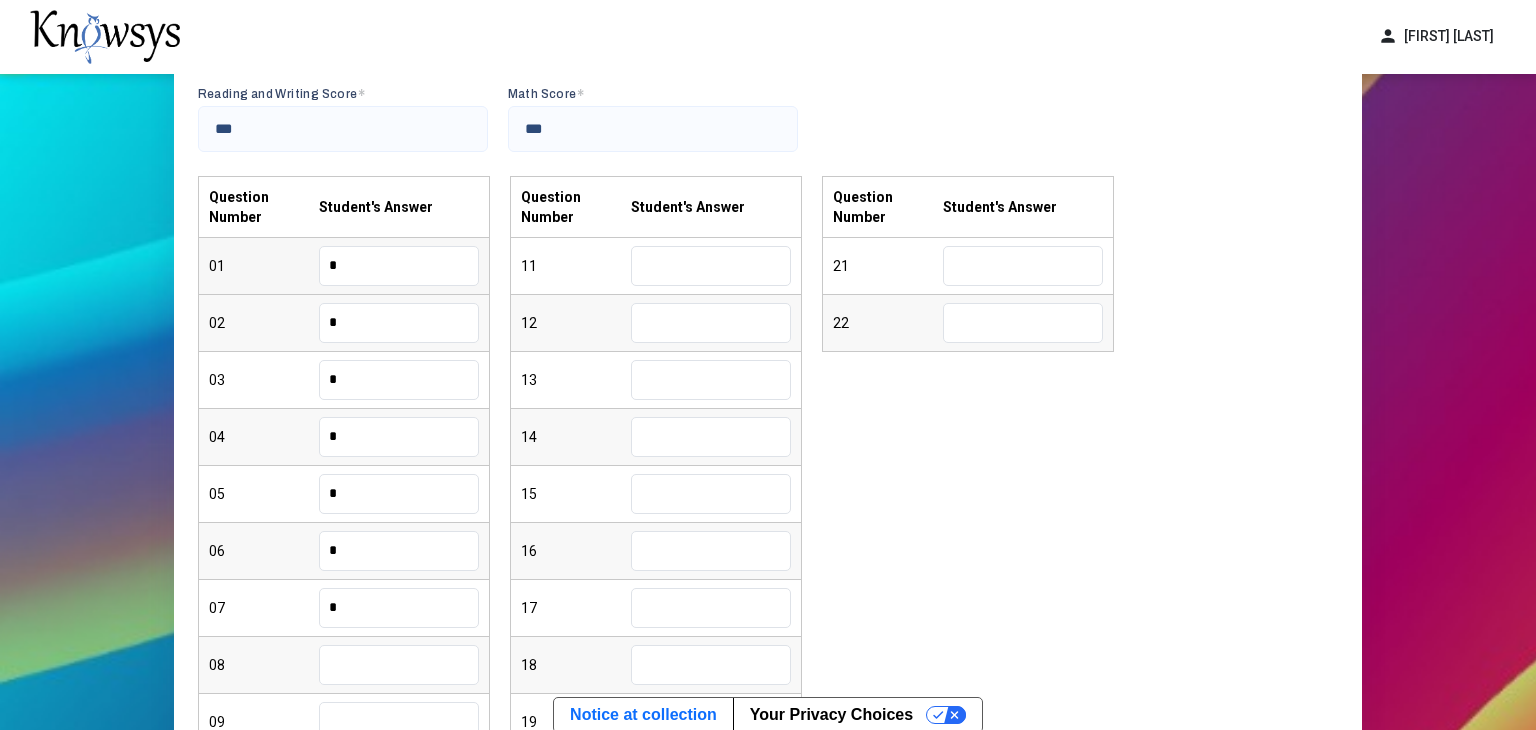 type on "*" 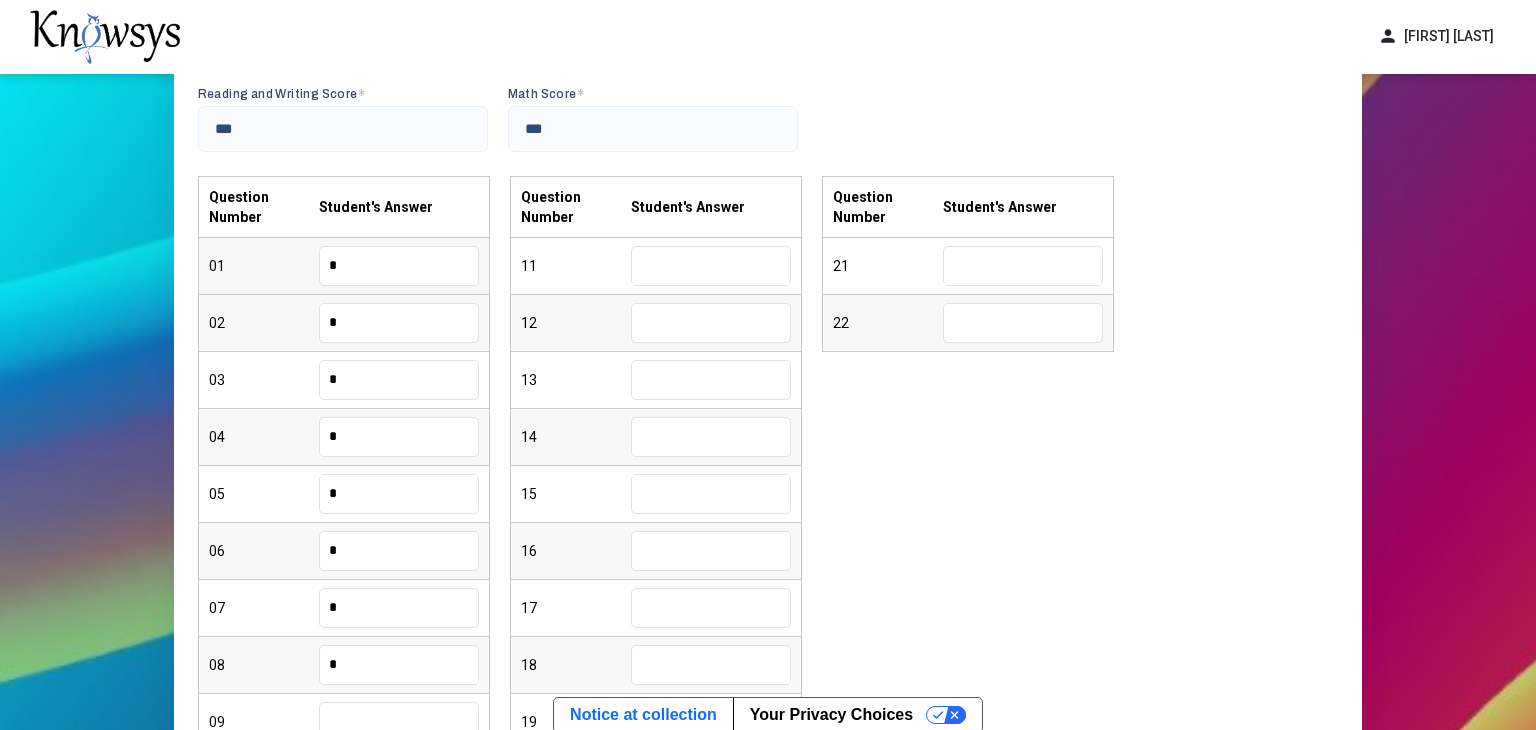 type on "*" 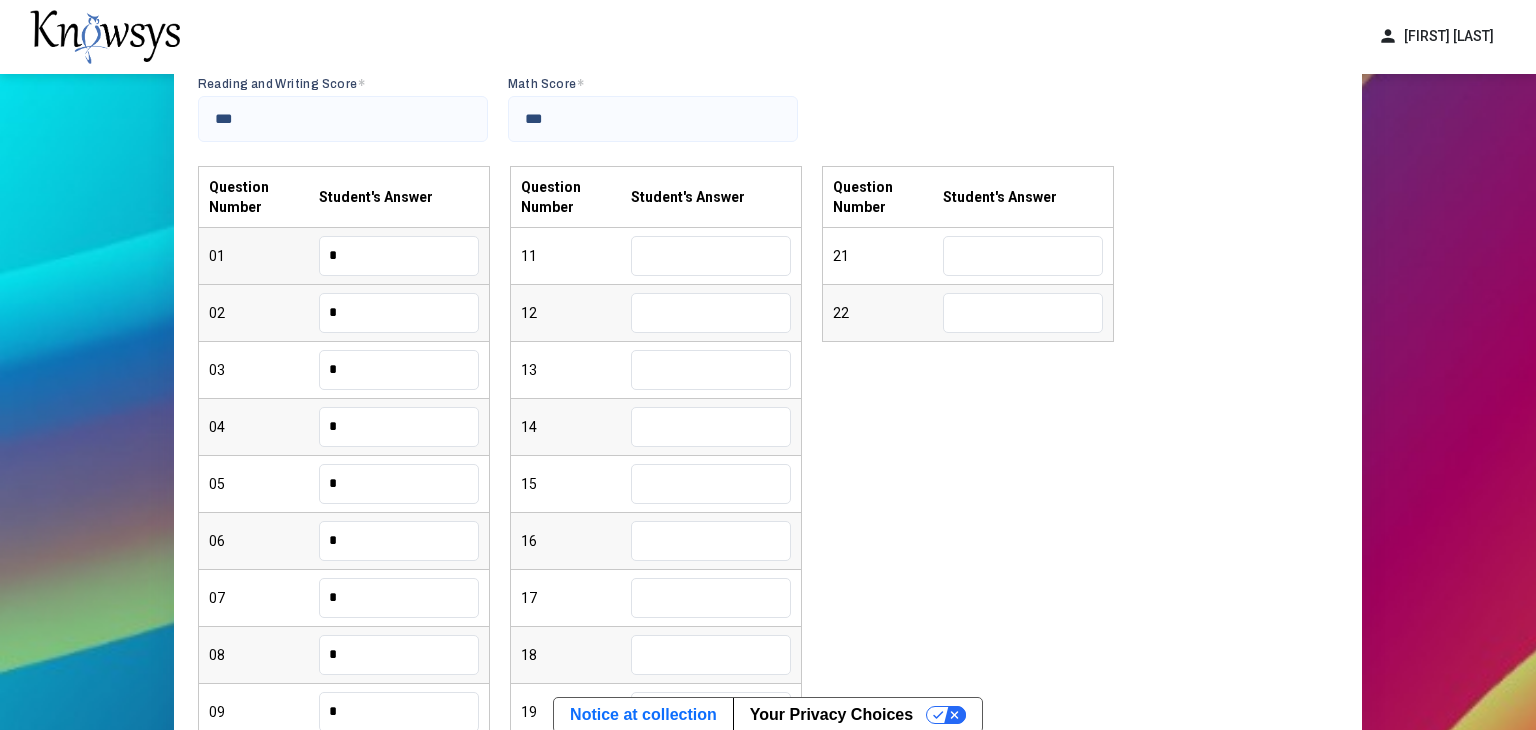 type on "*" 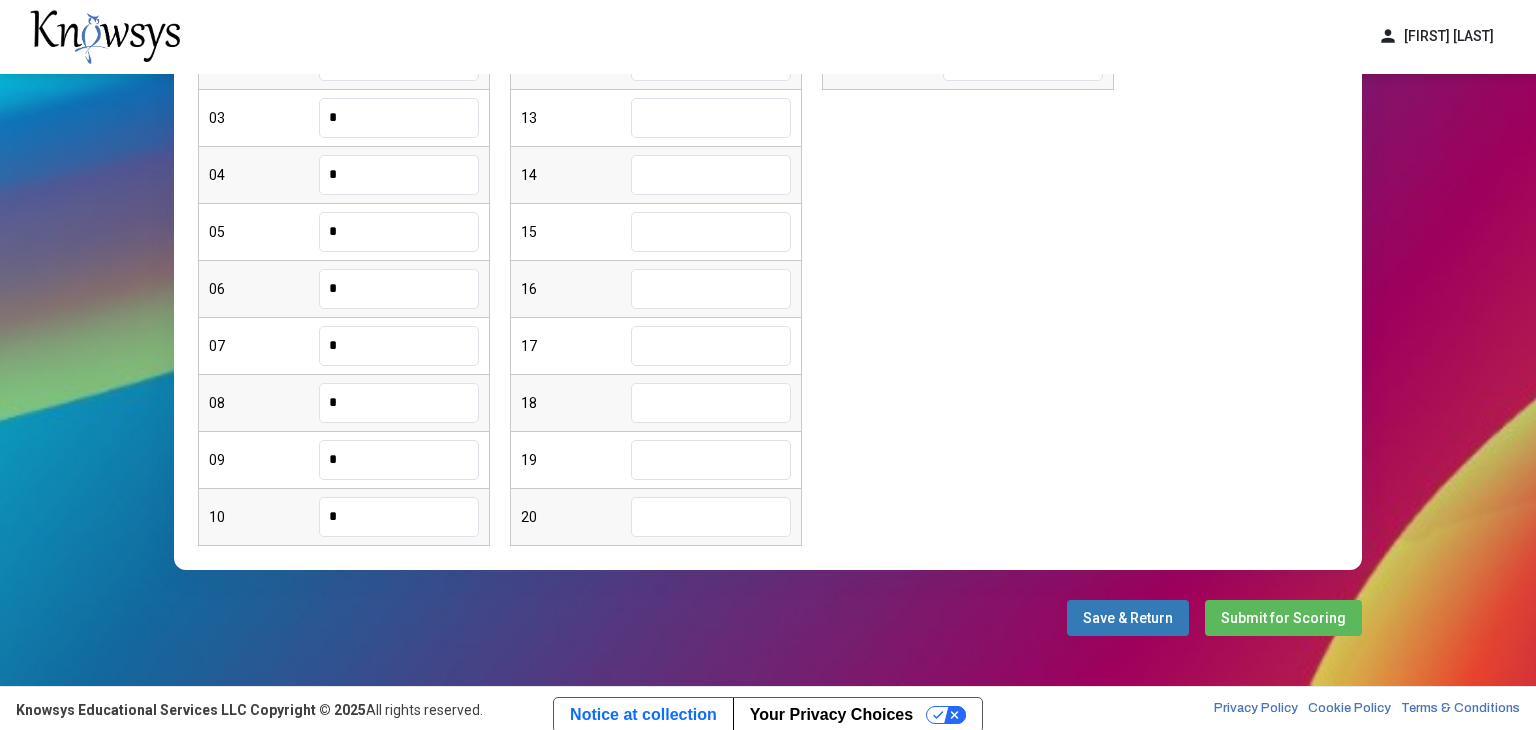 type on "*" 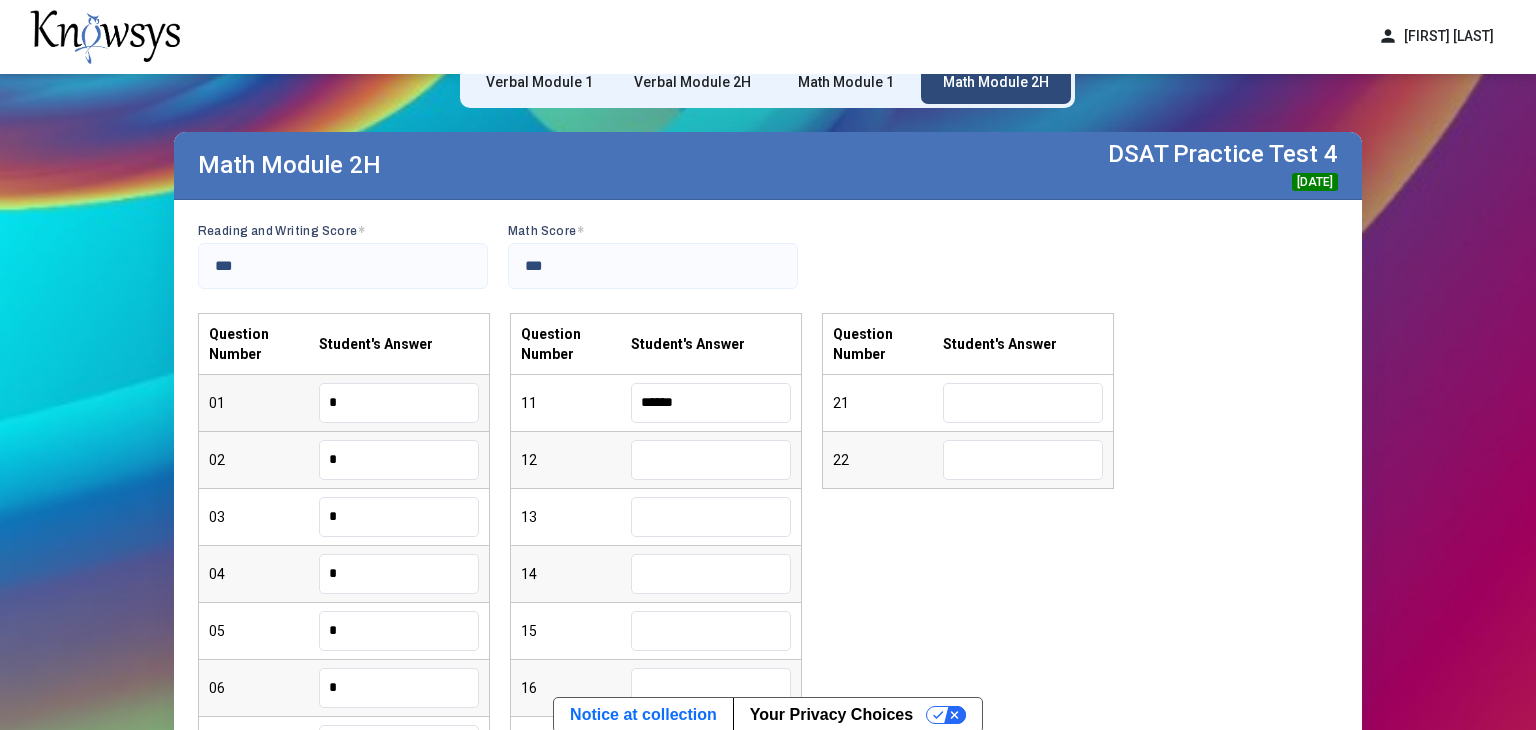 type on "******" 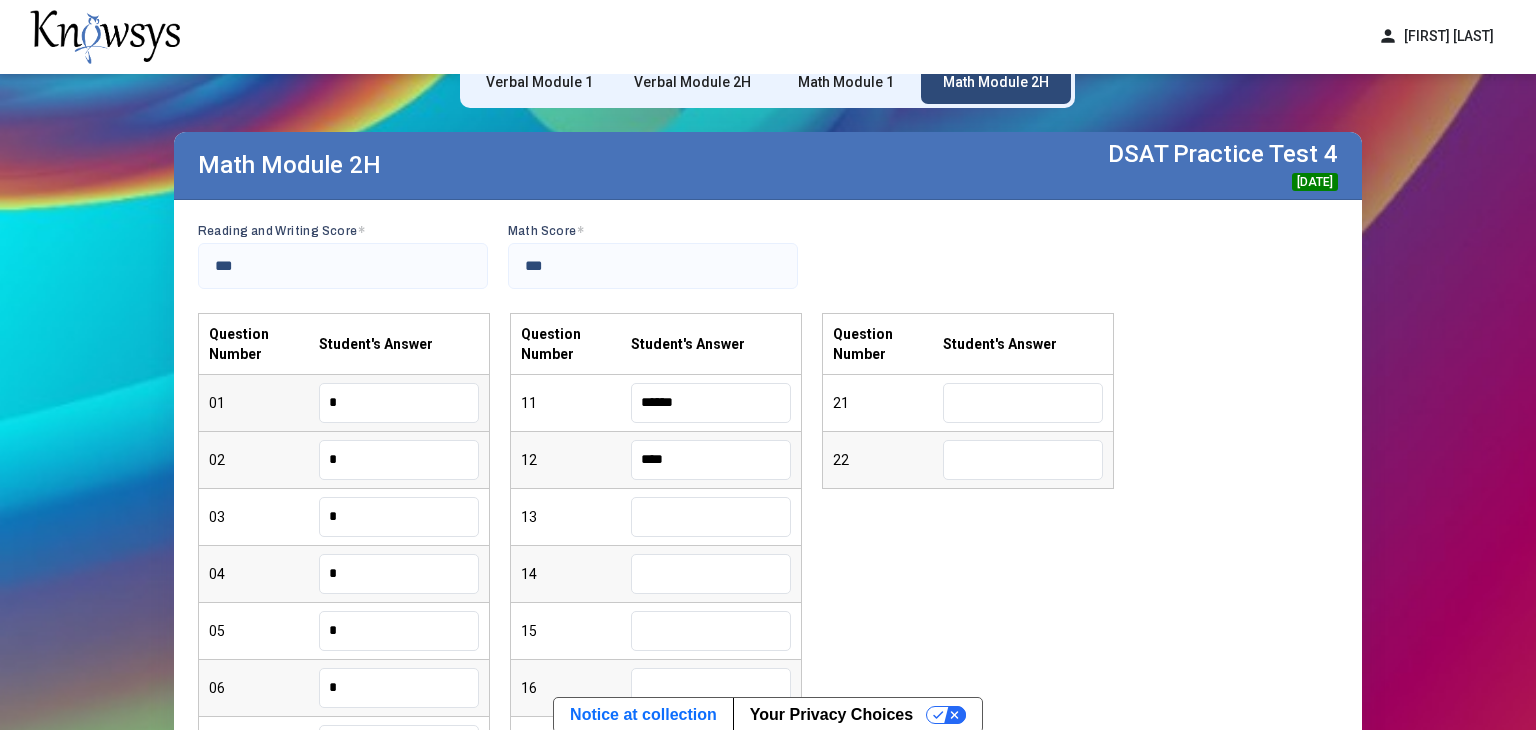 type on "****" 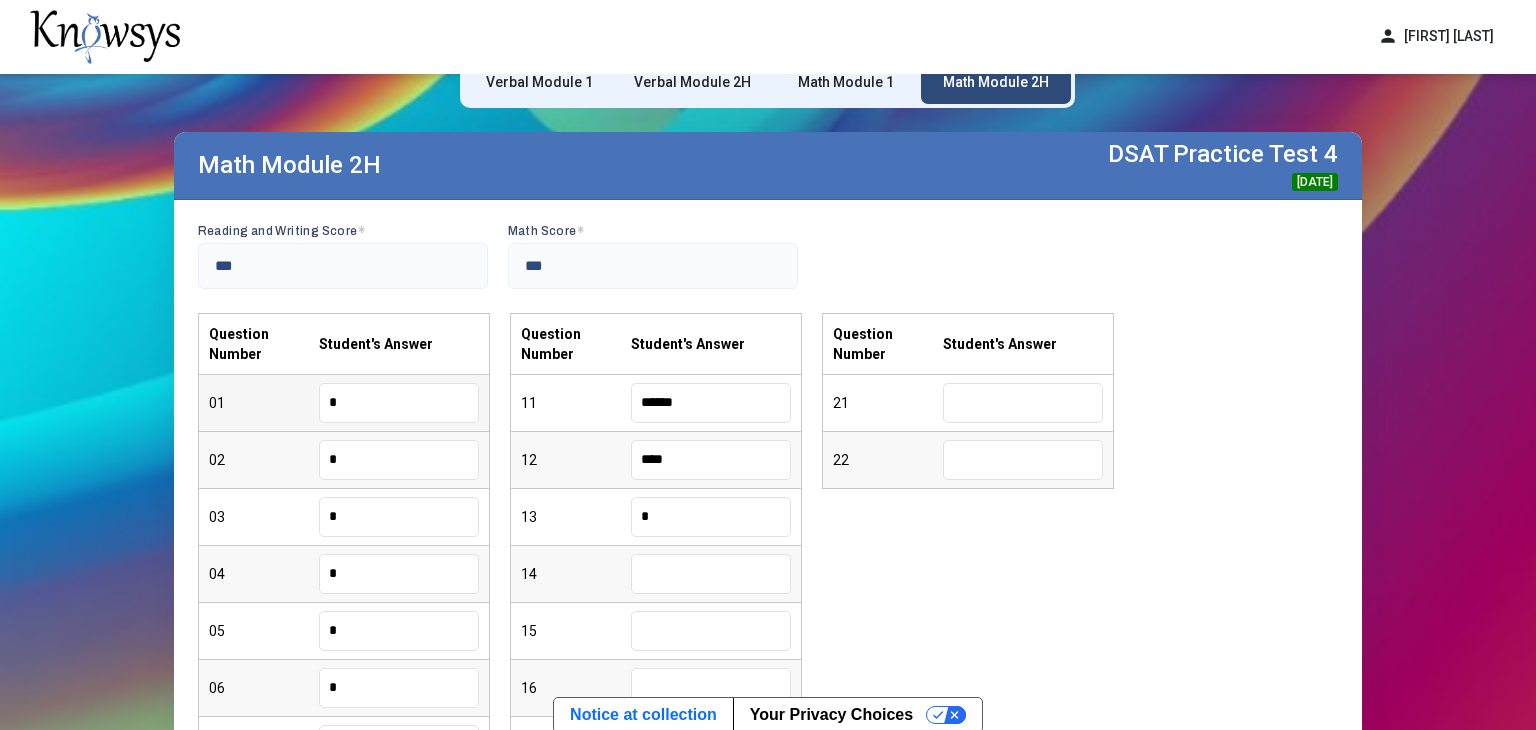type on "*" 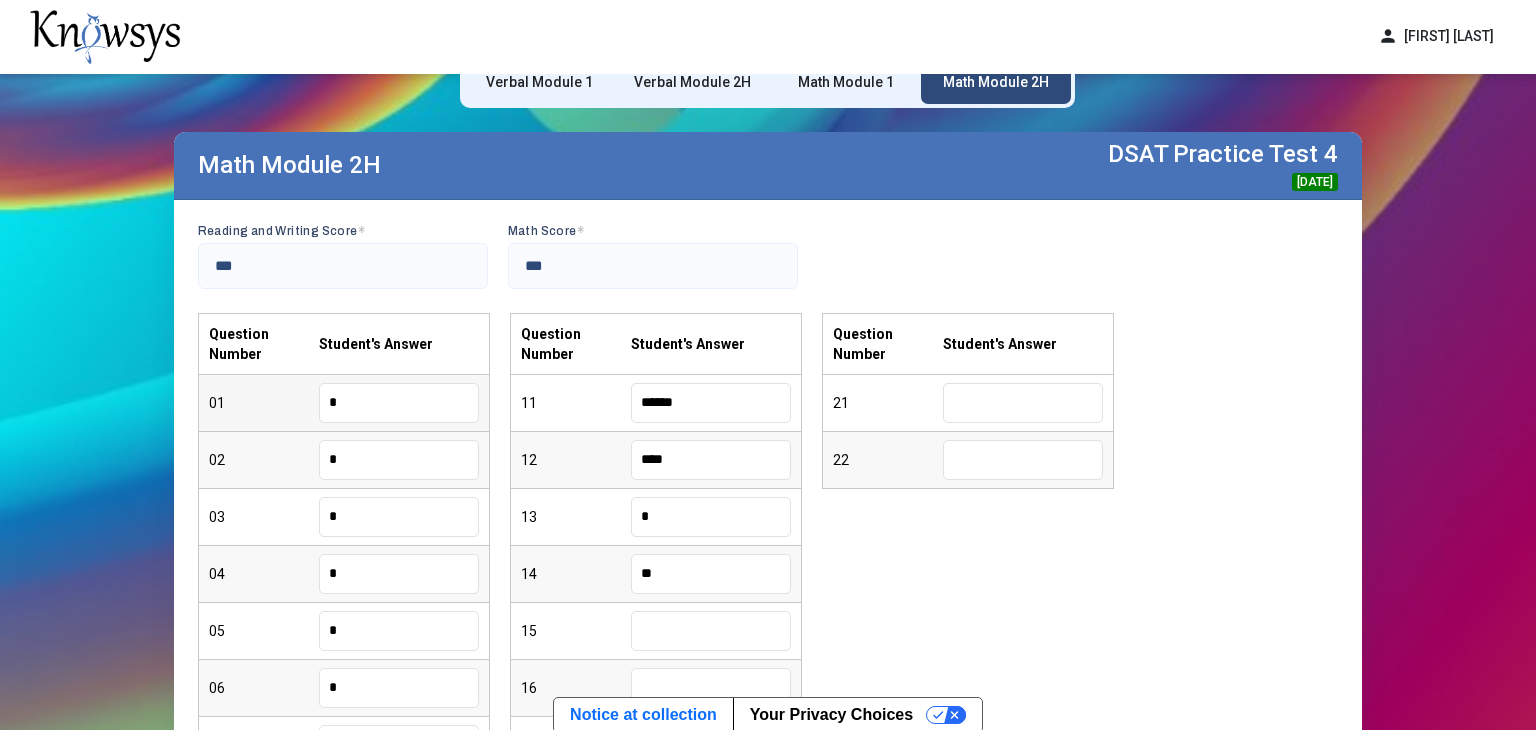 type on "**" 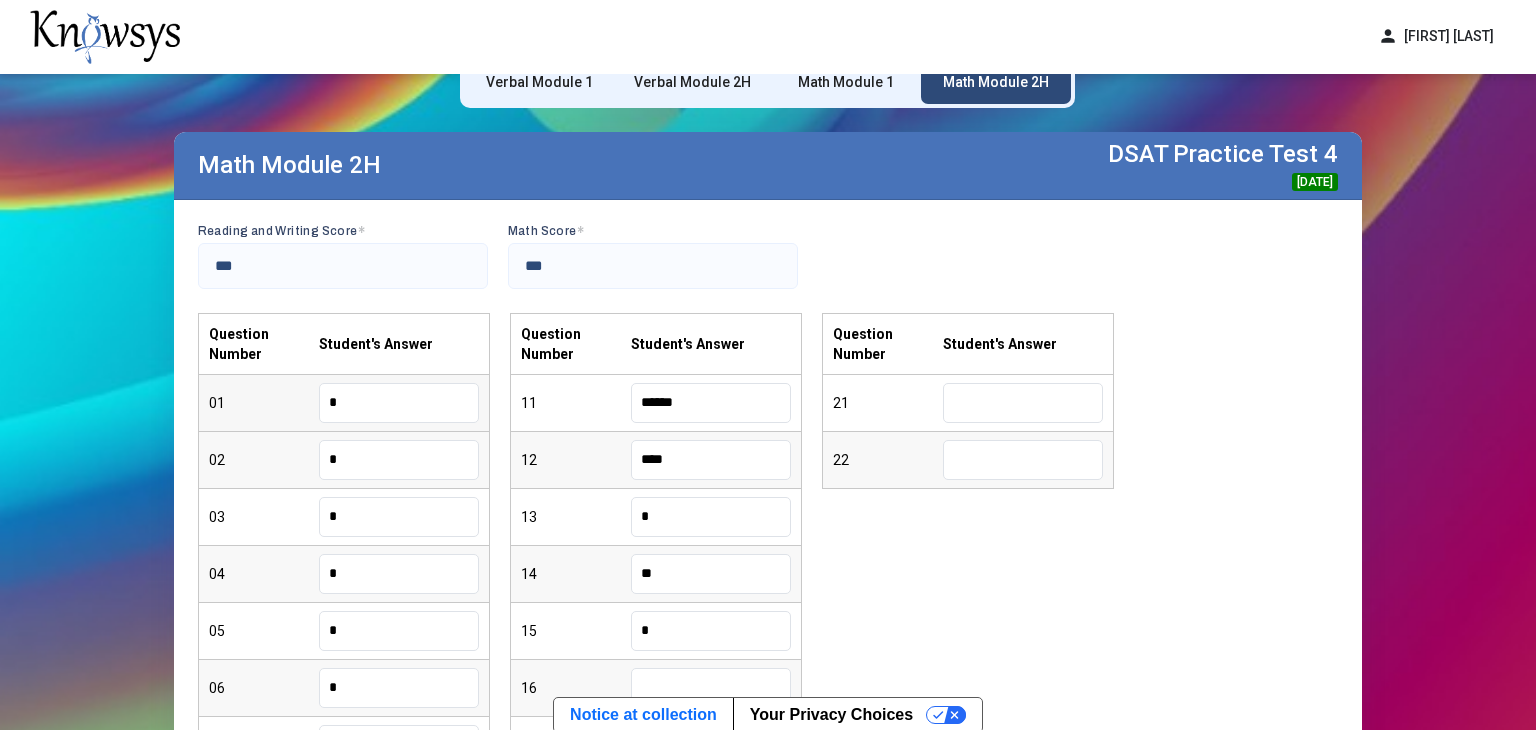 type on "*" 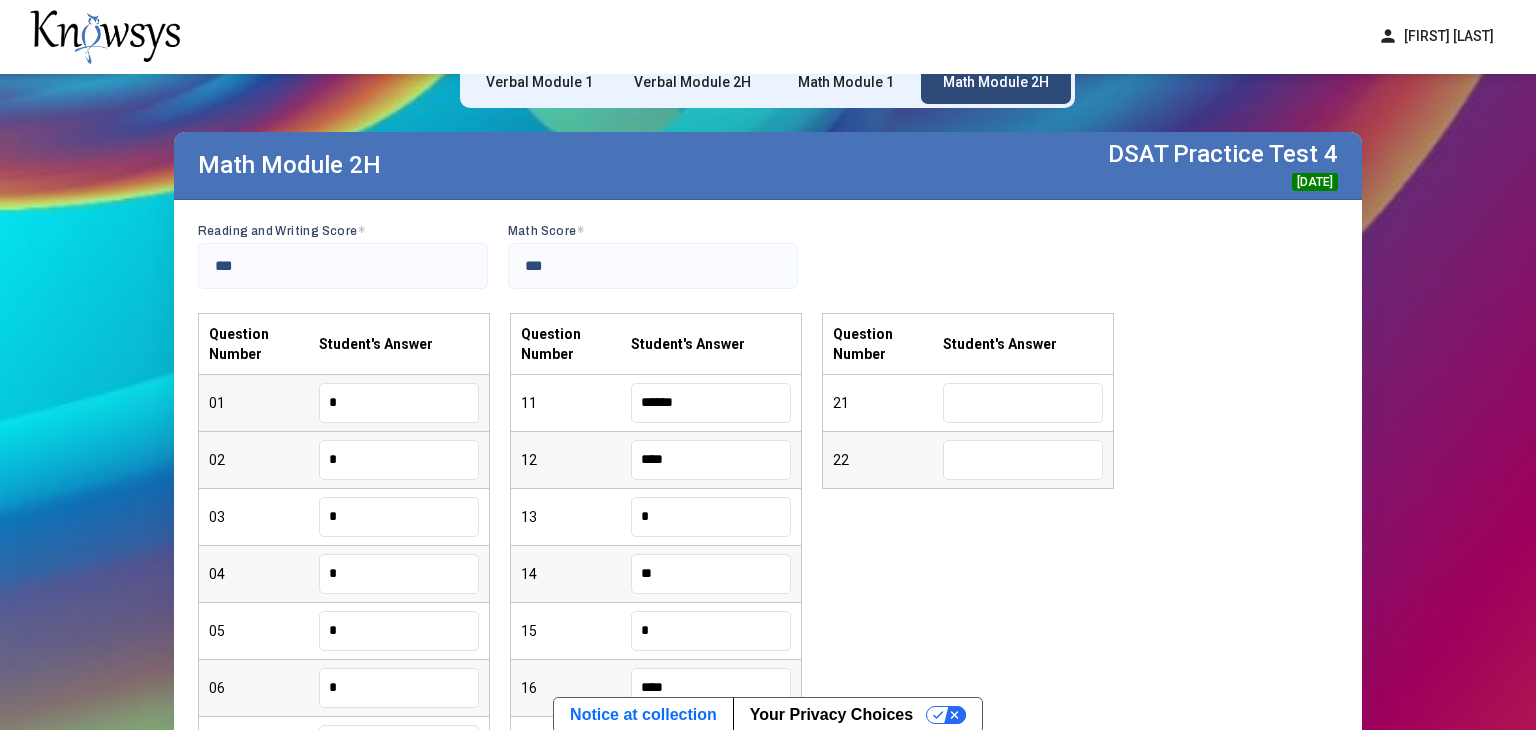 type on "****" 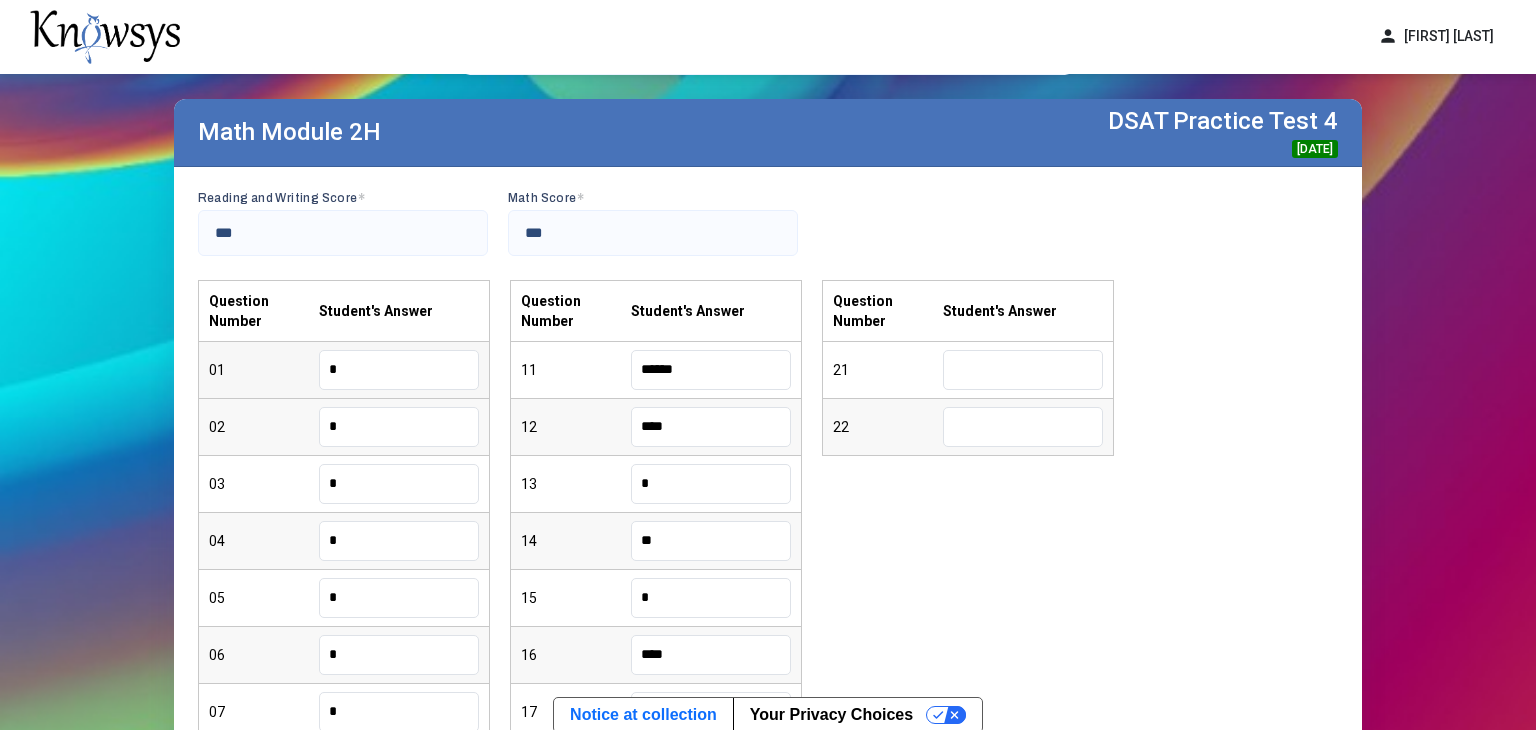 type on "*" 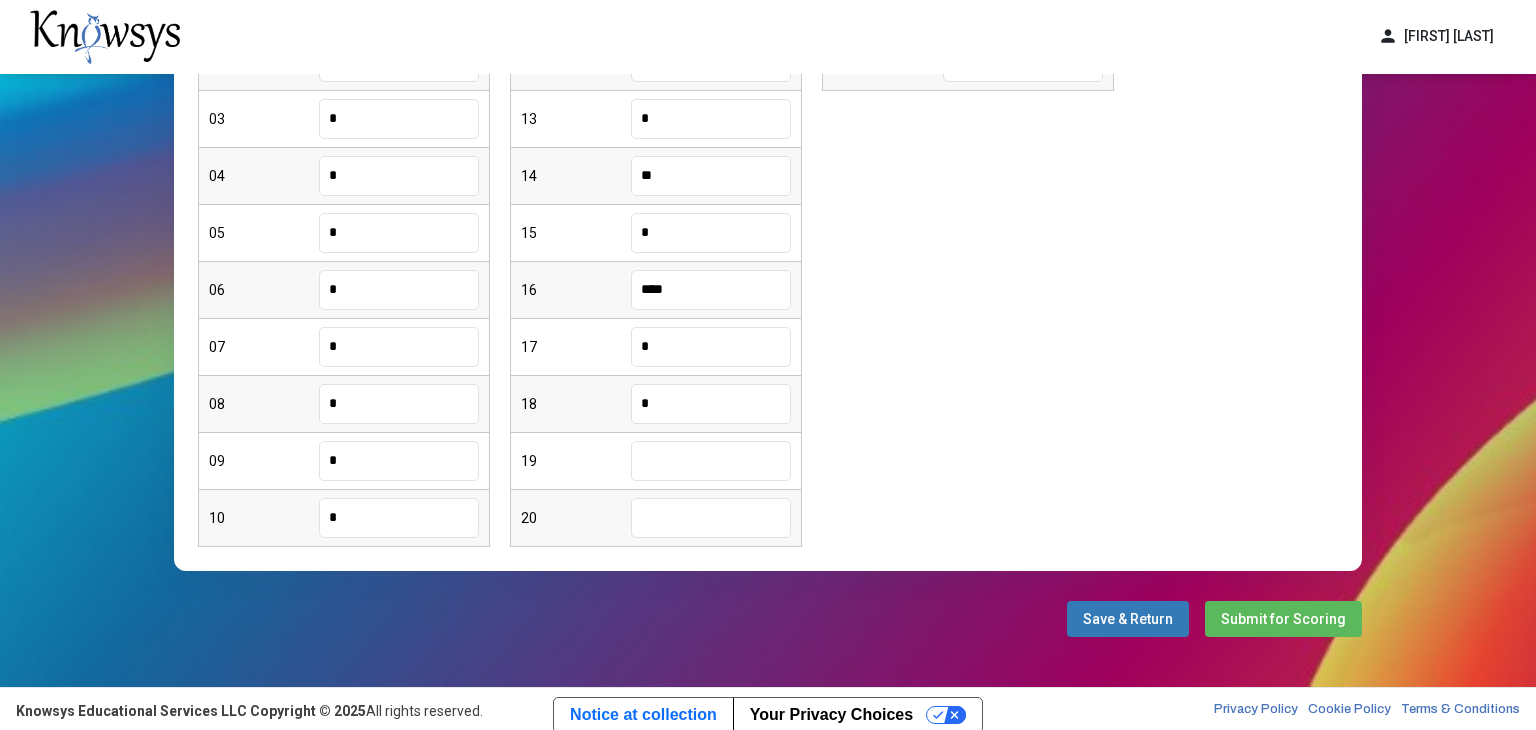 type on "*" 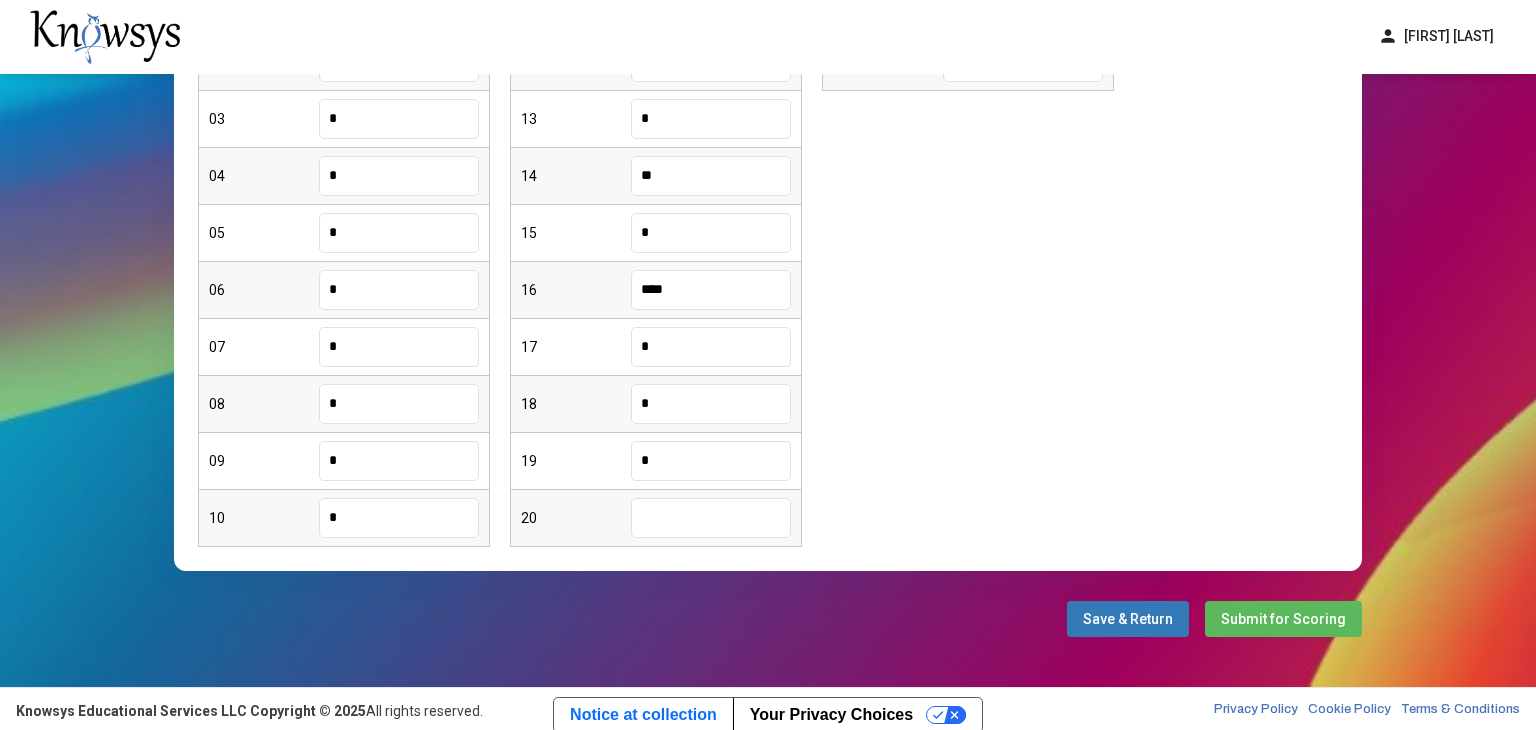 type on "*" 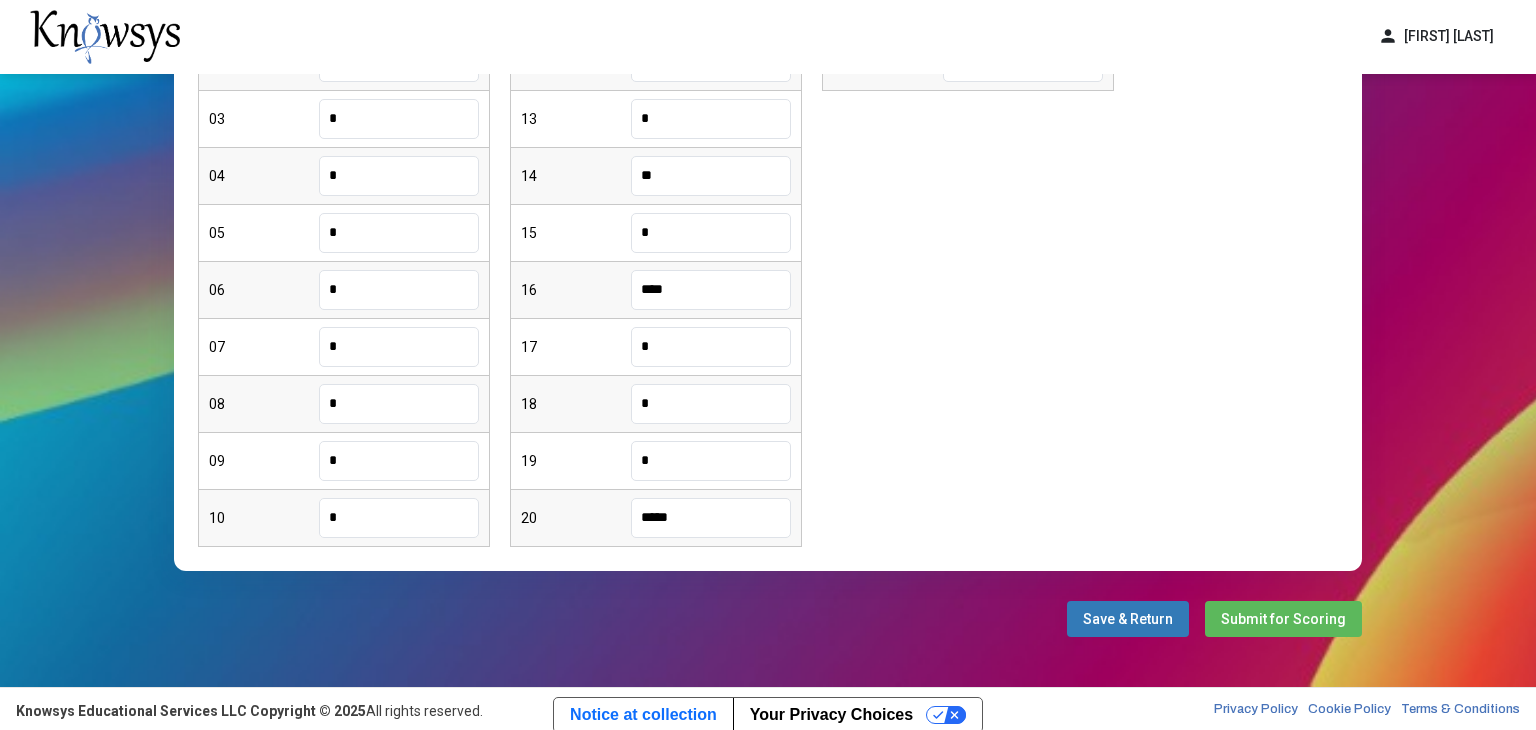 type on "*****" 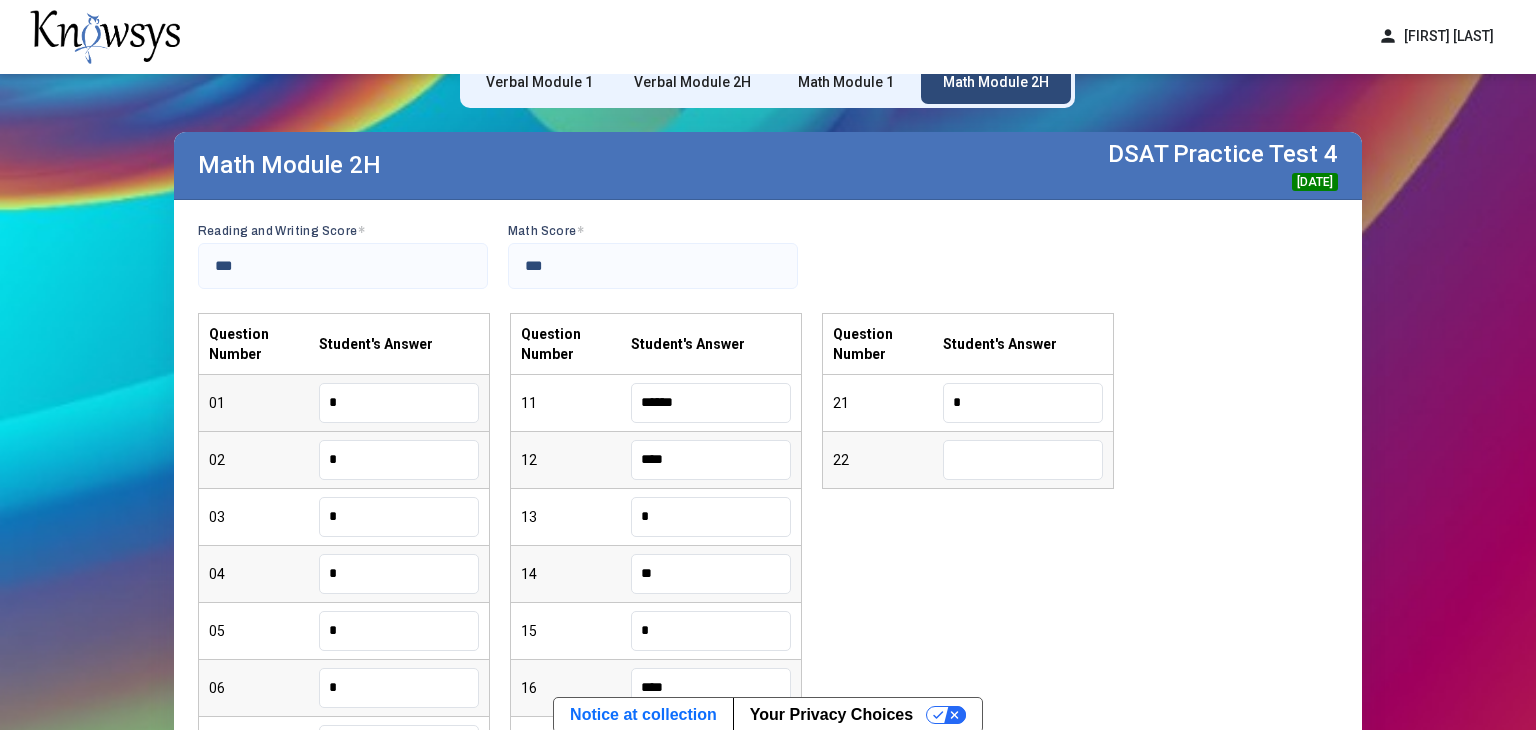 type on "*" 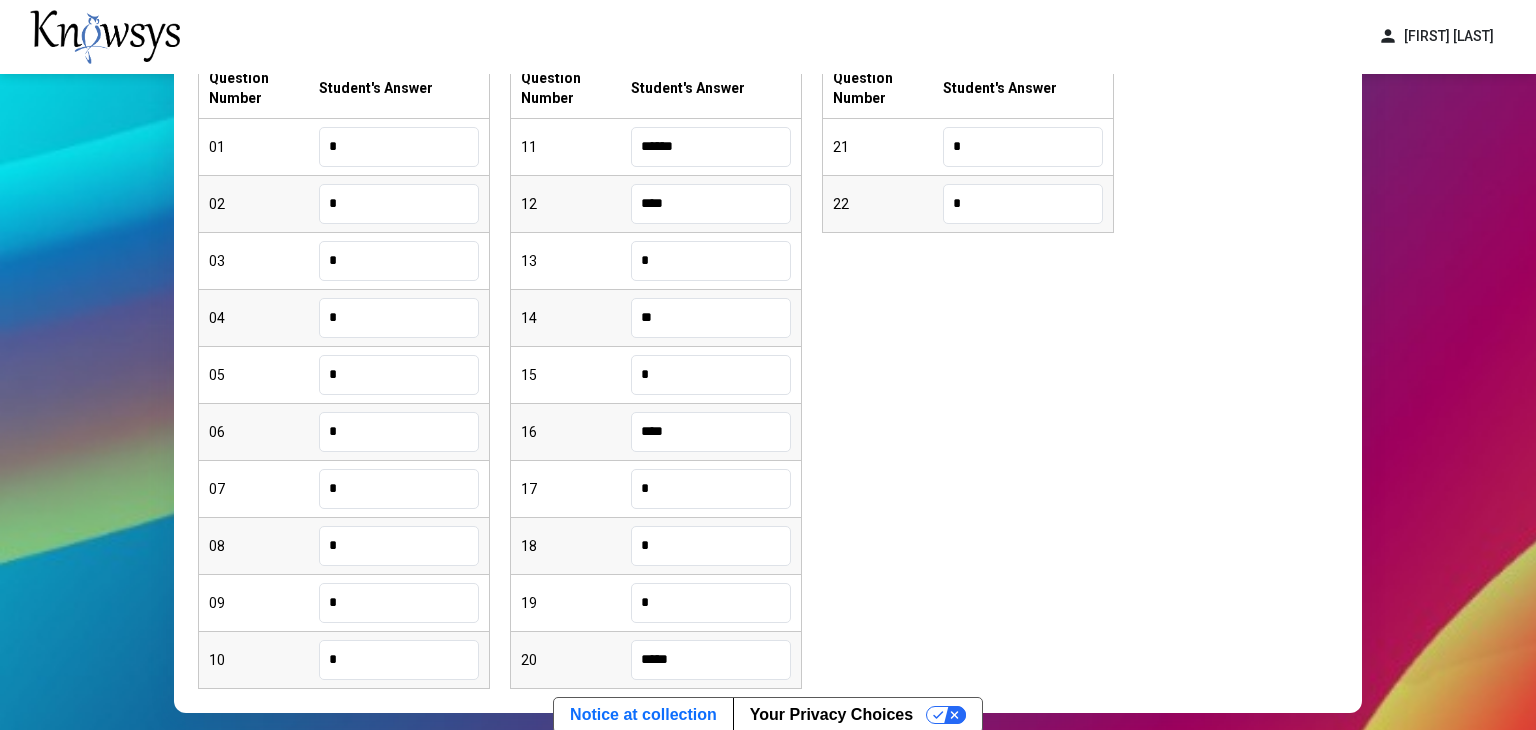 scroll, scrollTop: 467, scrollLeft: 0, axis: vertical 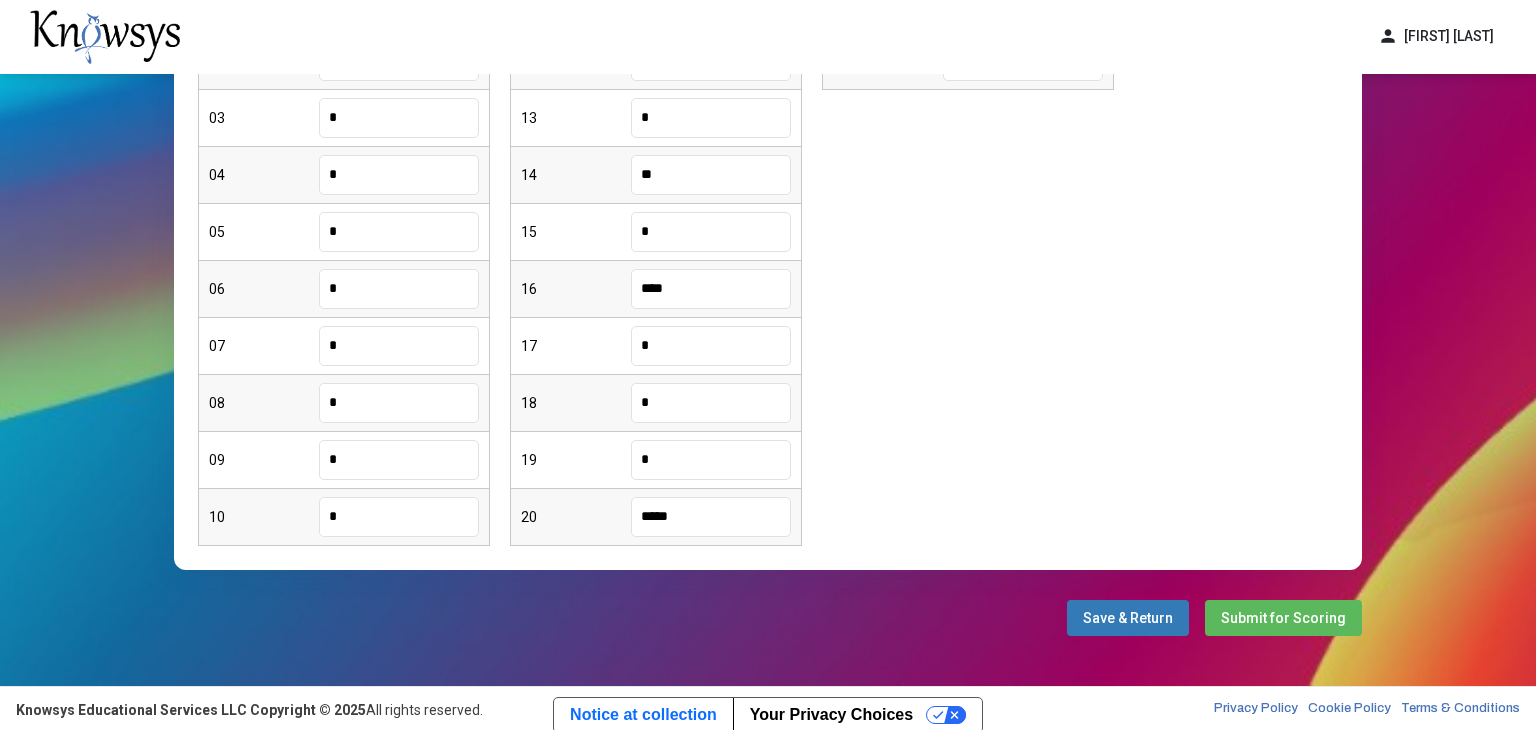 type on "*" 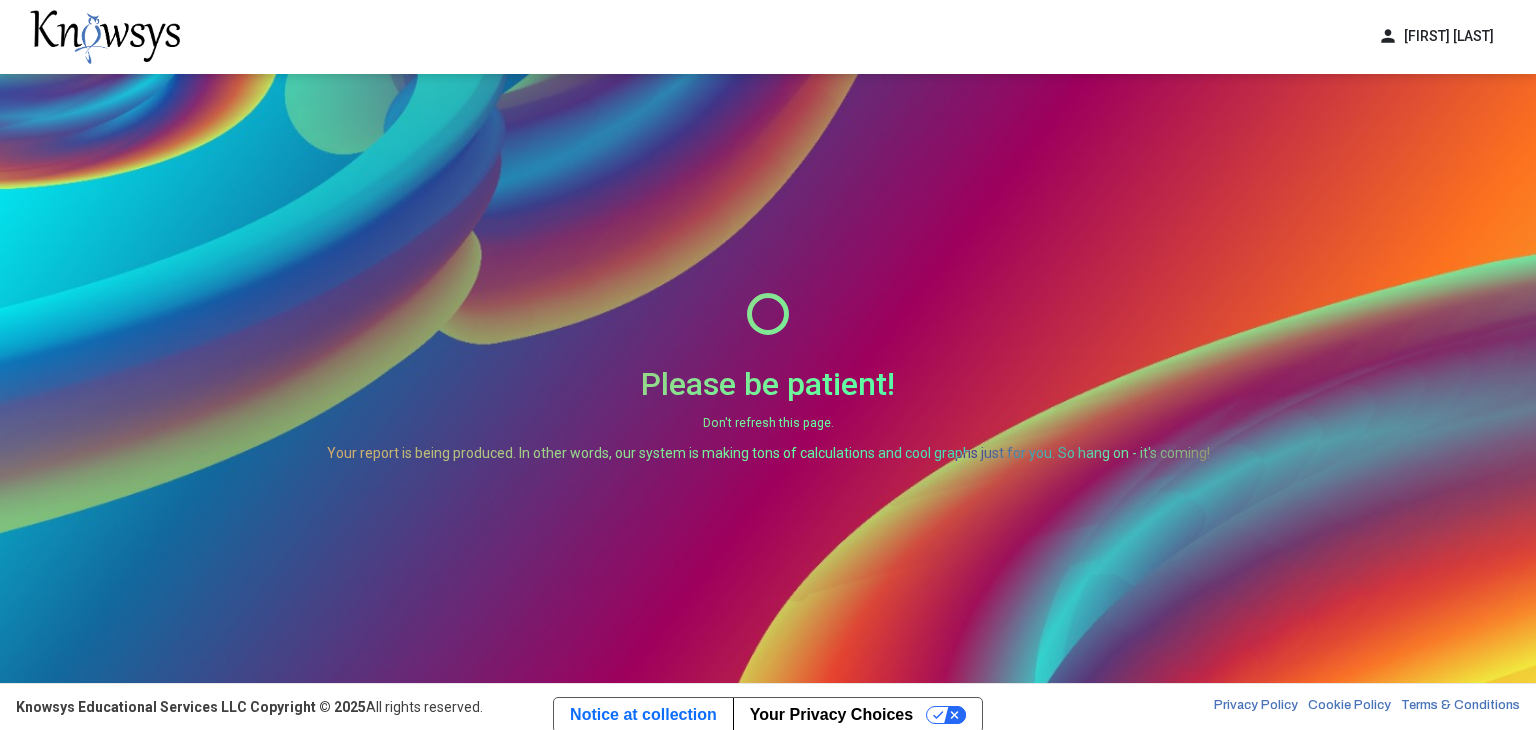 scroll, scrollTop: 0, scrollLeft: 0, axis: both 